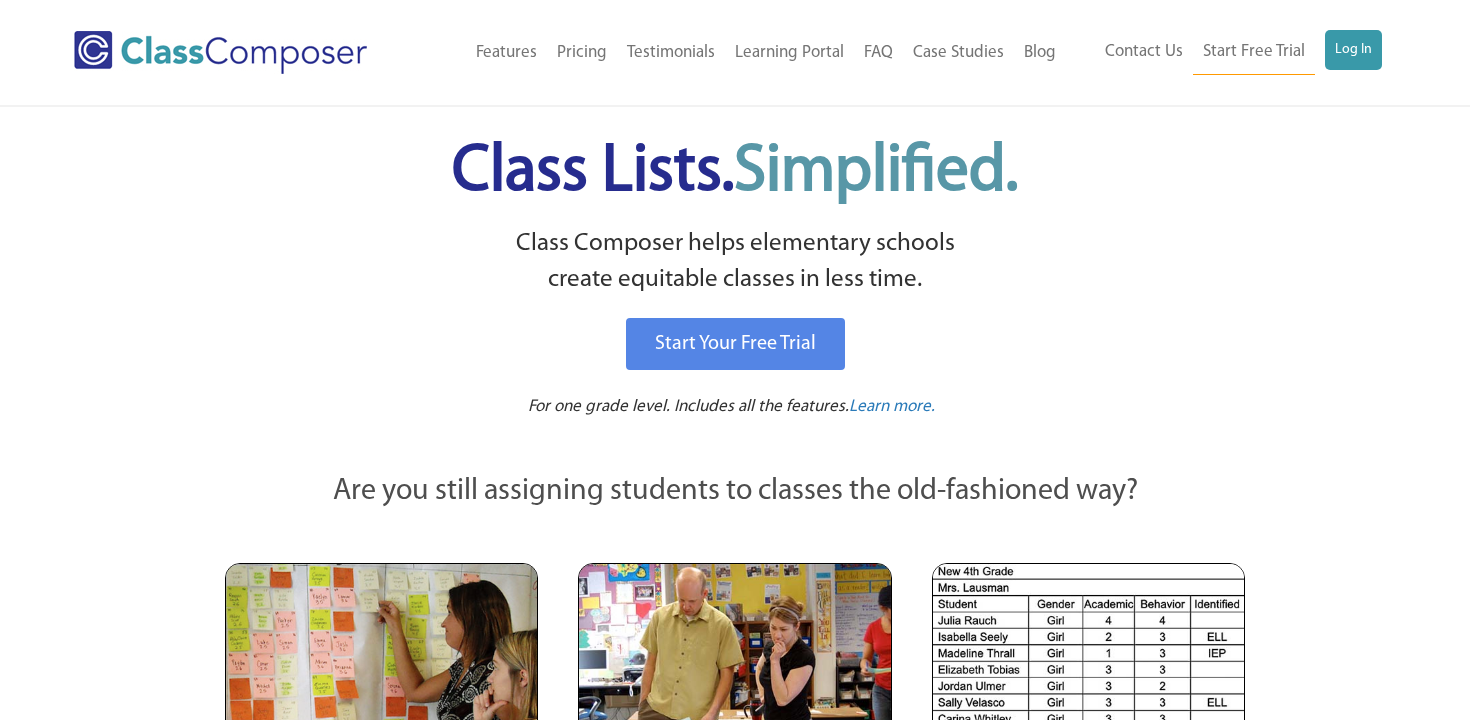 scroll, scrollTop: 0, scrollLeft: 0, axis: both 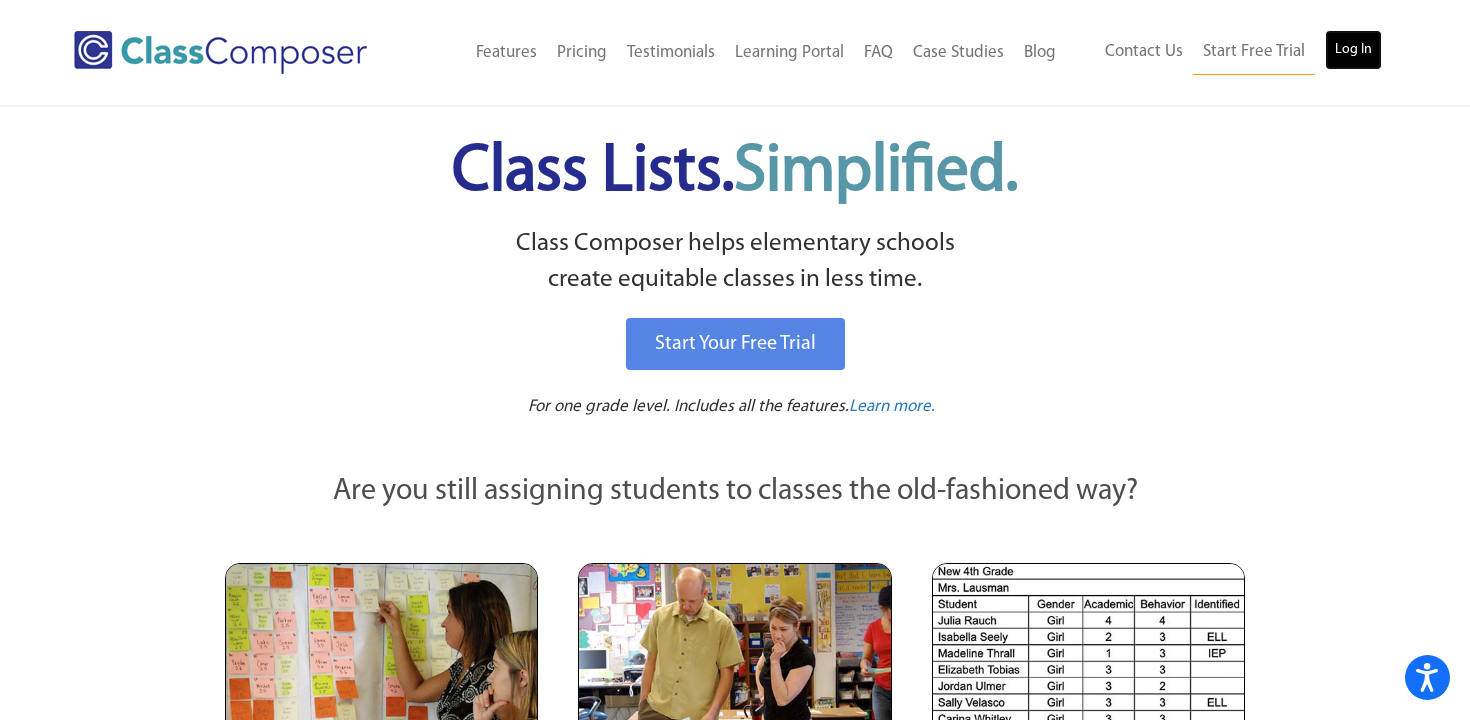 click on "Log In" at bounding box center [1353, 50] 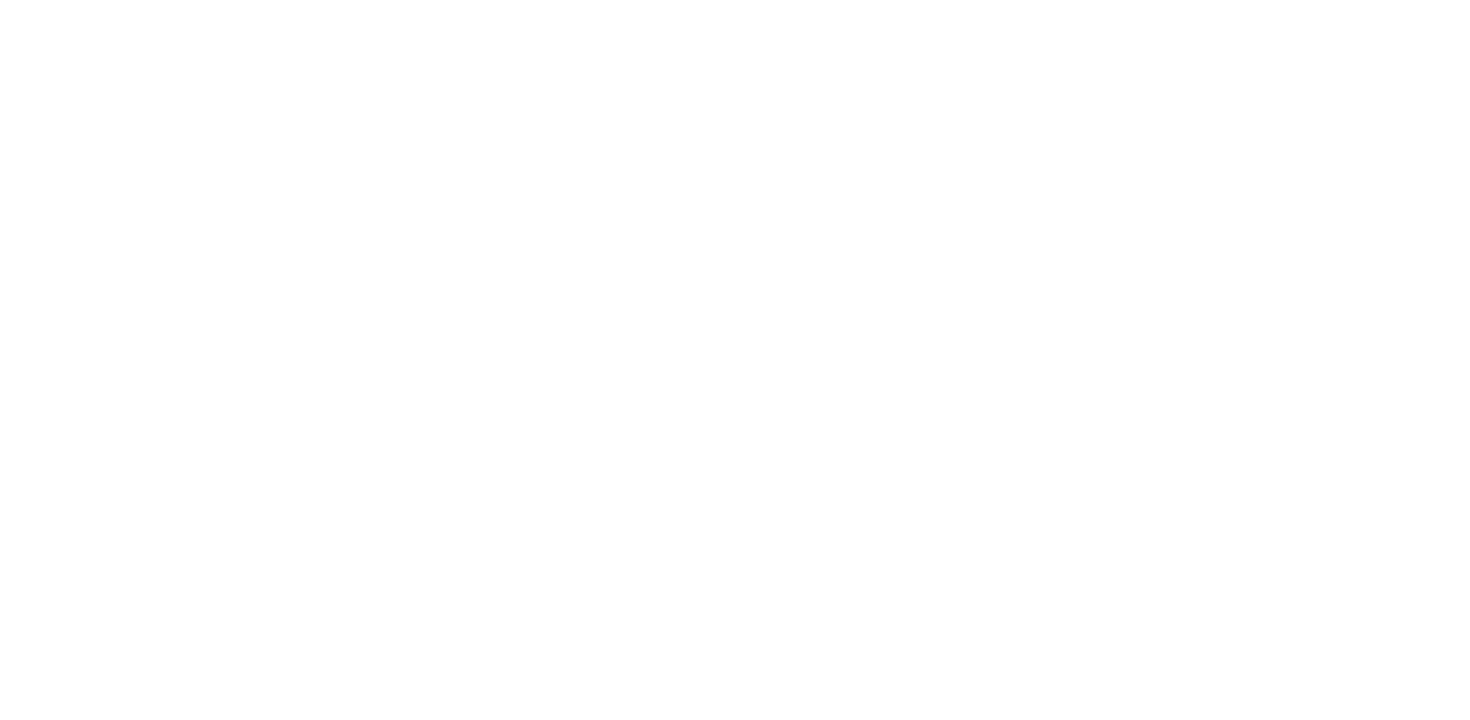 scroll, scrollTop: 0, scrollLeft: 0, axis: both 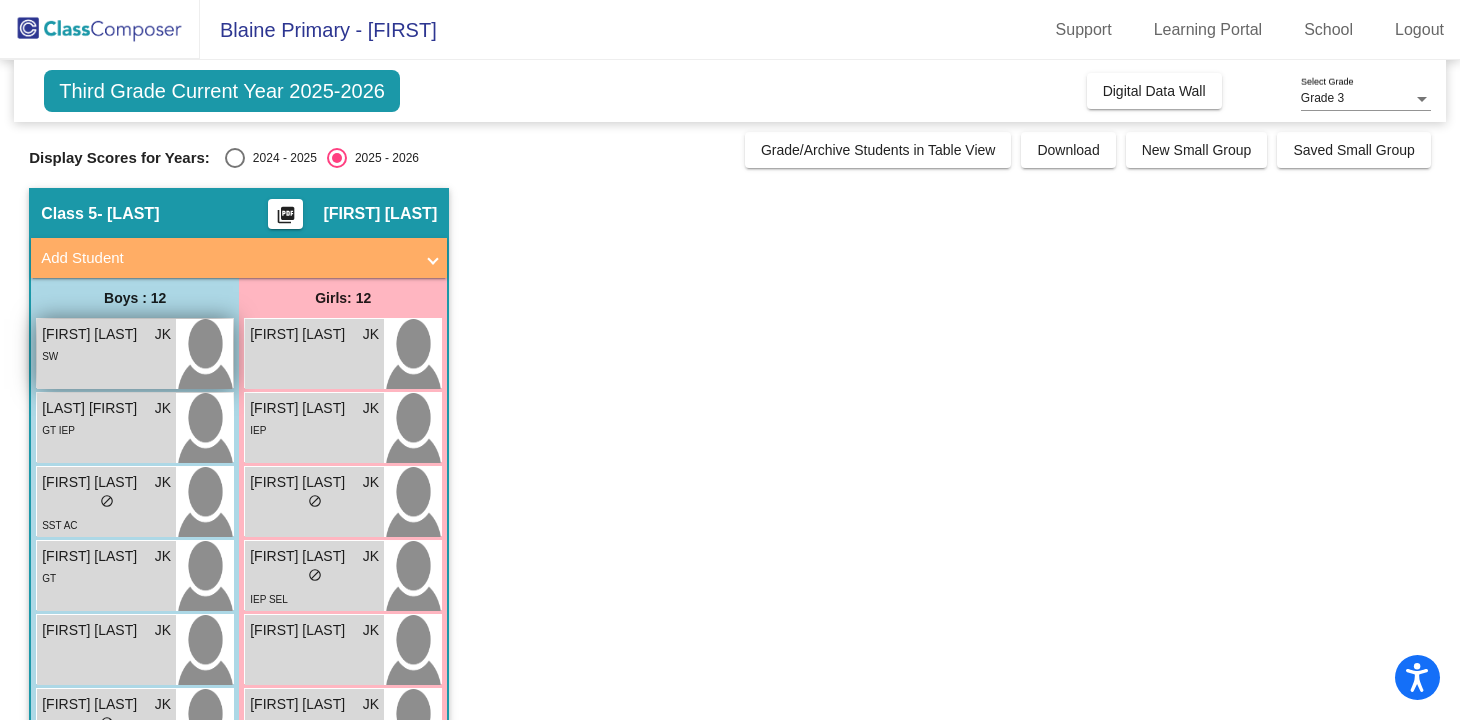 click on "SW" at bounding box center [106, 355] 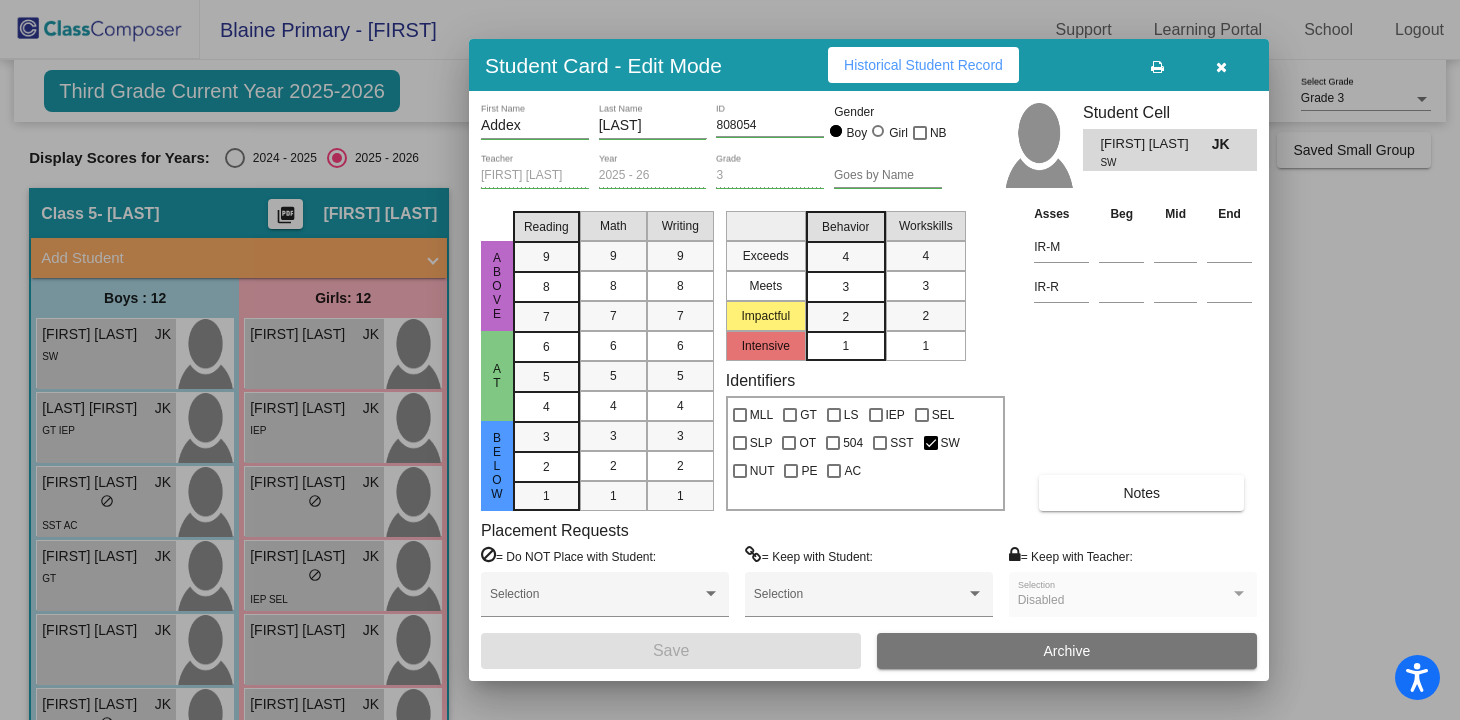 click on "Student Card - Edit Mode   Historical Student Record" at bounding box center [869, 65] 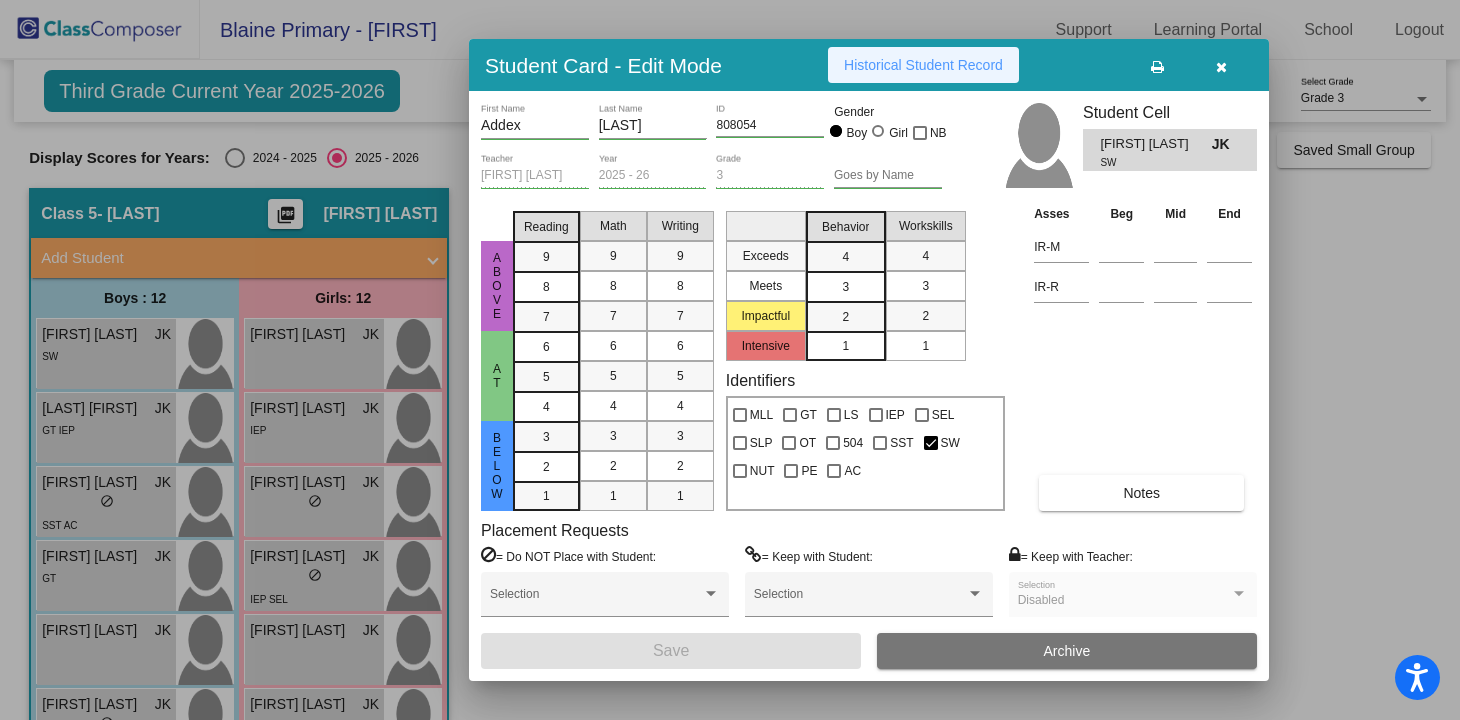 click on "Historical Student Record" at bounding box center [923, 65] 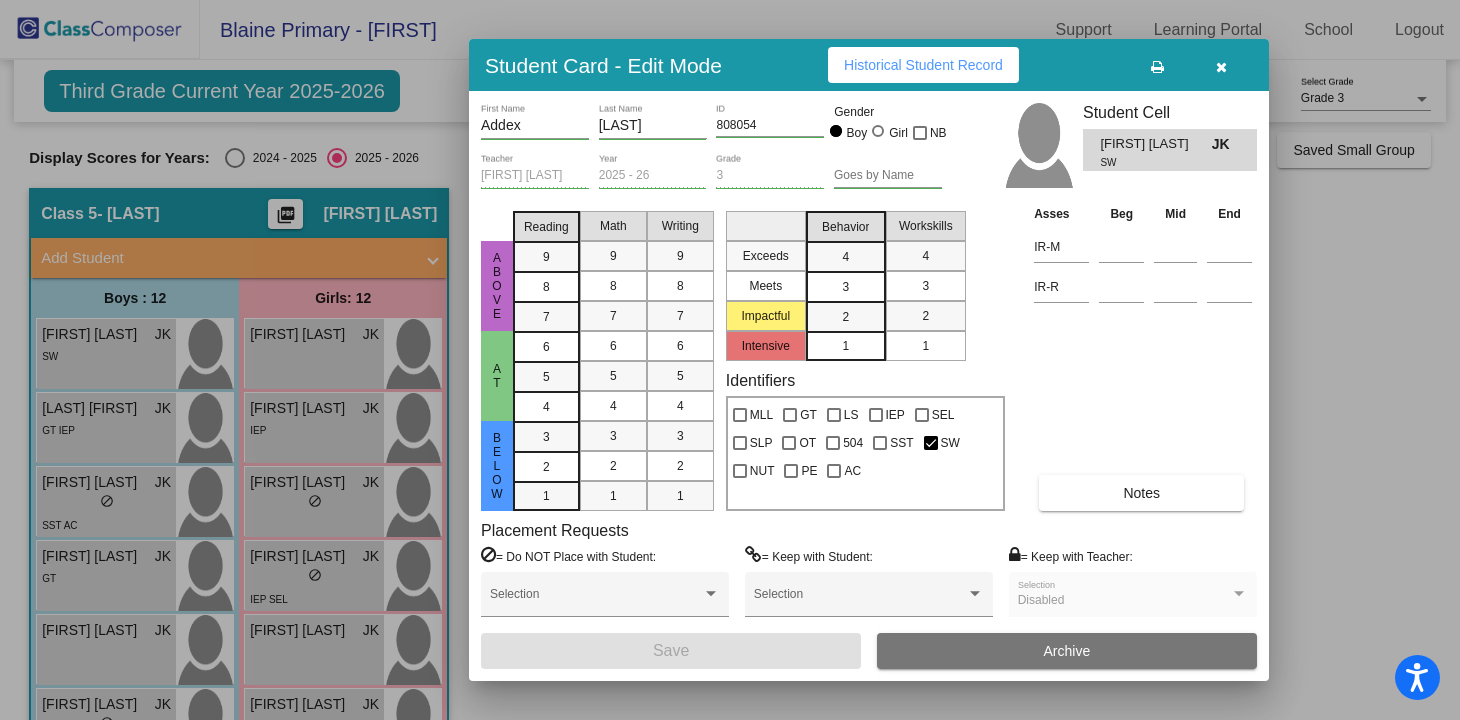 click at bounding box center [1221, 67] 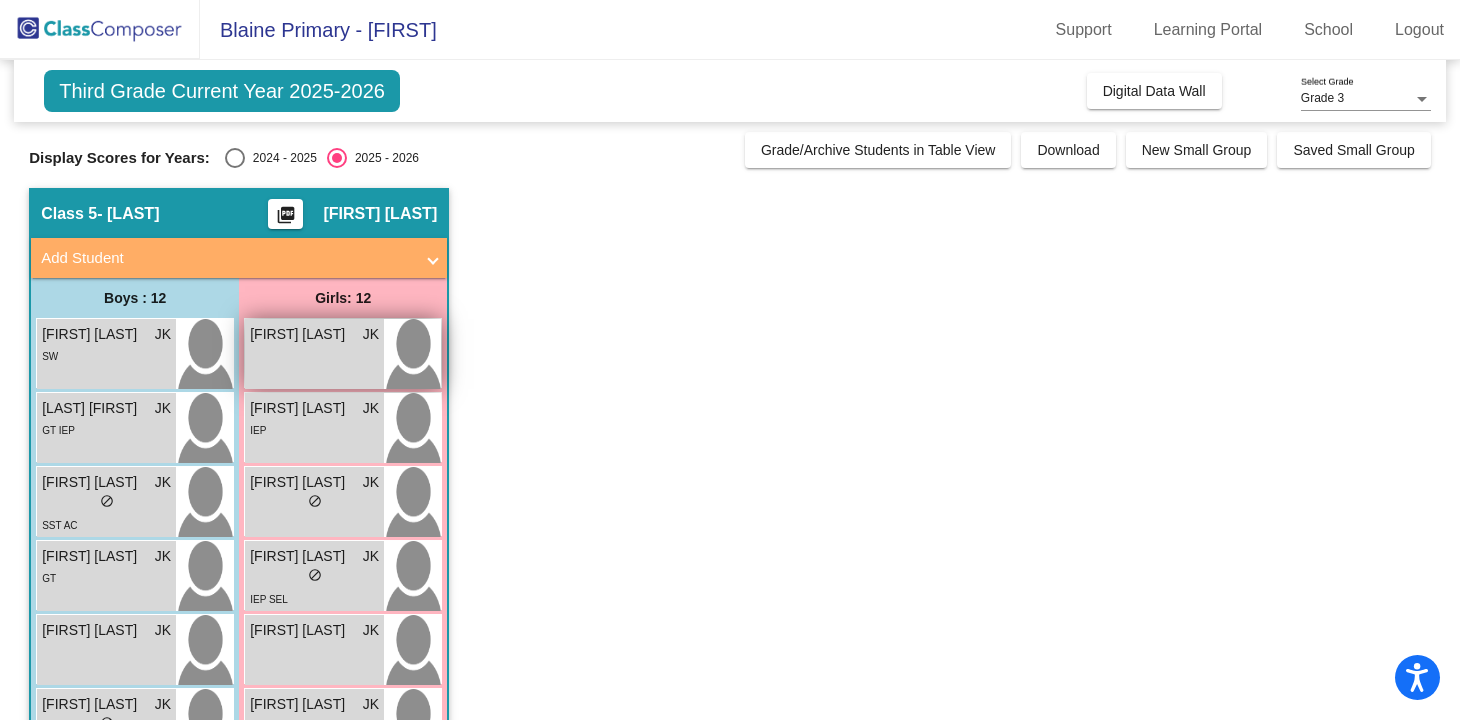 click on "Abigail Catalogna JK lock do_not_disturb_alt" at bounding box center [314, 354] 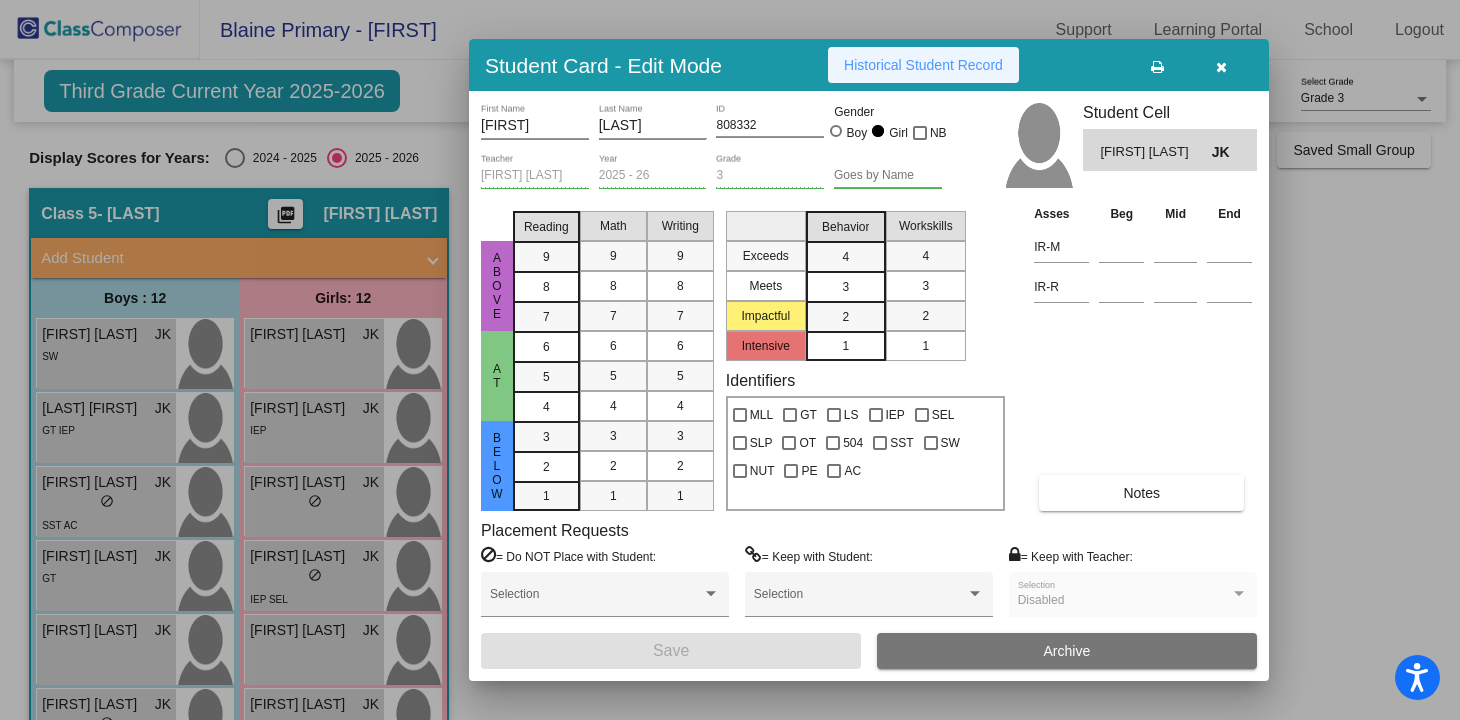 click on "Historical Student Record" at bounding box center [923, 65] 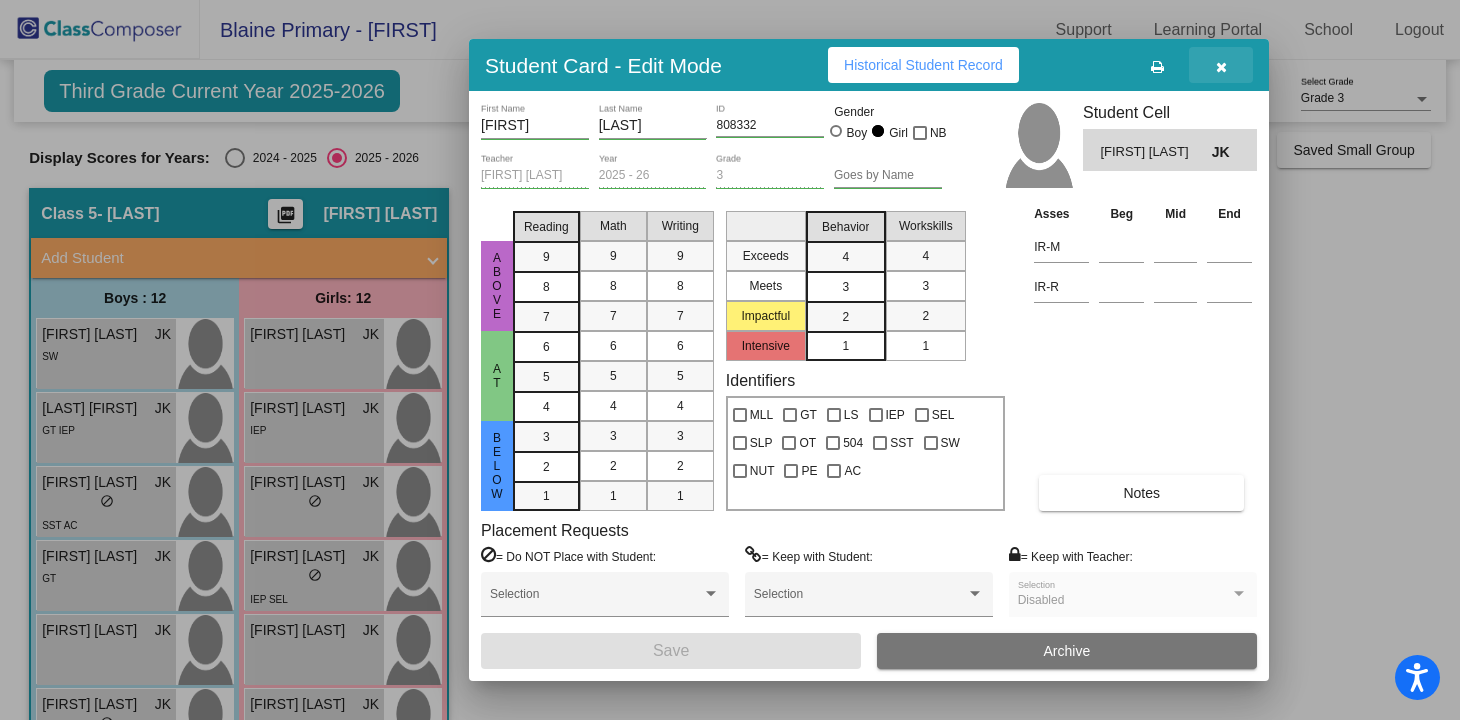click at bounding box center [1221, 65] 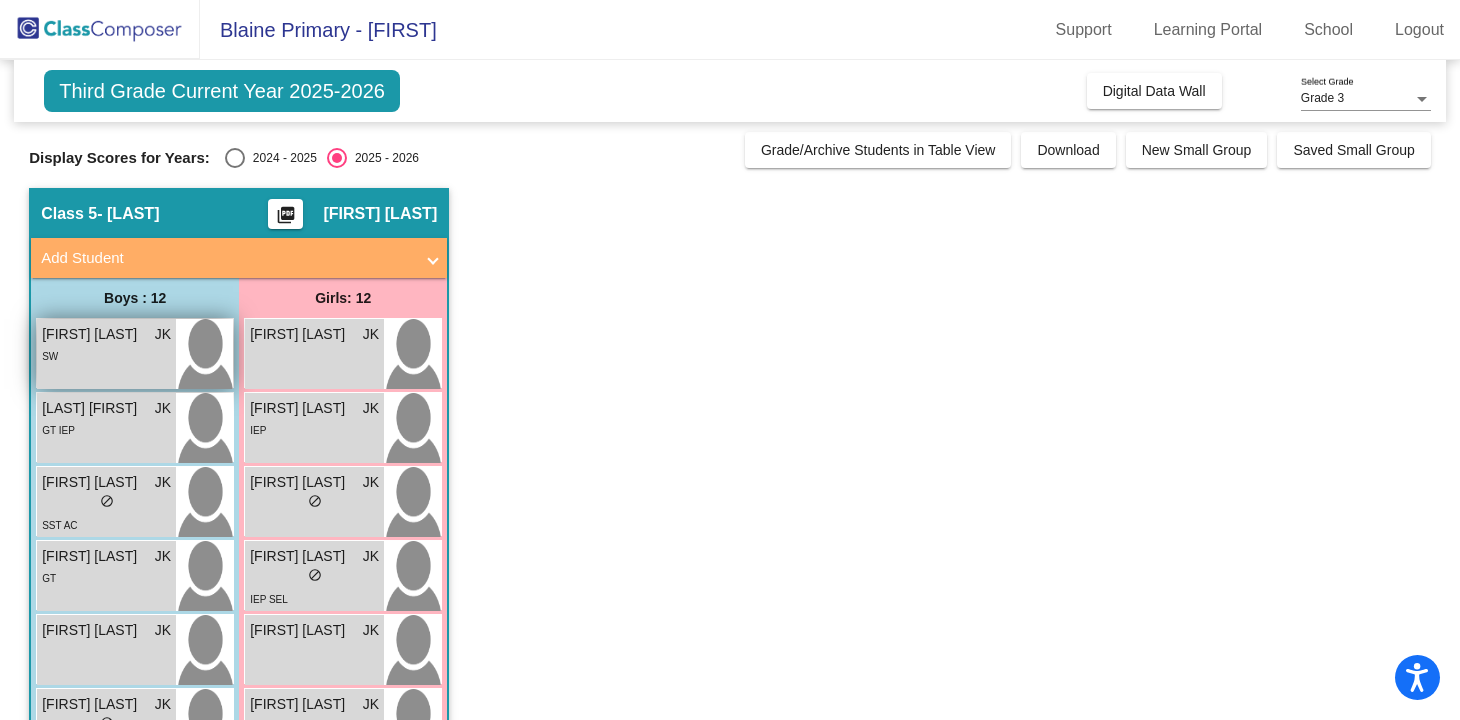 click on "Addex Garza JK" at bounding box center (106, 334) 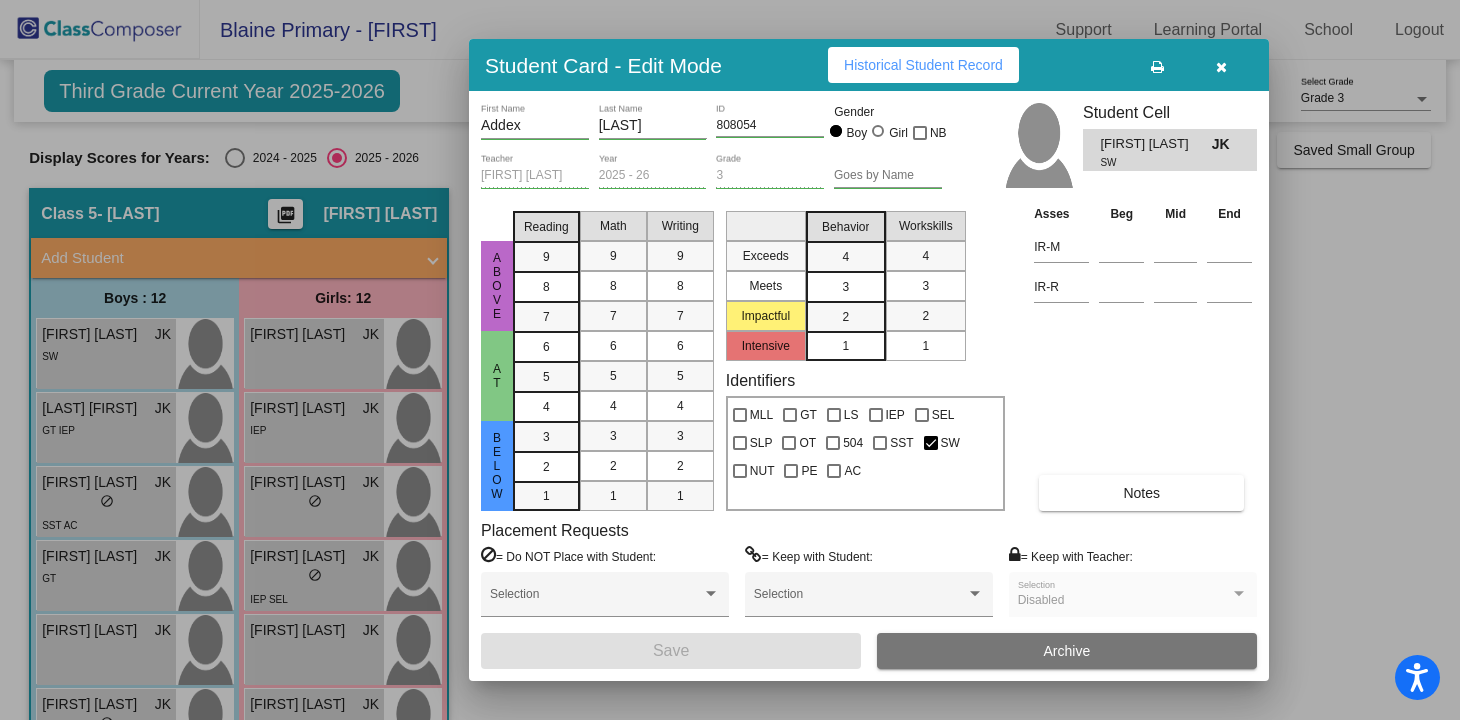 click on "Historical Student Record" at bounding box center [923, 65] 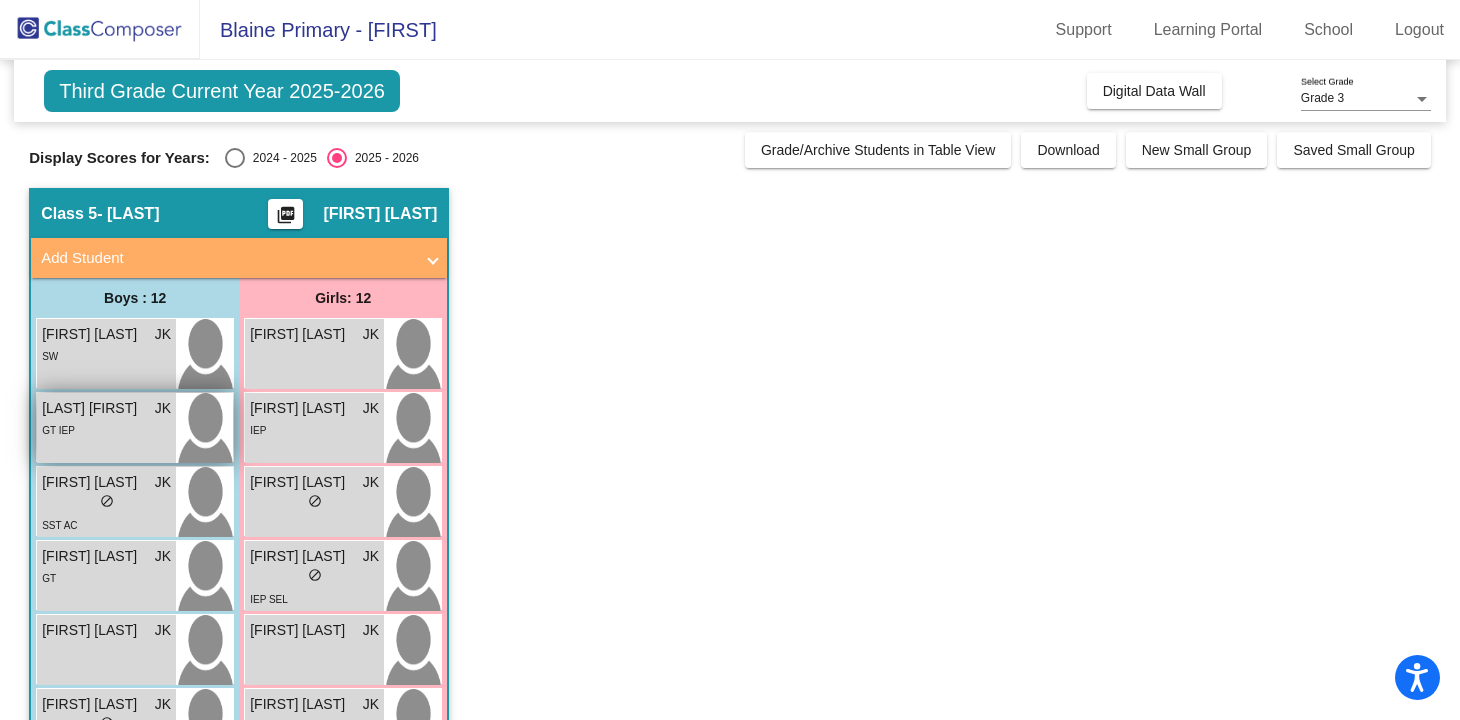 click on "GT IEP" at bounding box center (106, 429) 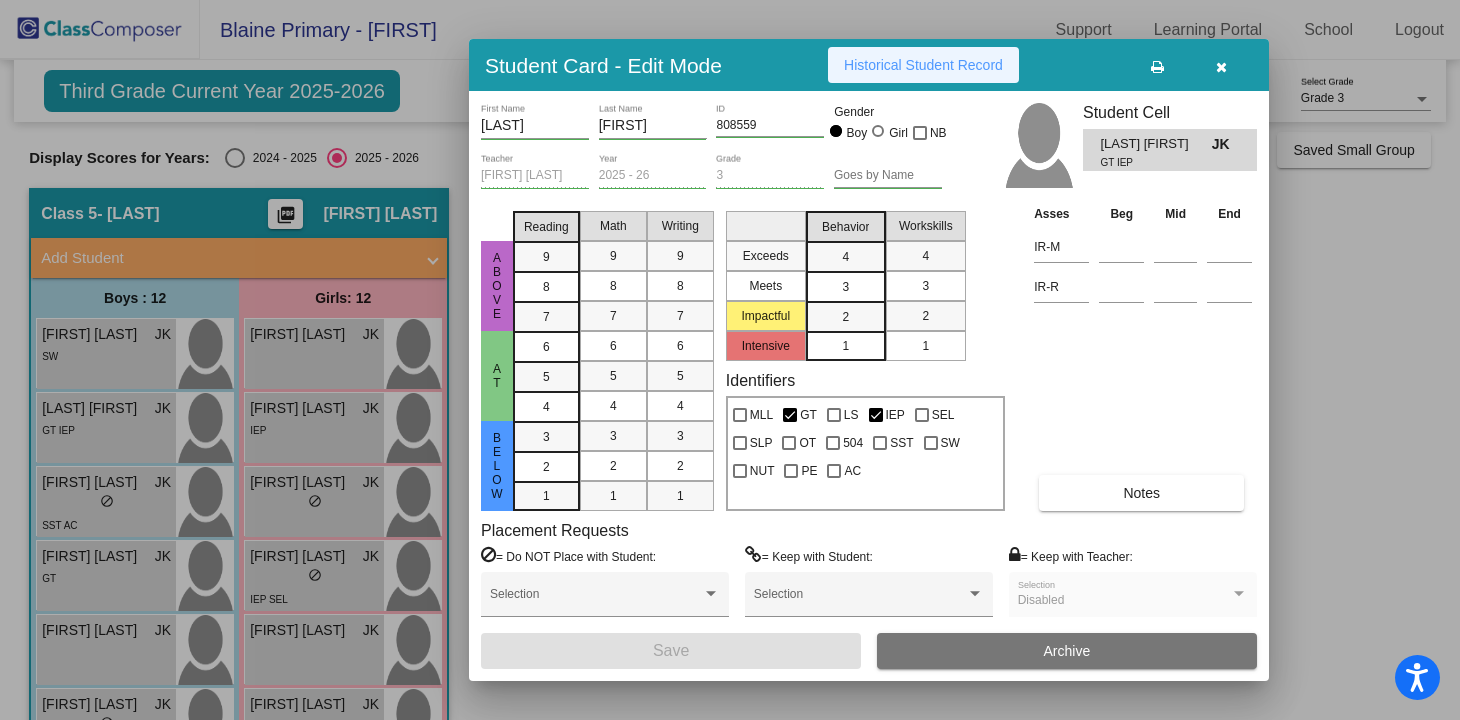 click on "Historical Student Record" at bounding box center (923, 65) 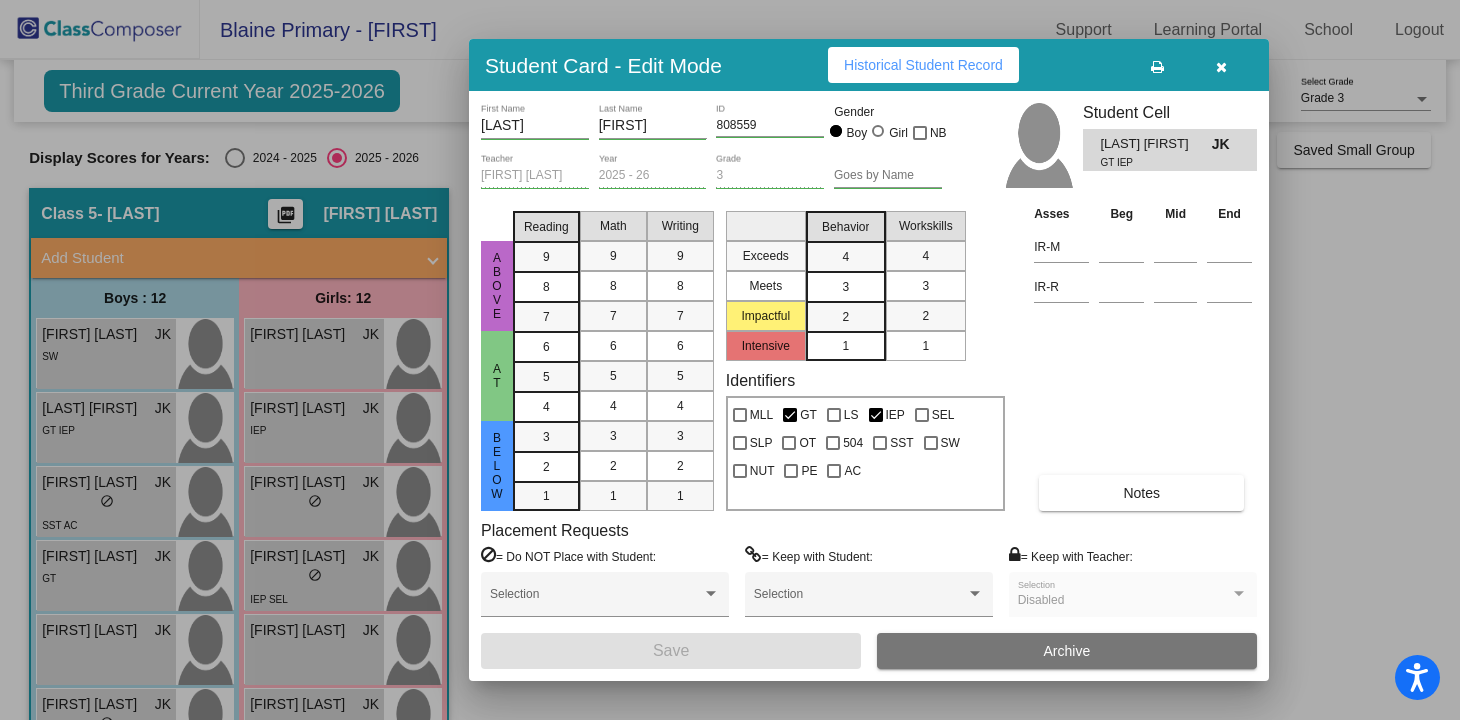 click at bounding box center (1221, 67) 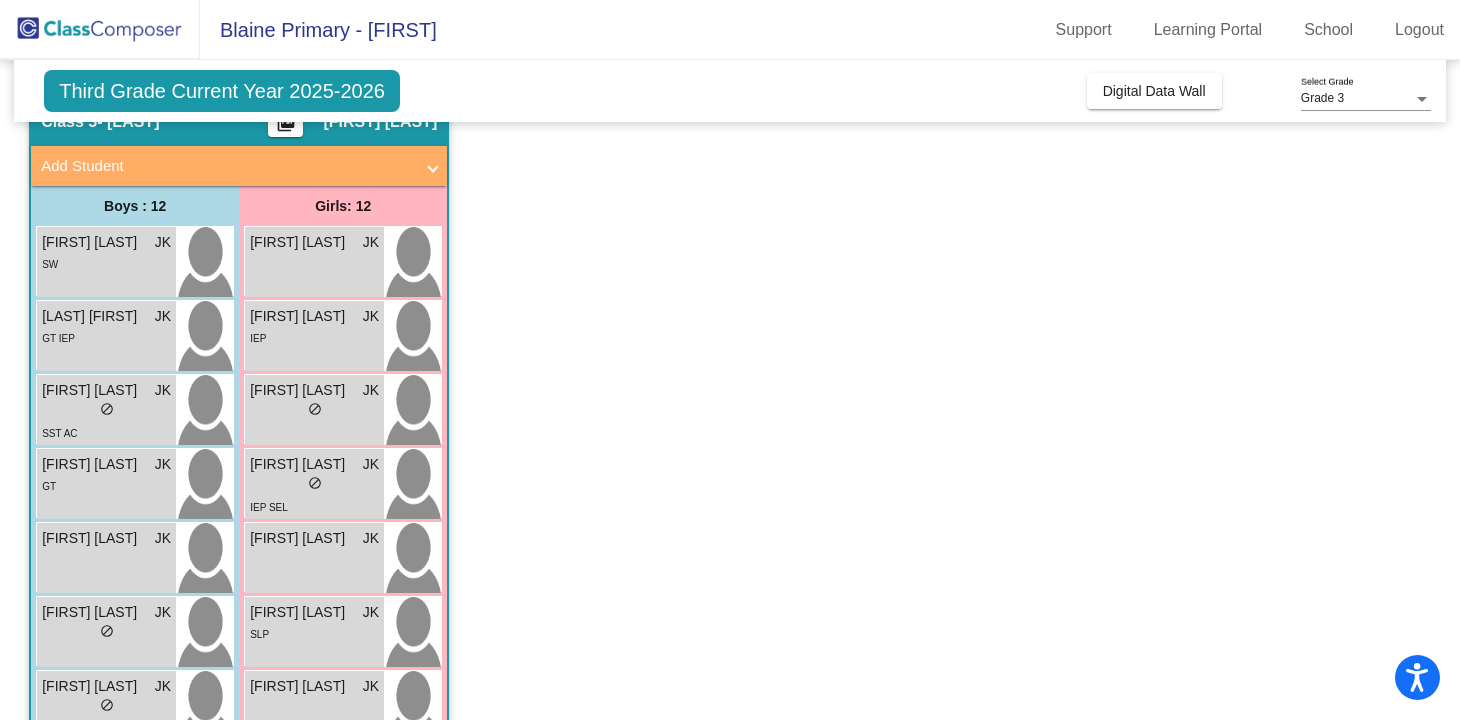 scroll, scrollTop: 100, scrollLeft: 0, axis: vertical 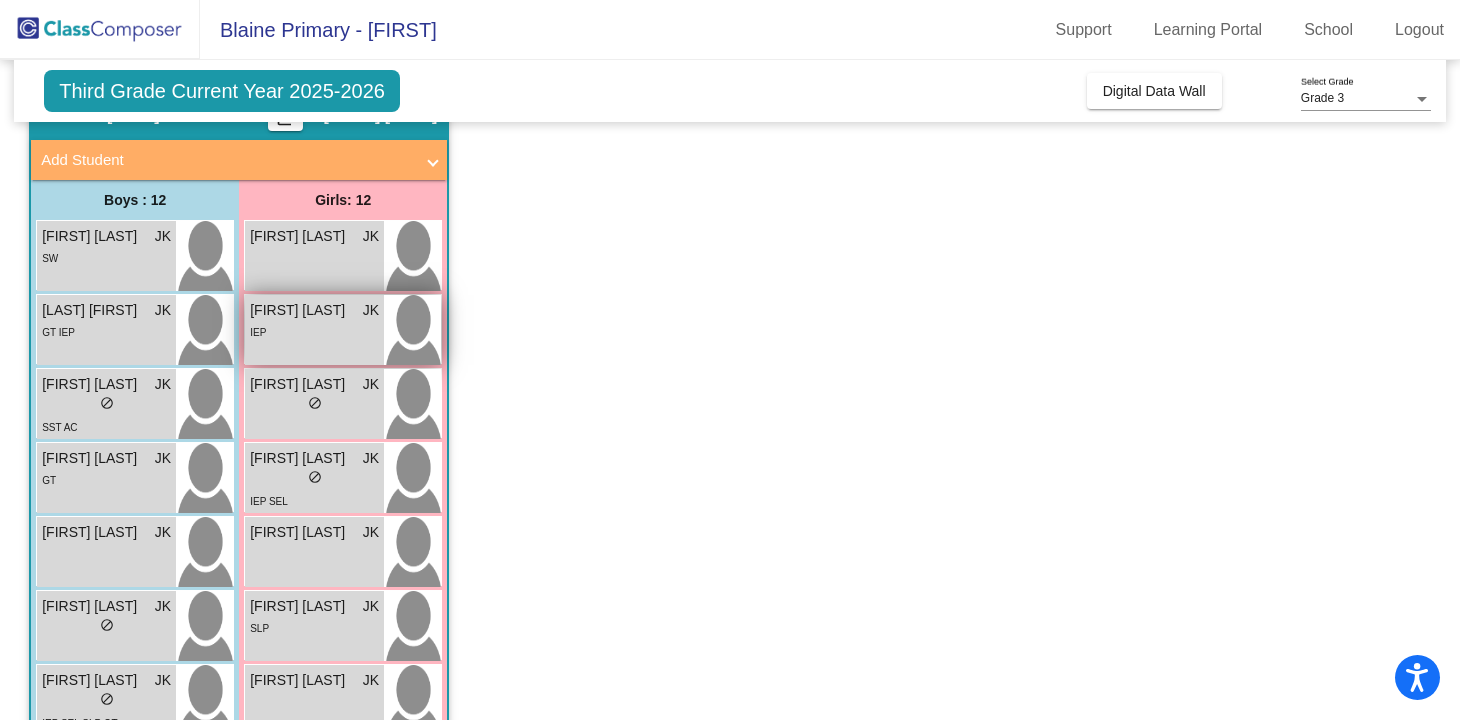 click on "Aubrey Oostra JK lock do_not_disturb_alt IEP" at bounding box center [314, 330] 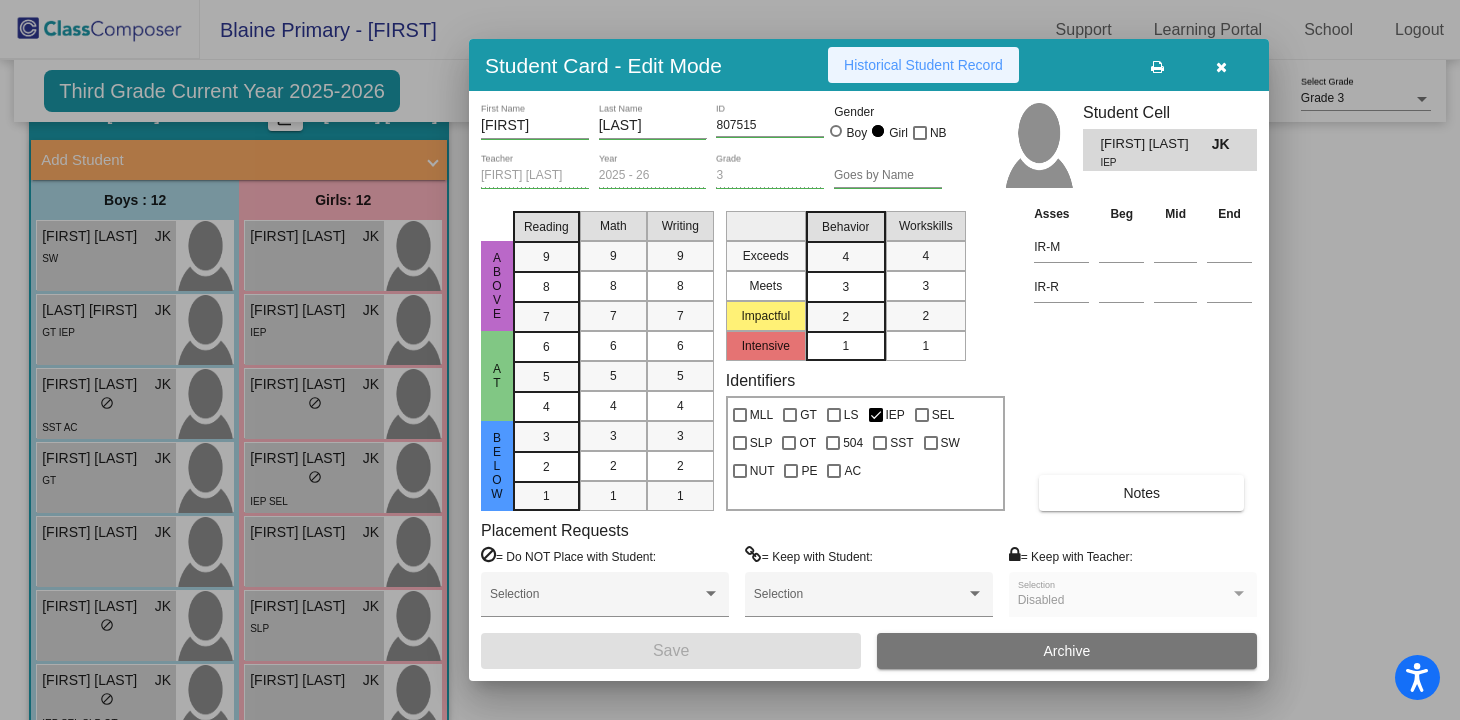 click on "Historical Student Record" at bounding box center (923, 65) 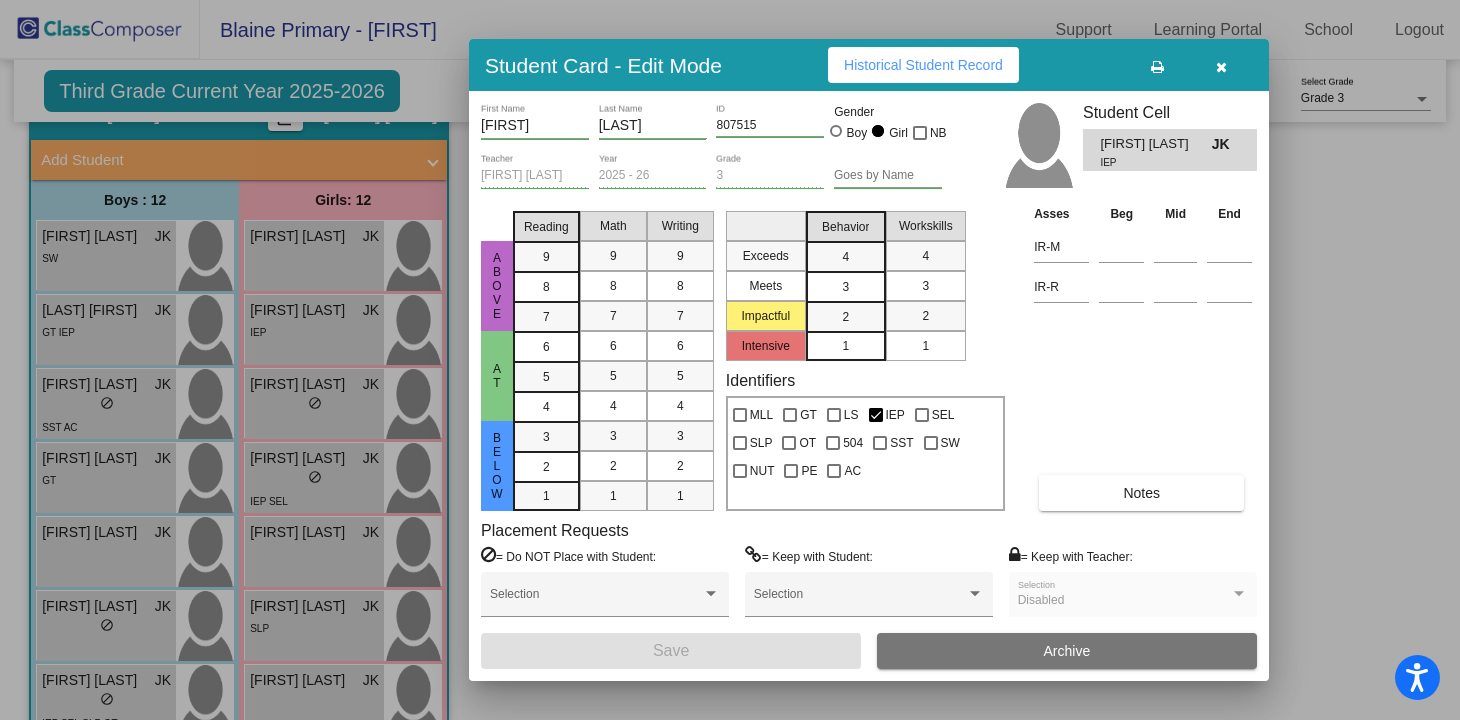 click at bounding box center [1221, 67] 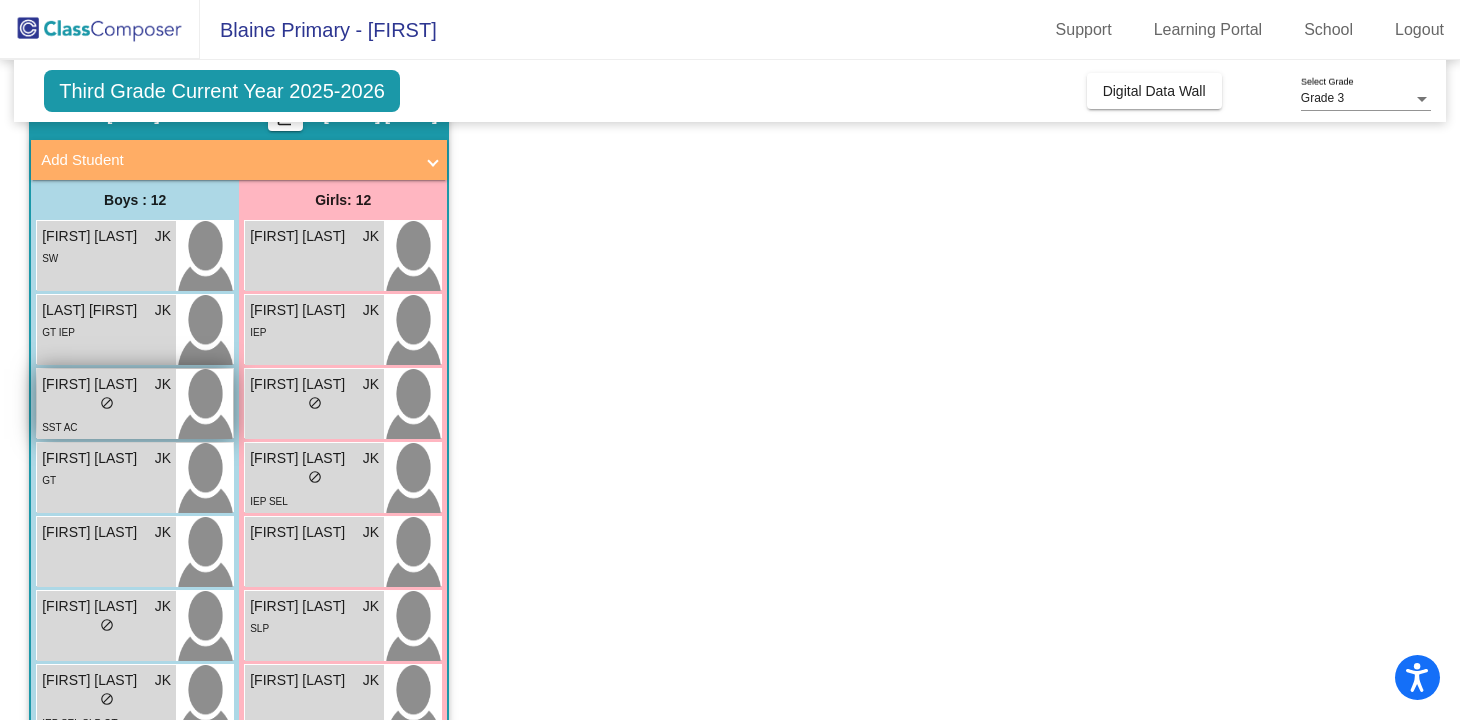 click on "Castiel Guess" at bounding box center [92, 384] 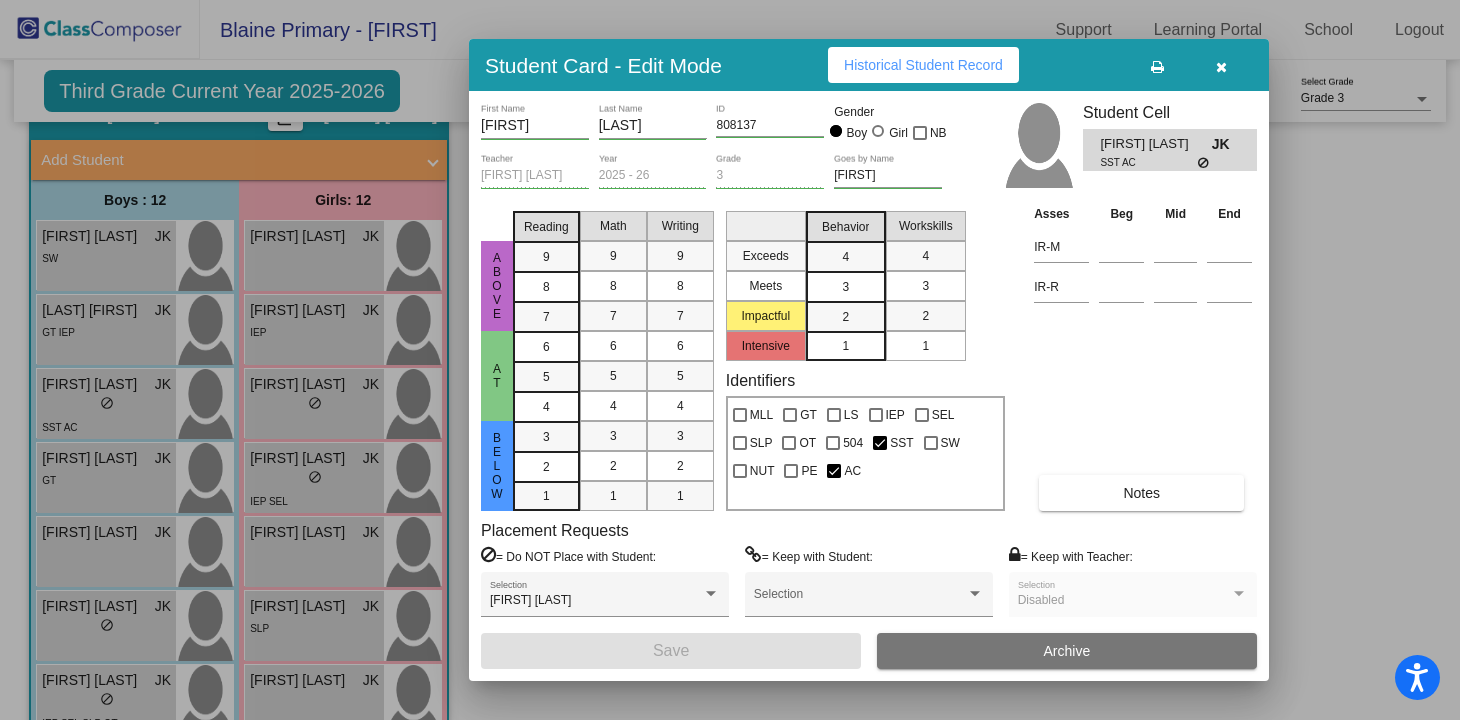 click on "Student Card - Edit Mode   Historical Student Record" at bounding box center (869, 65) 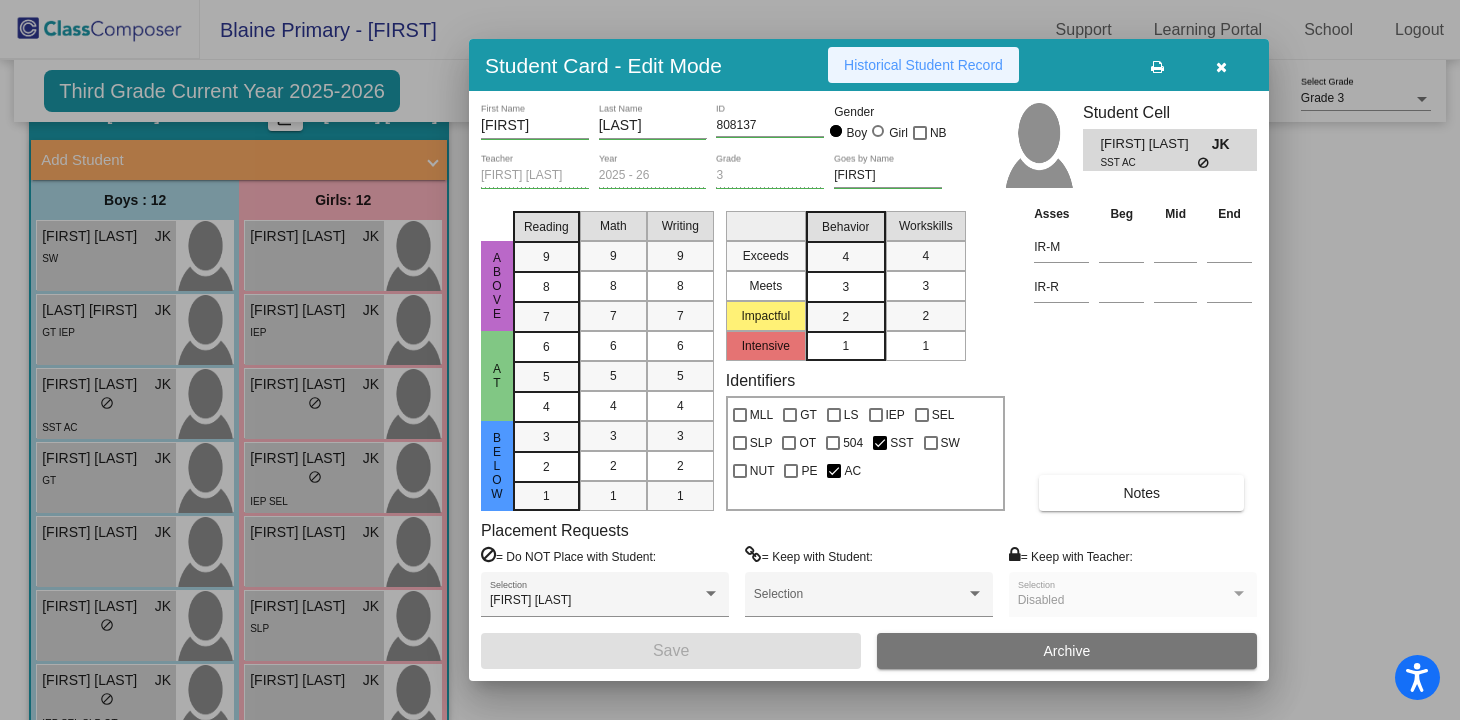 click on "Historical Student Record" at bounding box center [923, 65] 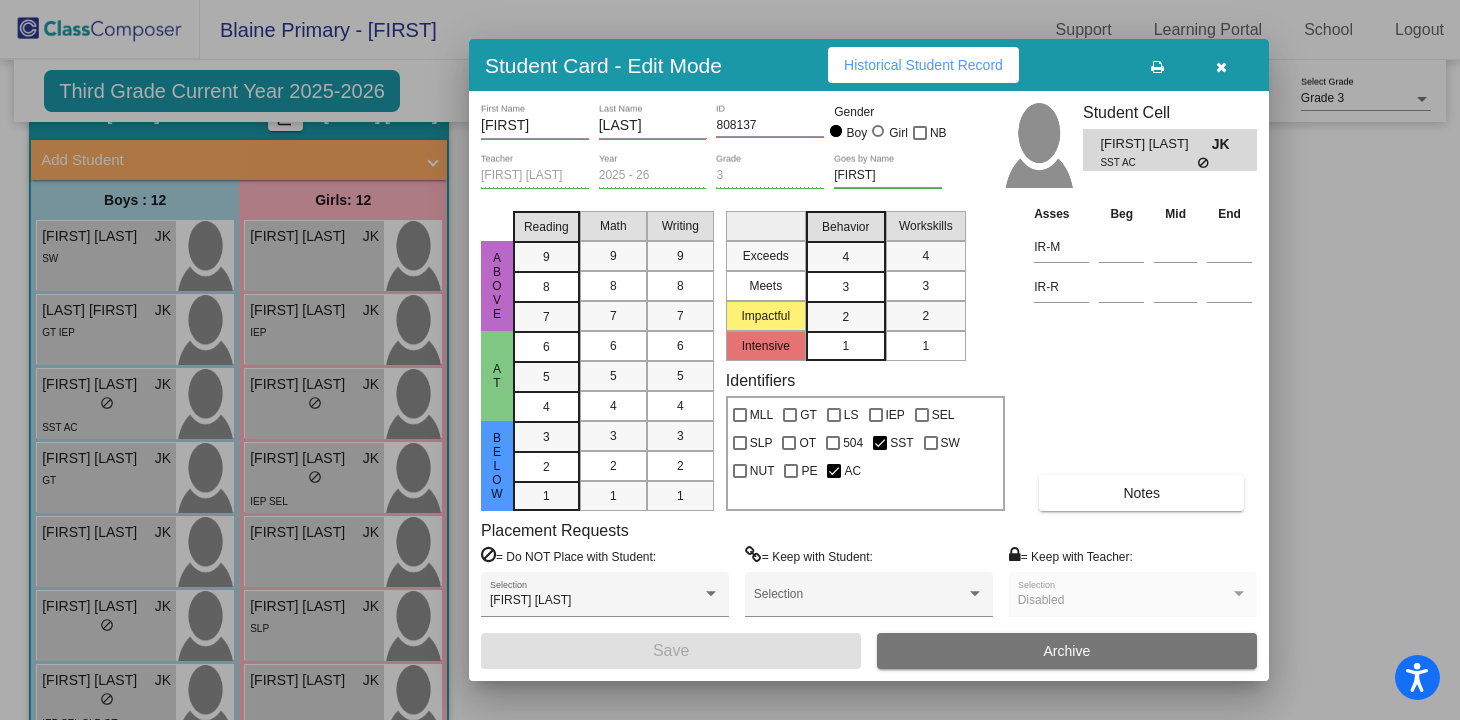 click at bounding box center [1221, 65] 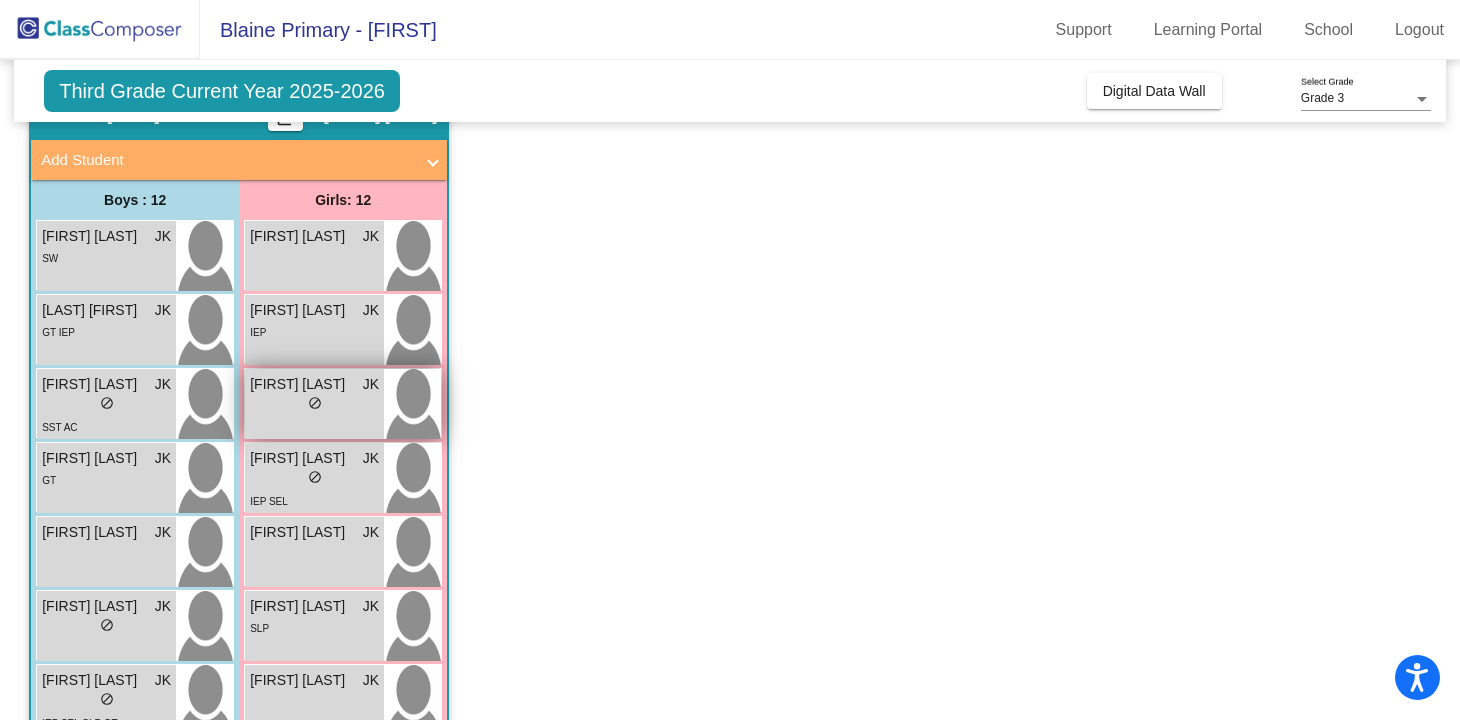 click on "lock do_not_disturb_alt" at bounding box center [314, 405] 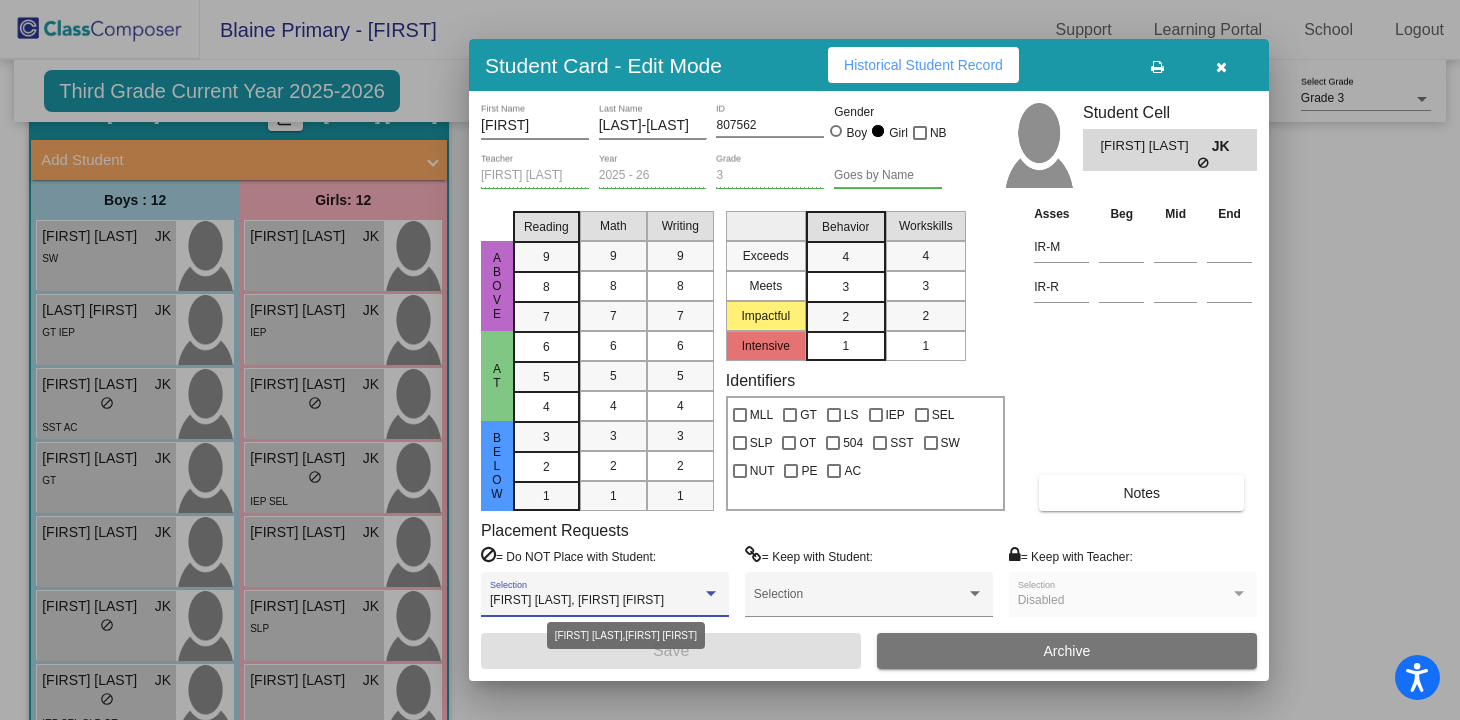 click at bounding box center (711, 594) 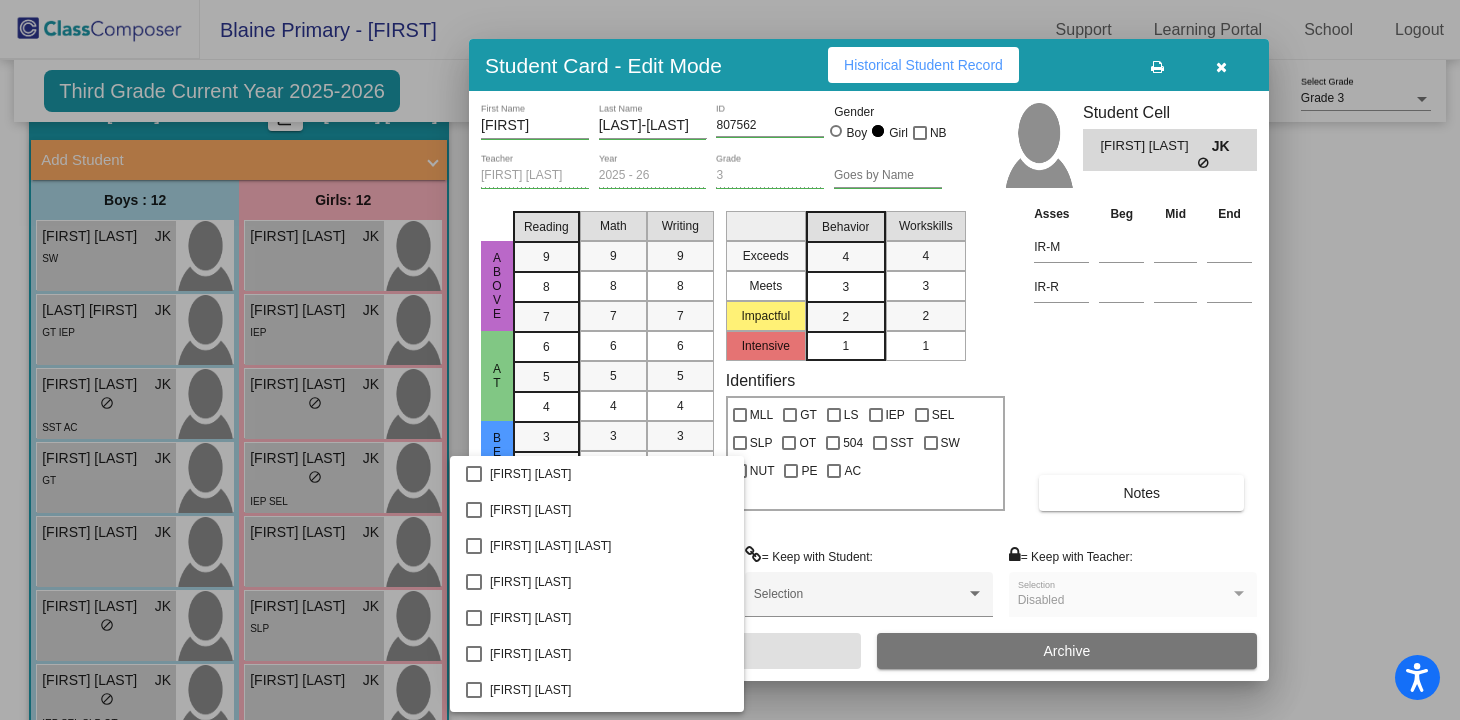 scroll, scrollTop: 1025, scrollLeft: 0, axis: vertical 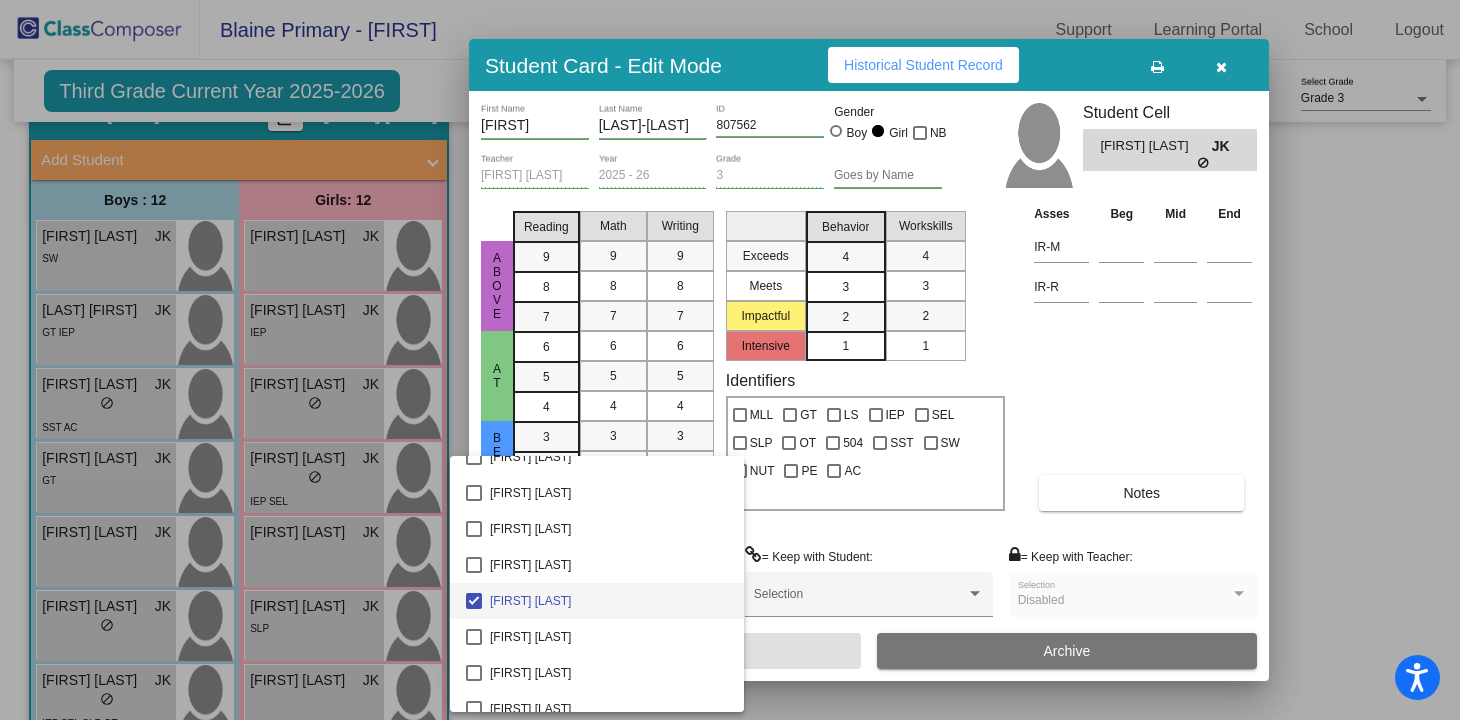 click at bounding box center (730, 360) 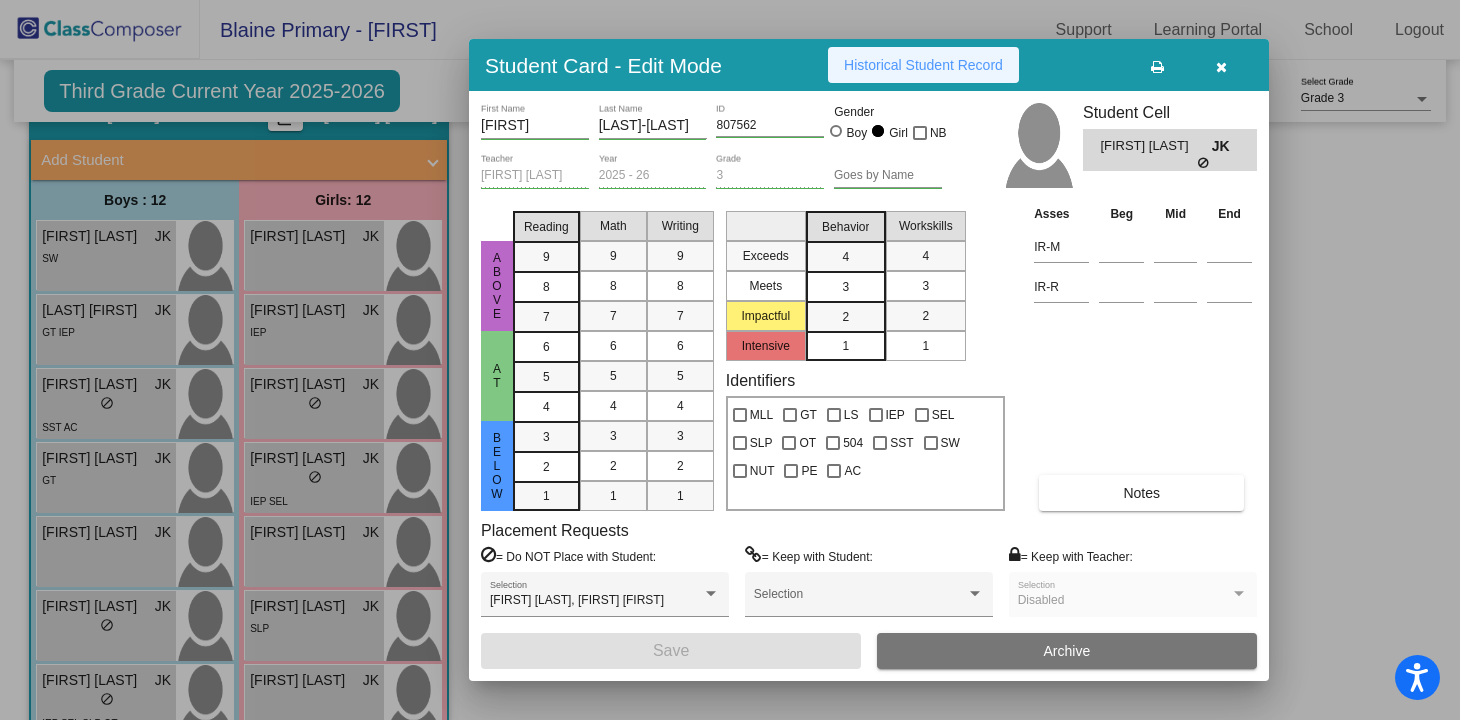 click on "Historical Student Record" at bounding box center (923, 65) 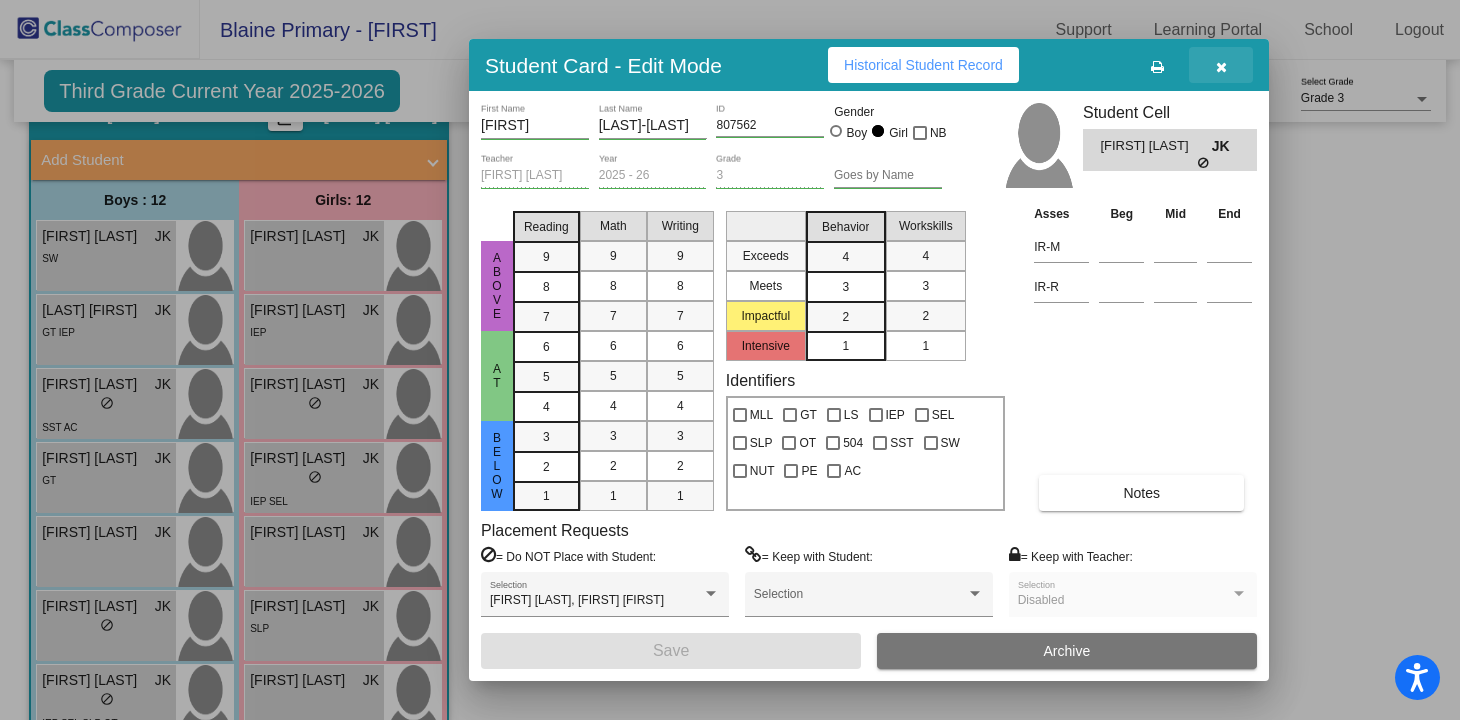 click at bounding box center [1221, 67] 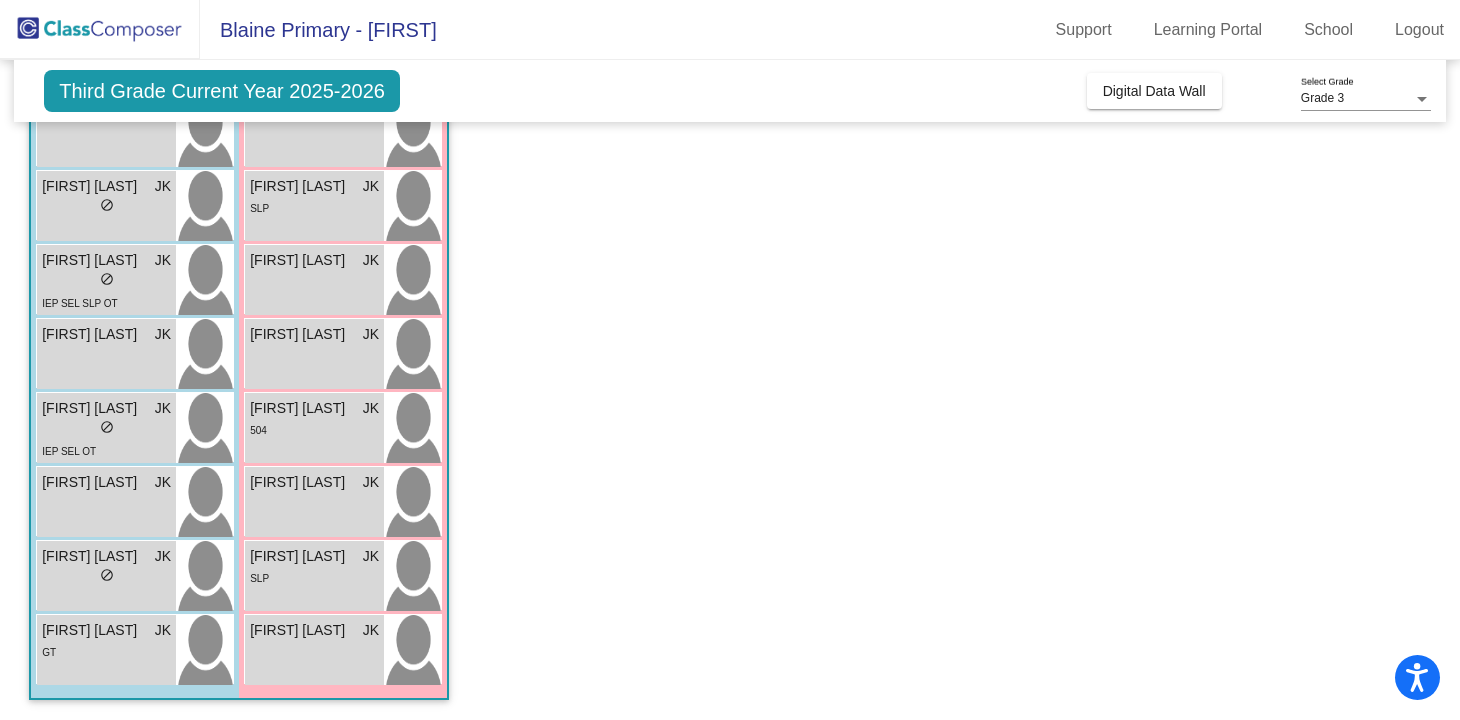 scroll, scrollTop: 0, scrollLeft: 0, axis: both 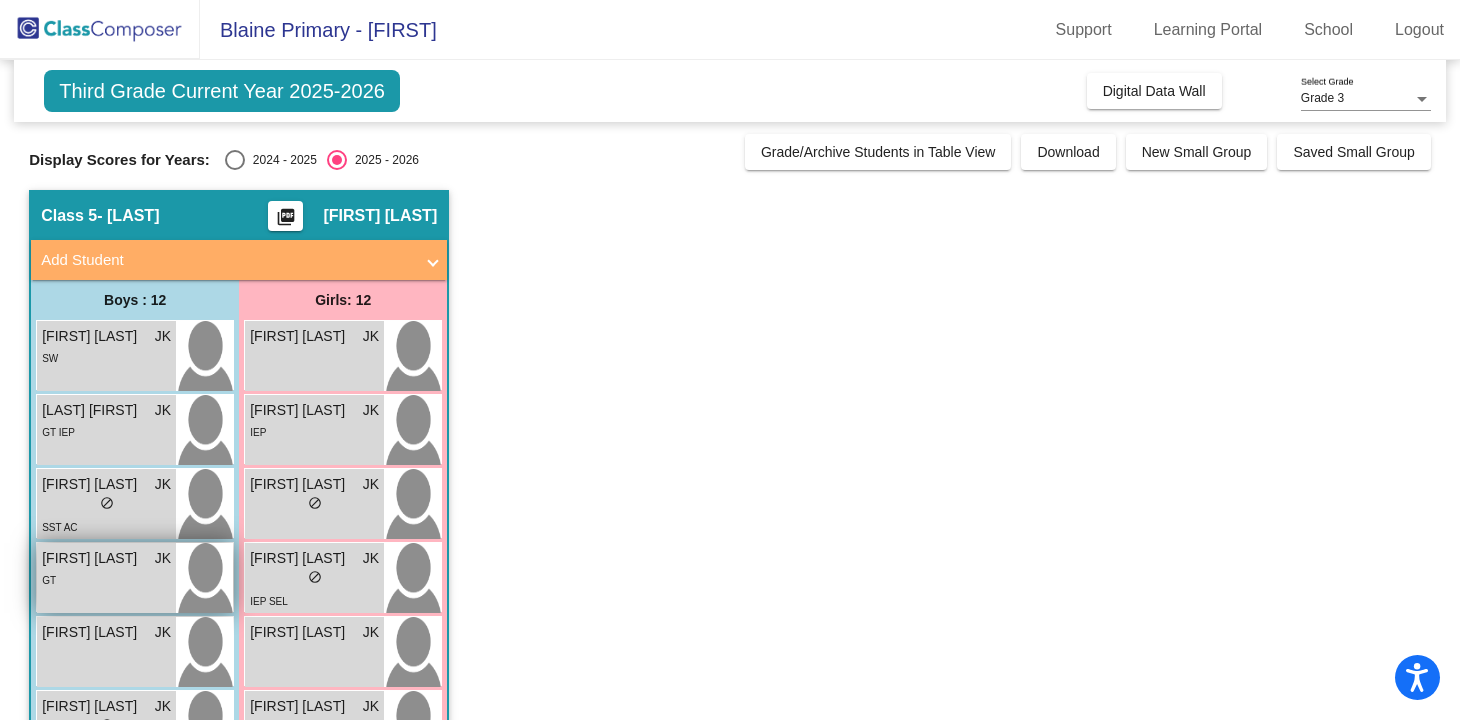 click on "Cooper Bargman JK lock do_not_disturb_alt GT" at bounding box center (106, 578) 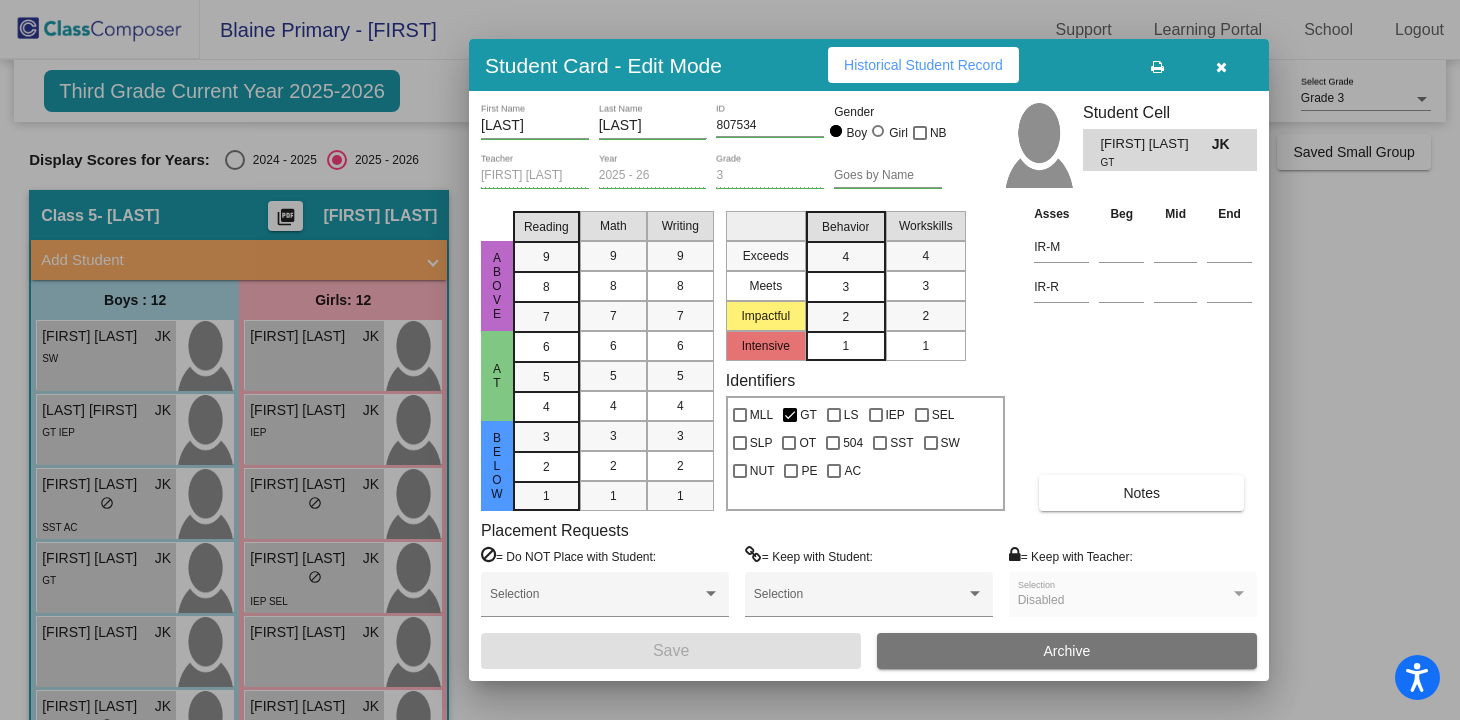 click on "Historical Student Record" at bounding box center (923, 65) 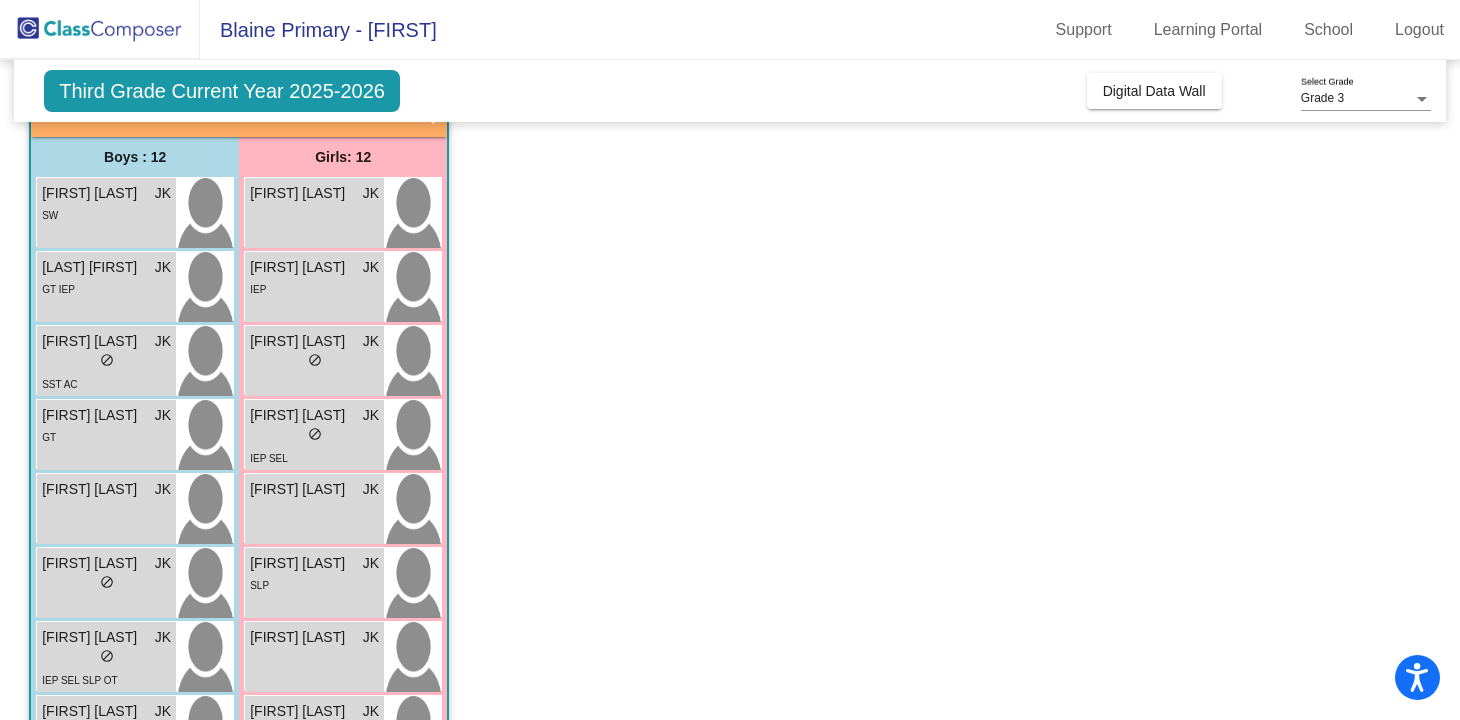 scroll, scrollTop: 154, scrollLeft: 0, axis: vertical 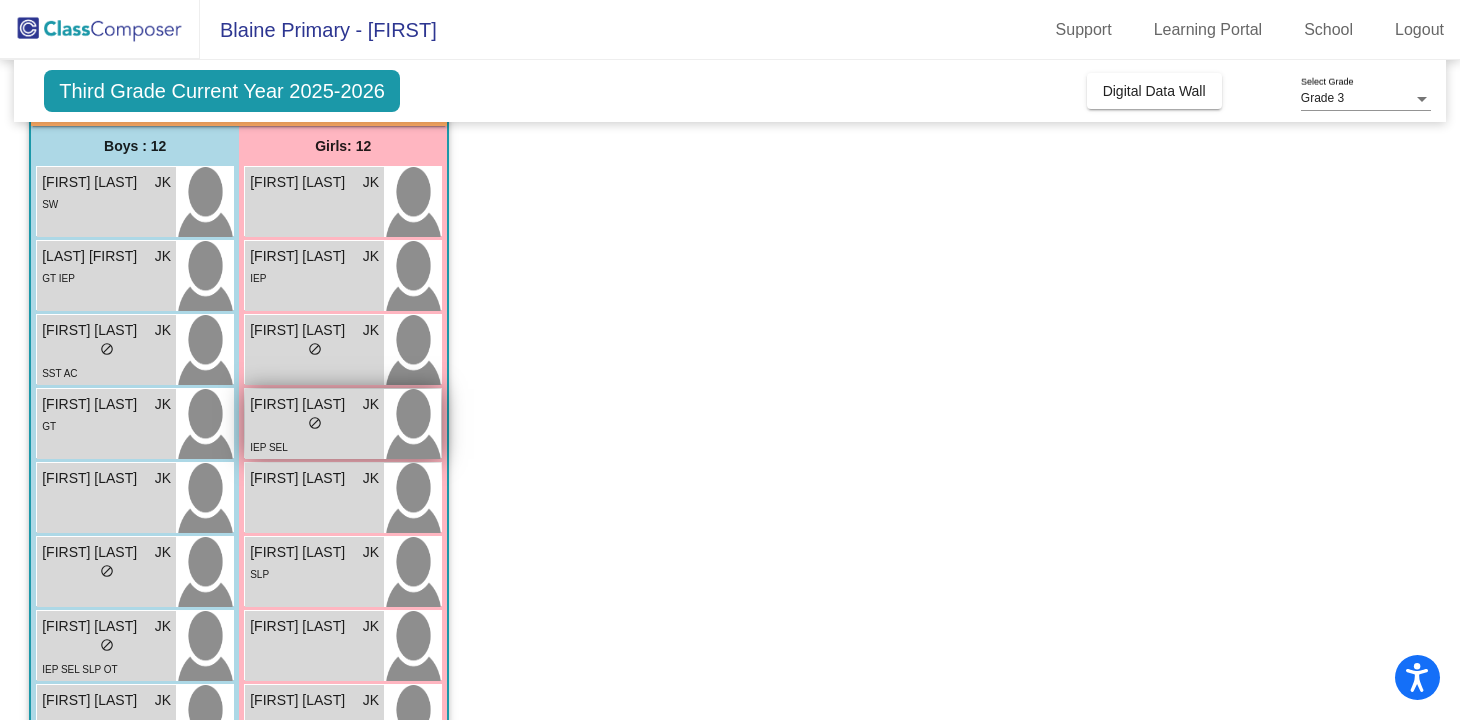 click on "lock do_not_disturb_alt" at bounding box center [314, 425] 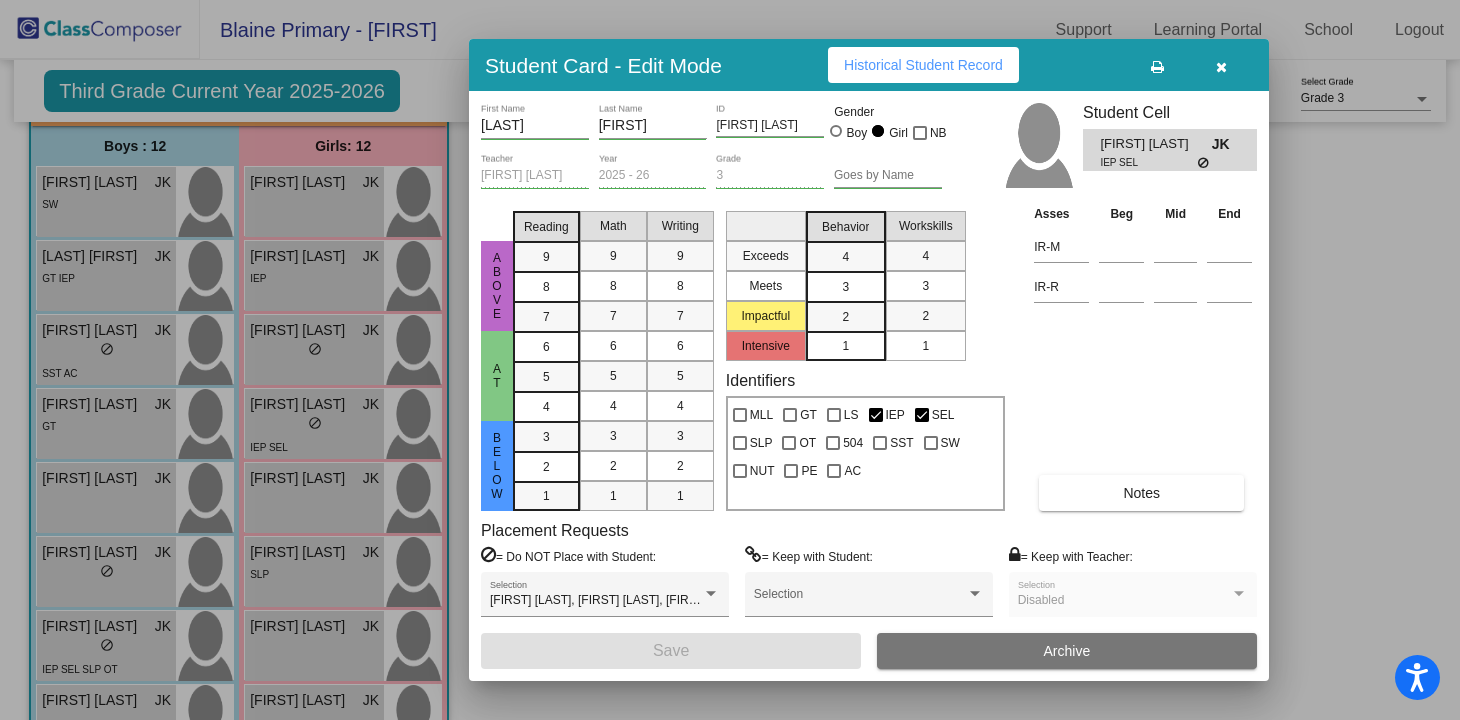 click on "Historical Student Record" at bounding box center [923, 65] 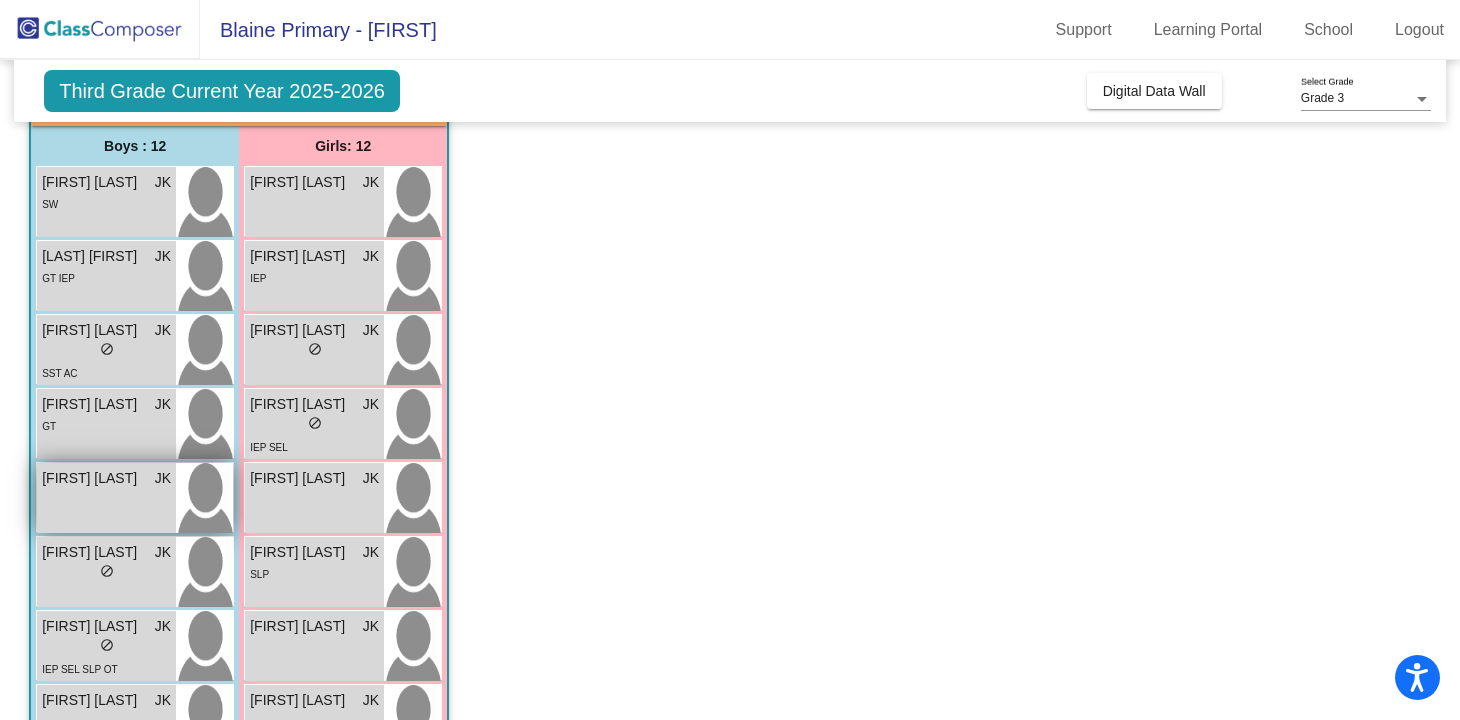 click on "Dmitry Snell JK lock do_not_disturb_alt" at bounding box center [106, 498] 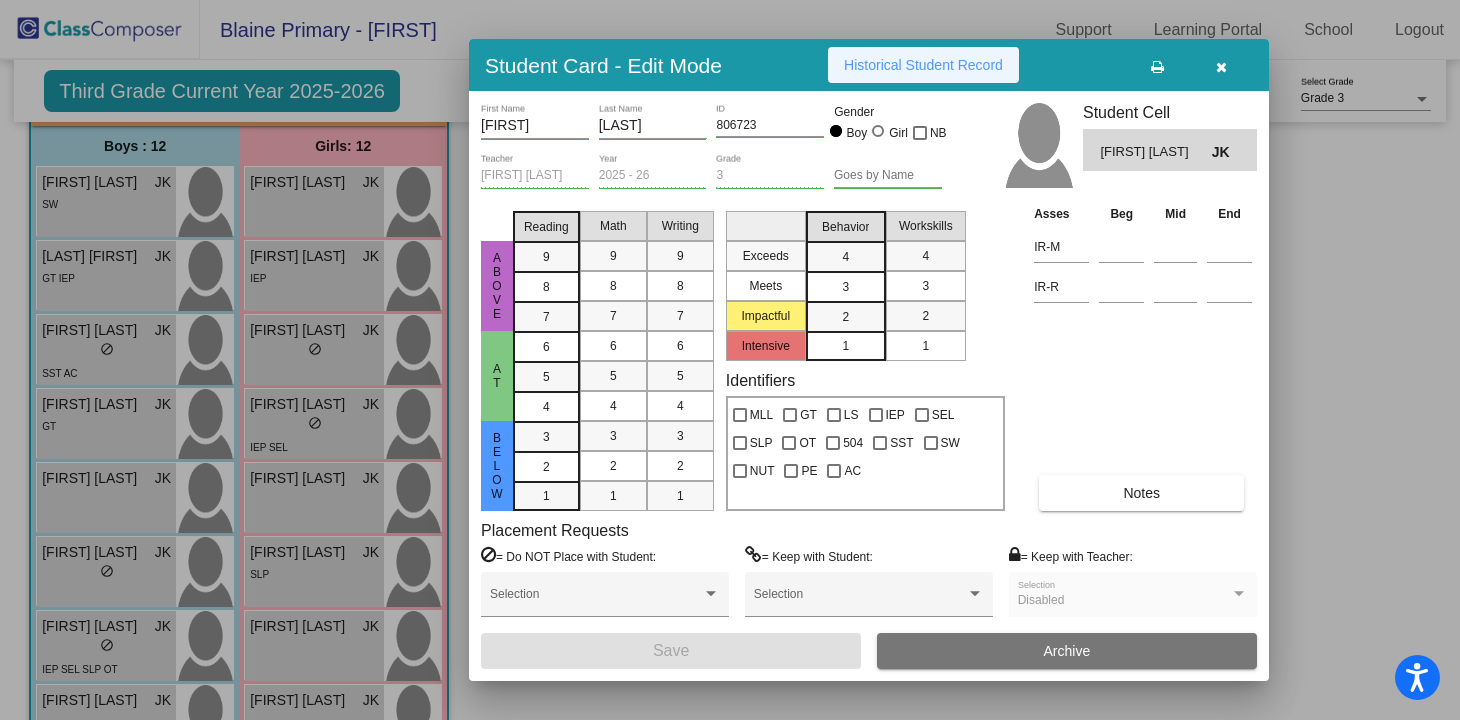 click on "Historical Student Record" at bounding box center (923, 65) 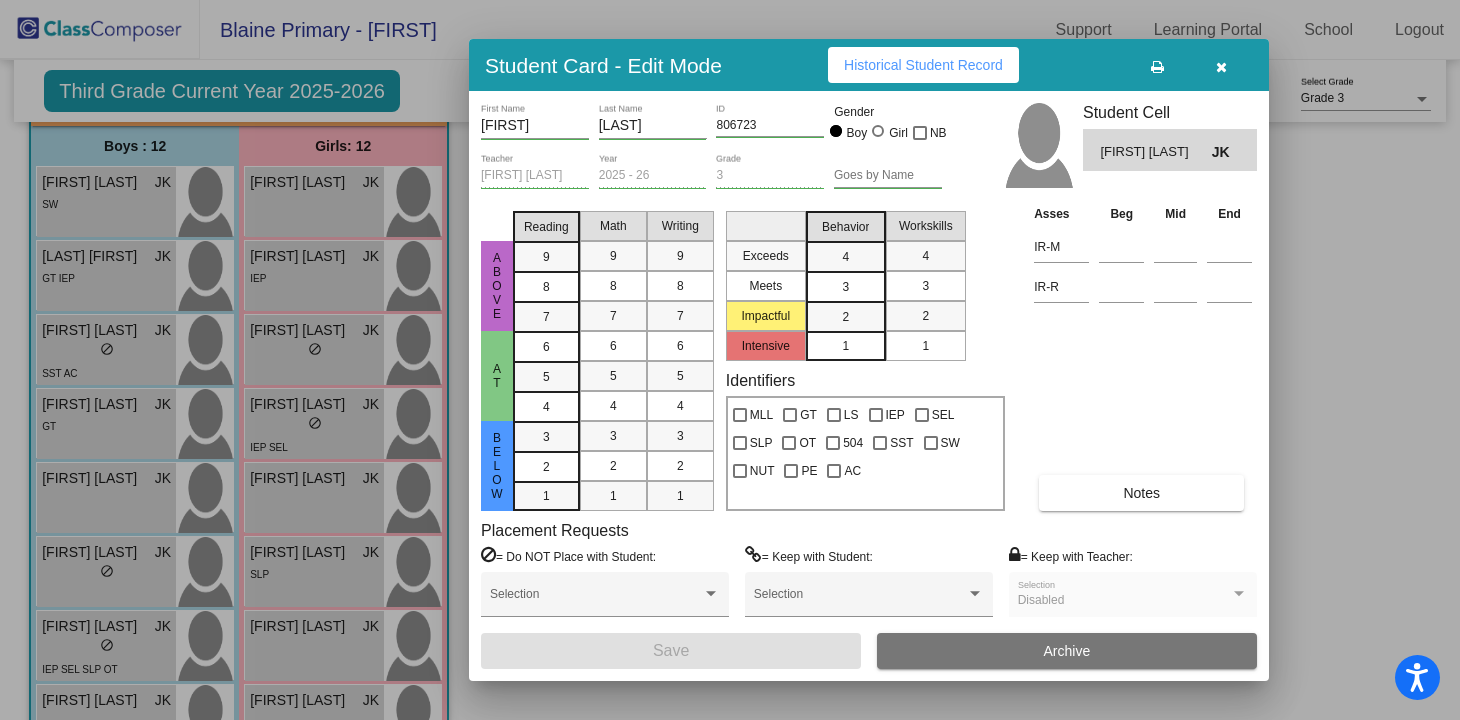 click at bounding box center (1221, 67) 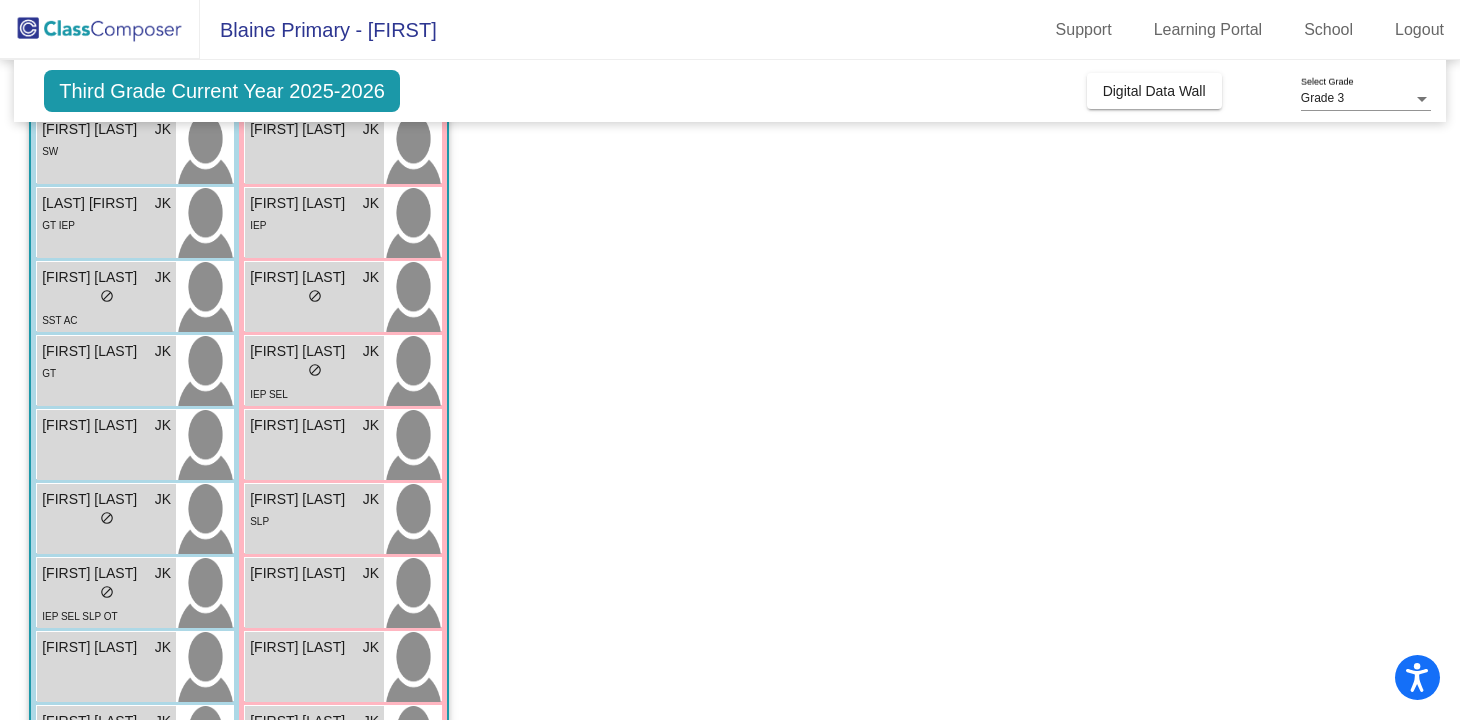 scroll, scrollTop: 210, scrollLeft: 0, axis: vertical 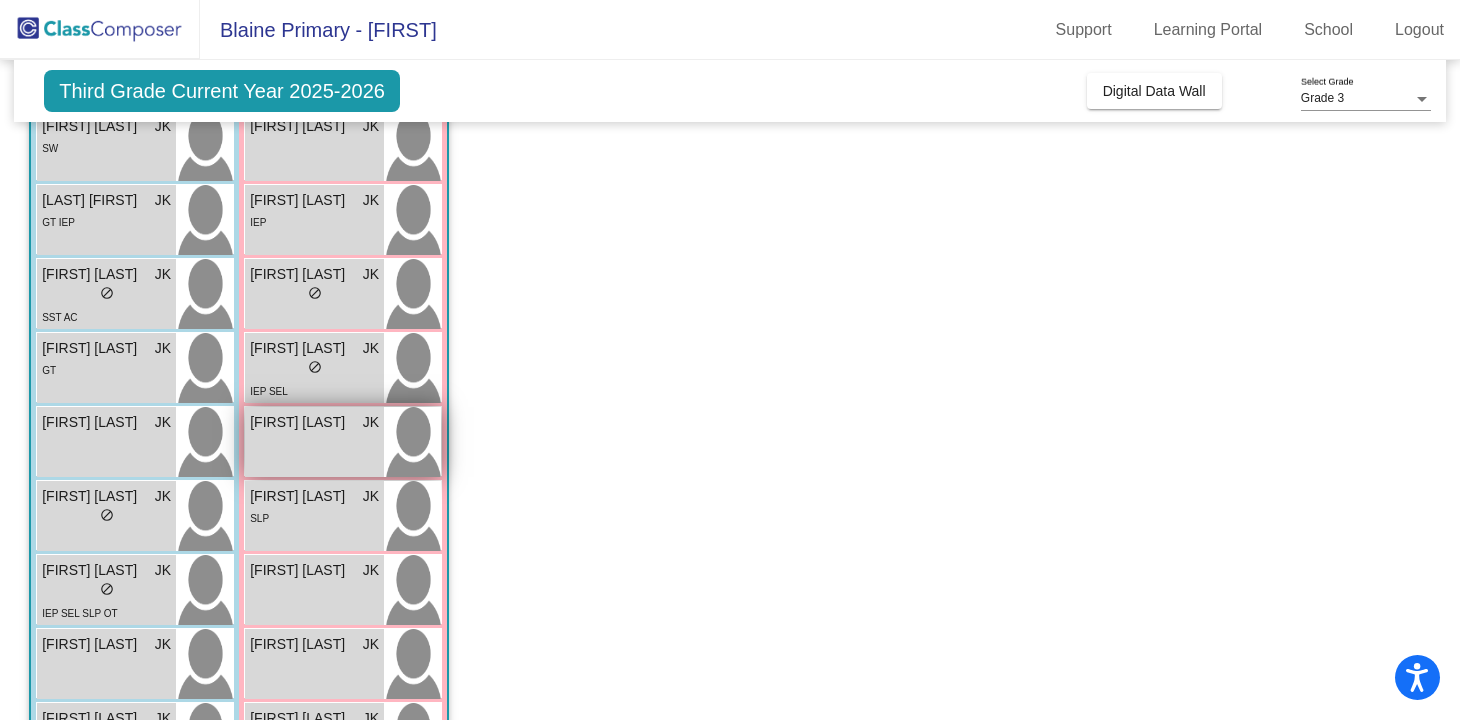 click on "Ivy Tuttle" at bounding box center (300, 422) 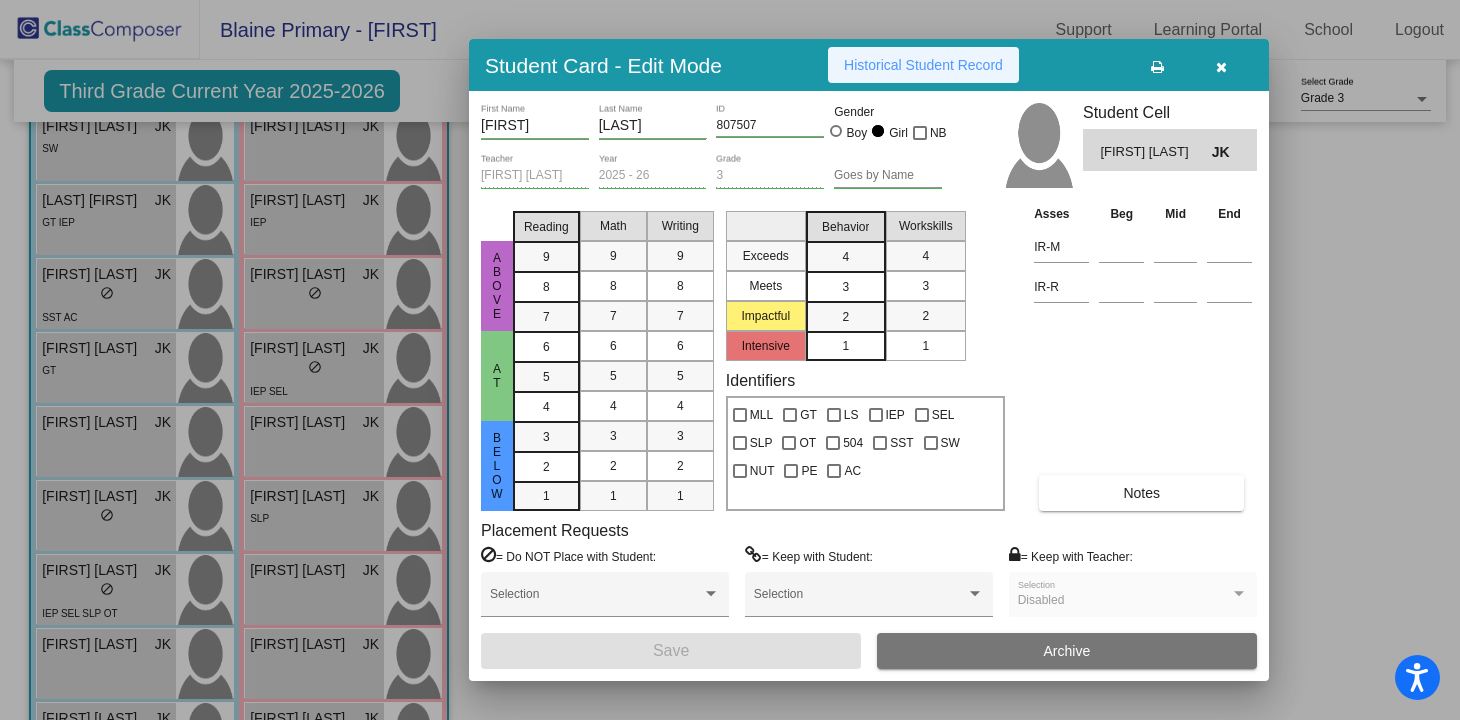 click on "Historical Student Record" at bounding box center [923, 65] 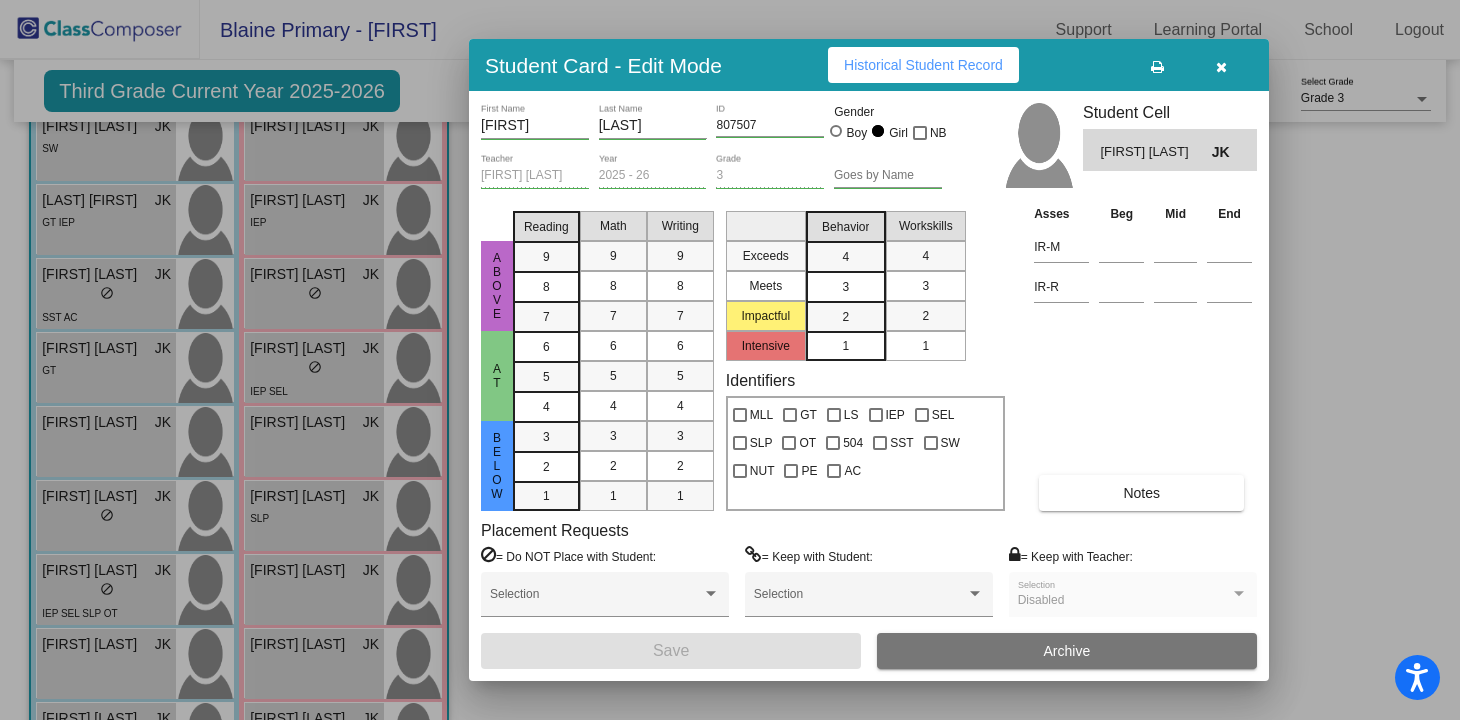click at bounding box center [1221, 65] 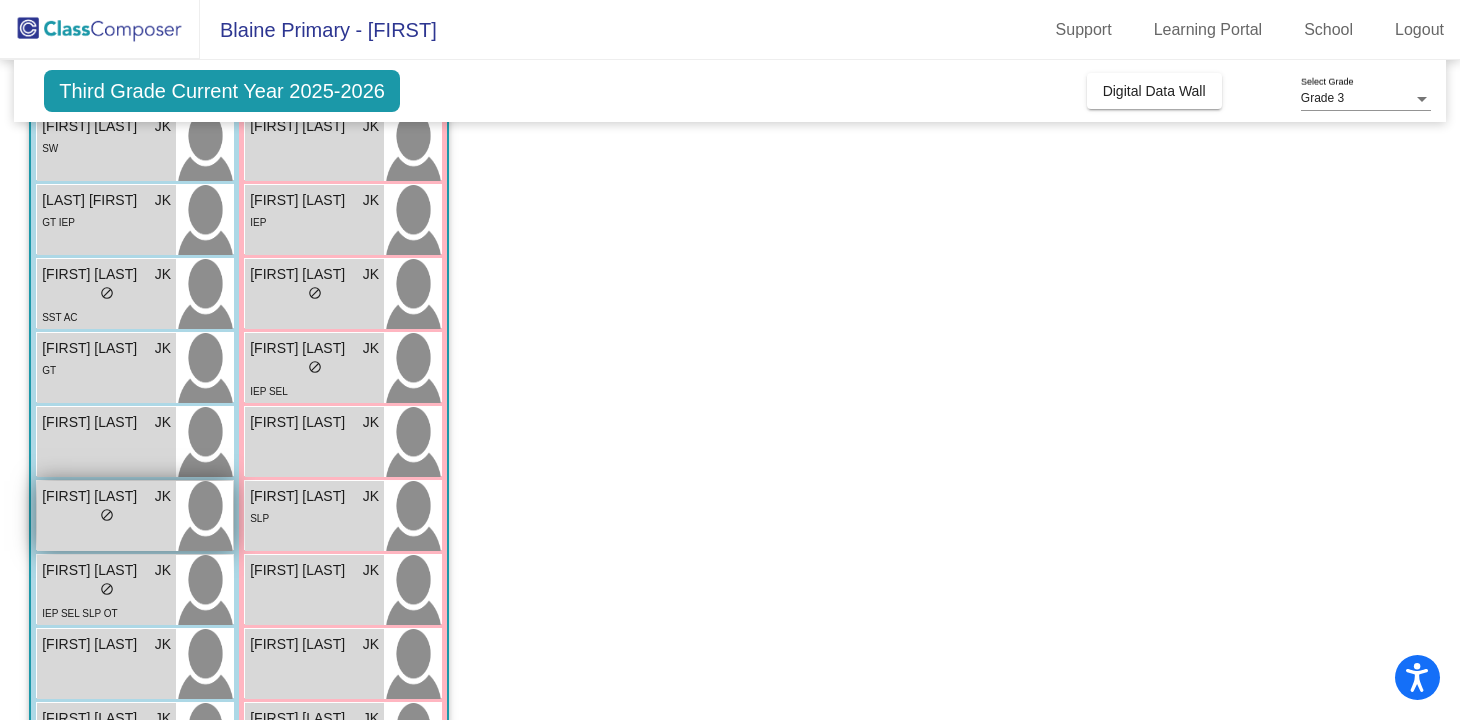 click on "James Moore JK lock do_not_disturb_alt" at bounding box center [106, 516] 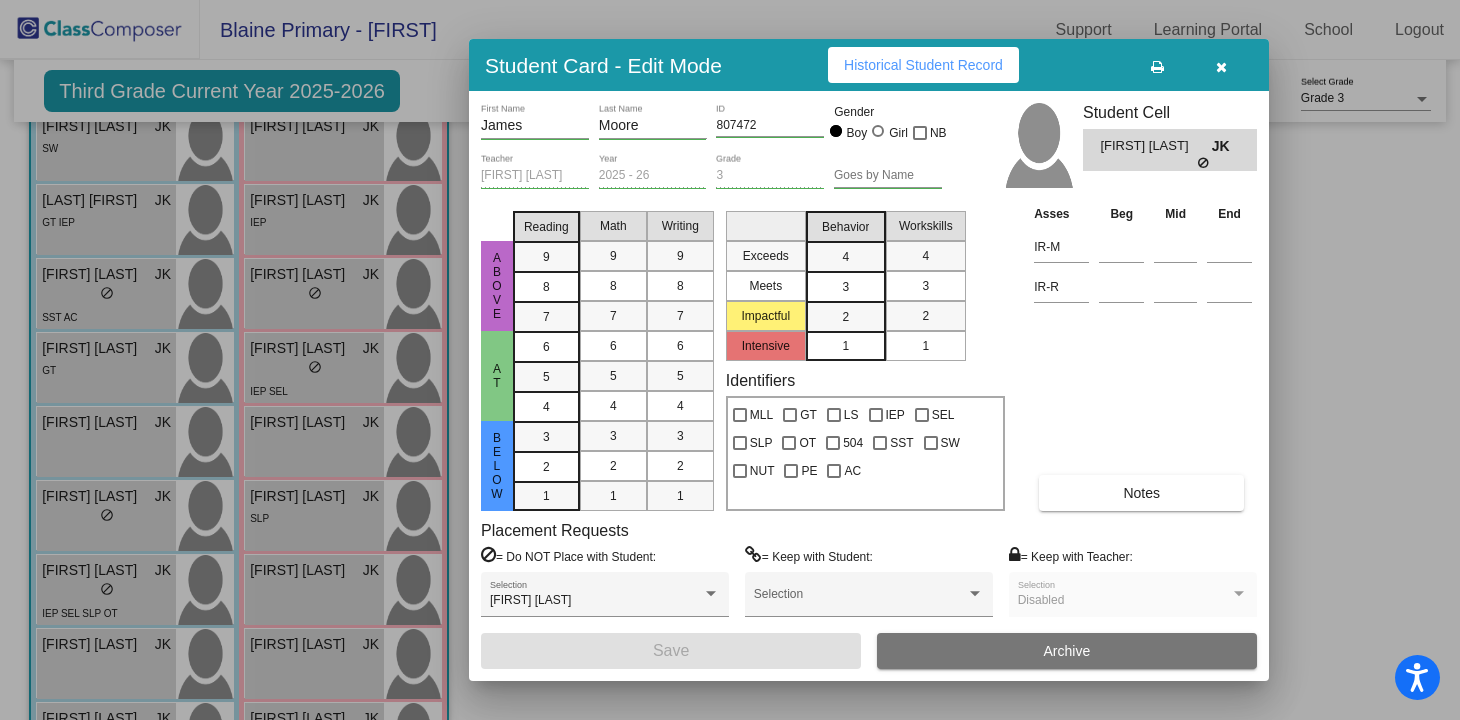click on "Historical Student Record" at bounding box center [923, 65] 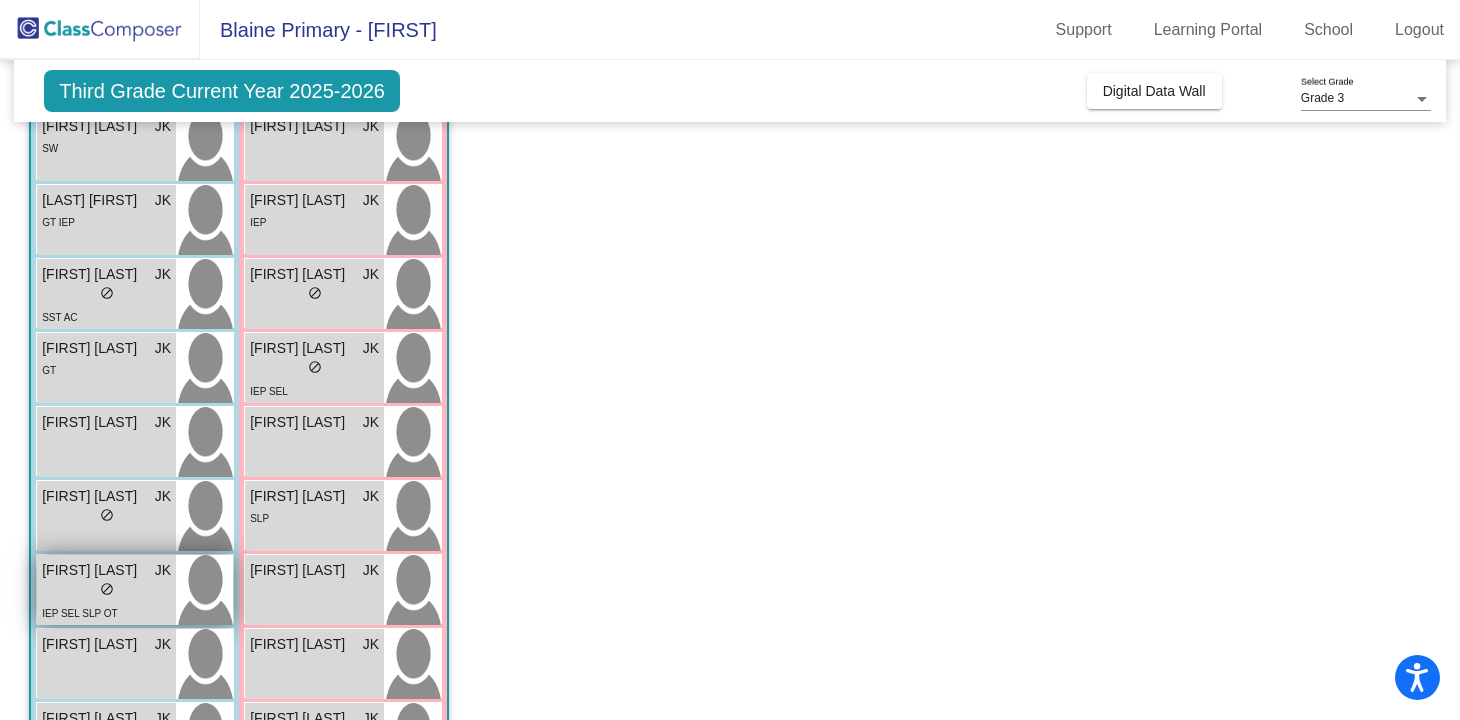 click on "Jaxson Freeman" at bounding box center [92, 570] 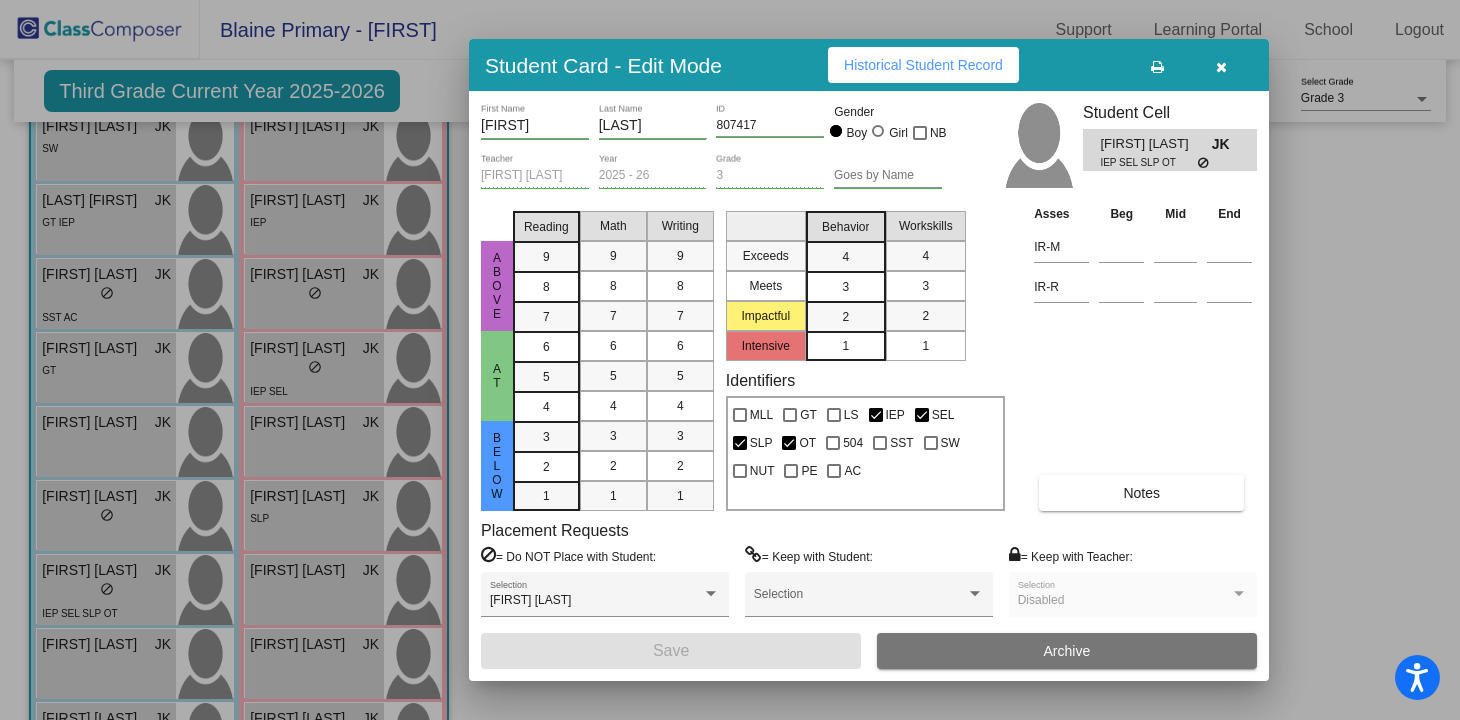 click on "Historical Student Record" at bounding box center [923, 65] 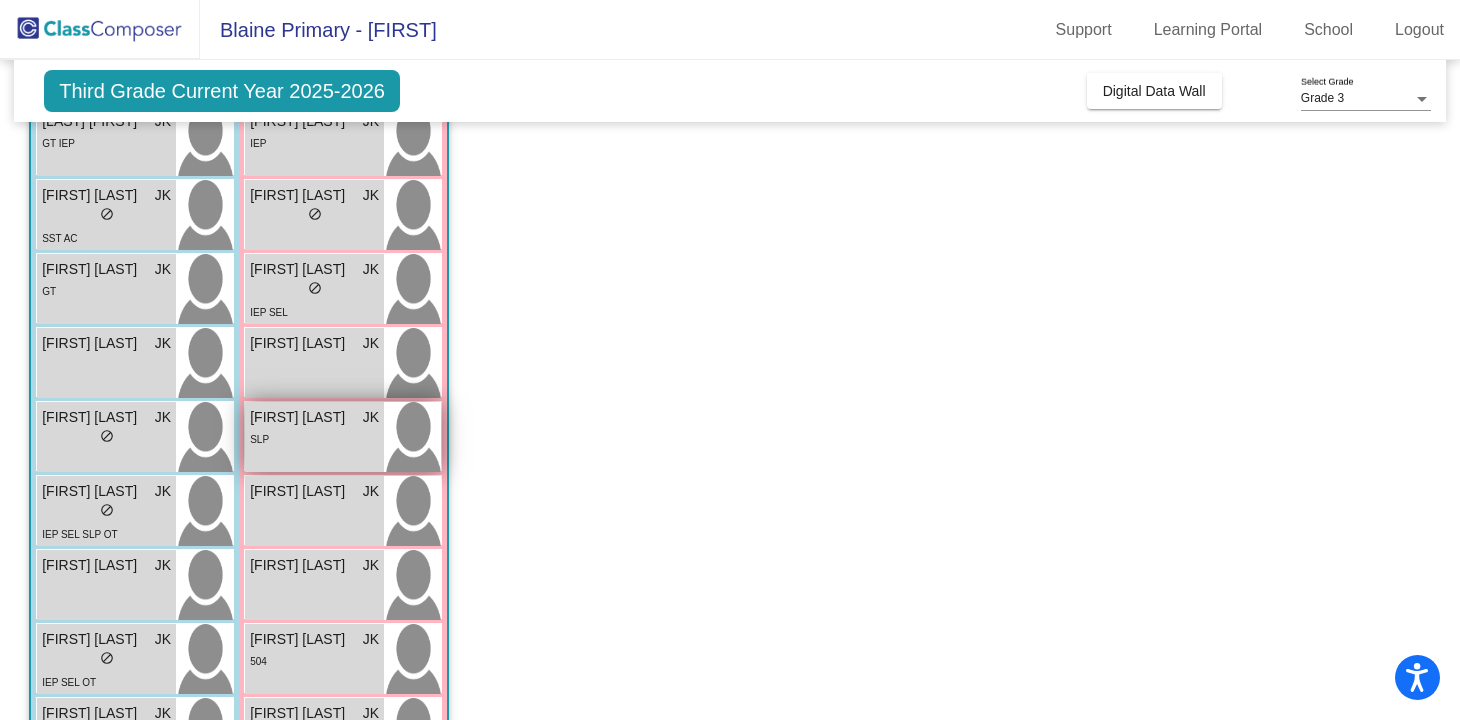 scroll, scrollTop: 292, scrollLeft: 0, axis: vertical 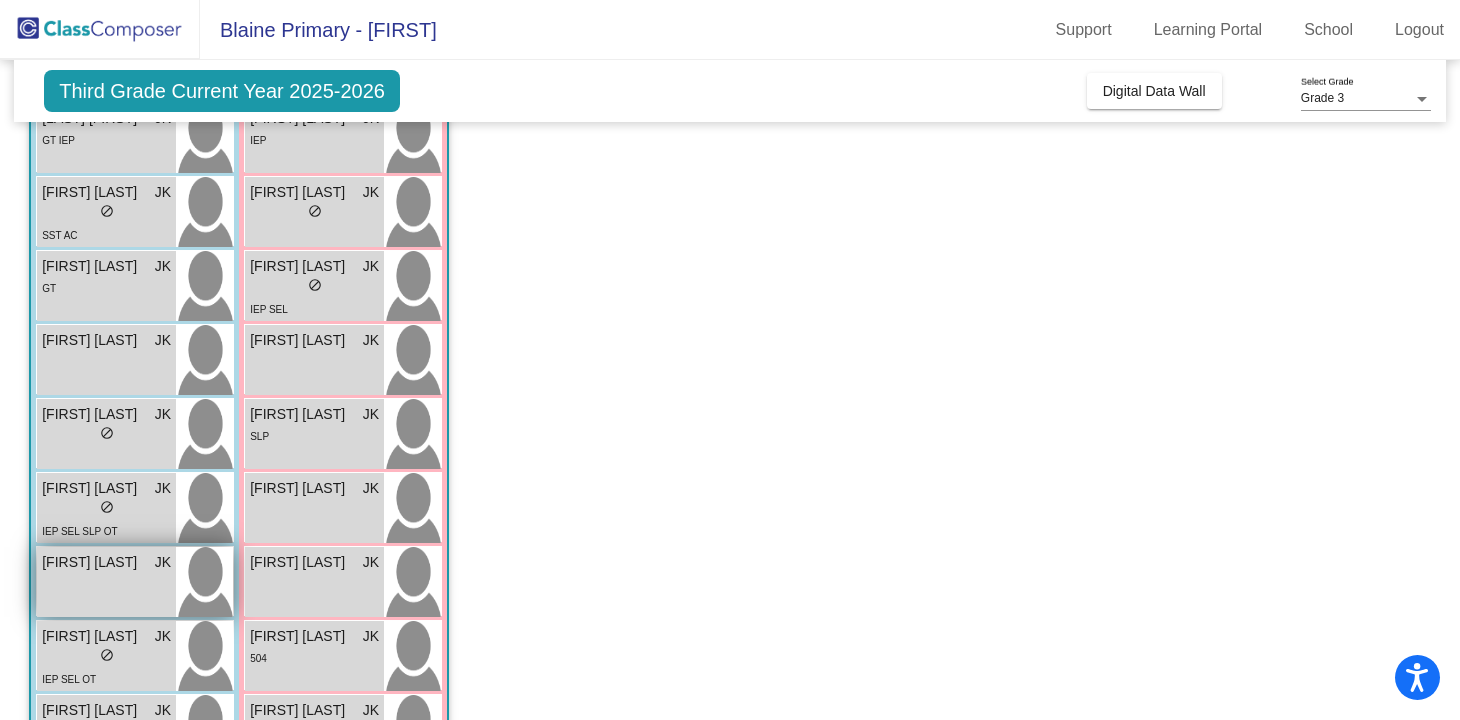 click on "Jesse Horton JK lock do_not_disturb_alt" at bounding box center (106, 582) 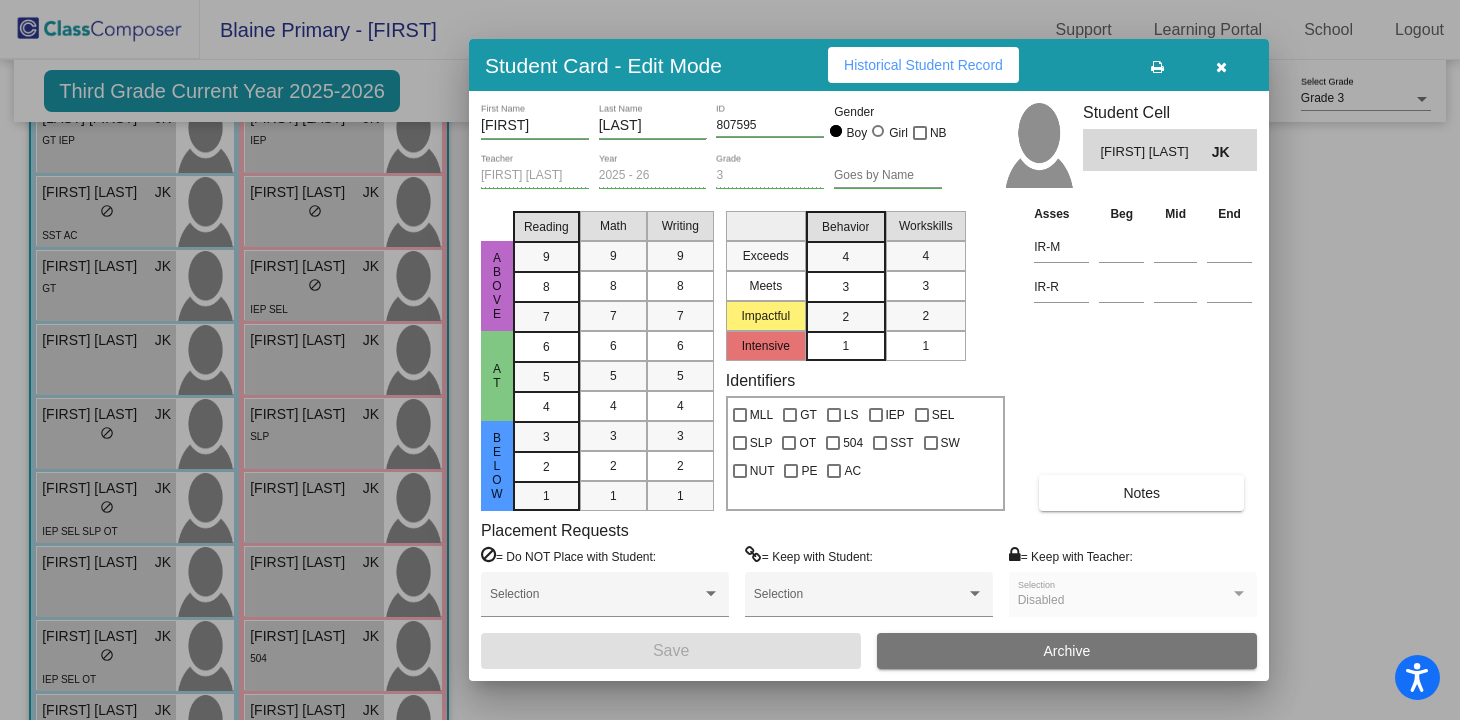 click on "Historical Student Record" at bounding box center (923, 65) 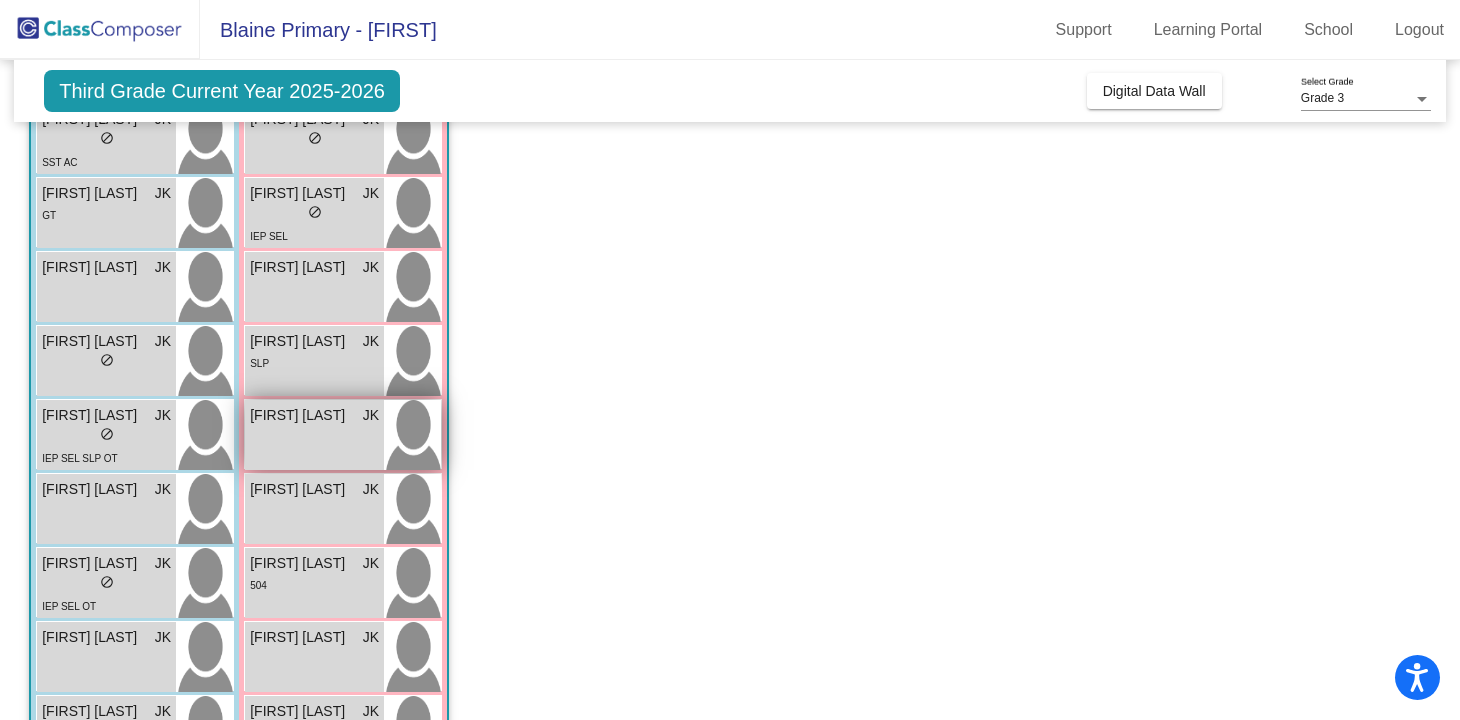 scroll, scrollTop: 372, scrollLeft: 0, axis: vertical 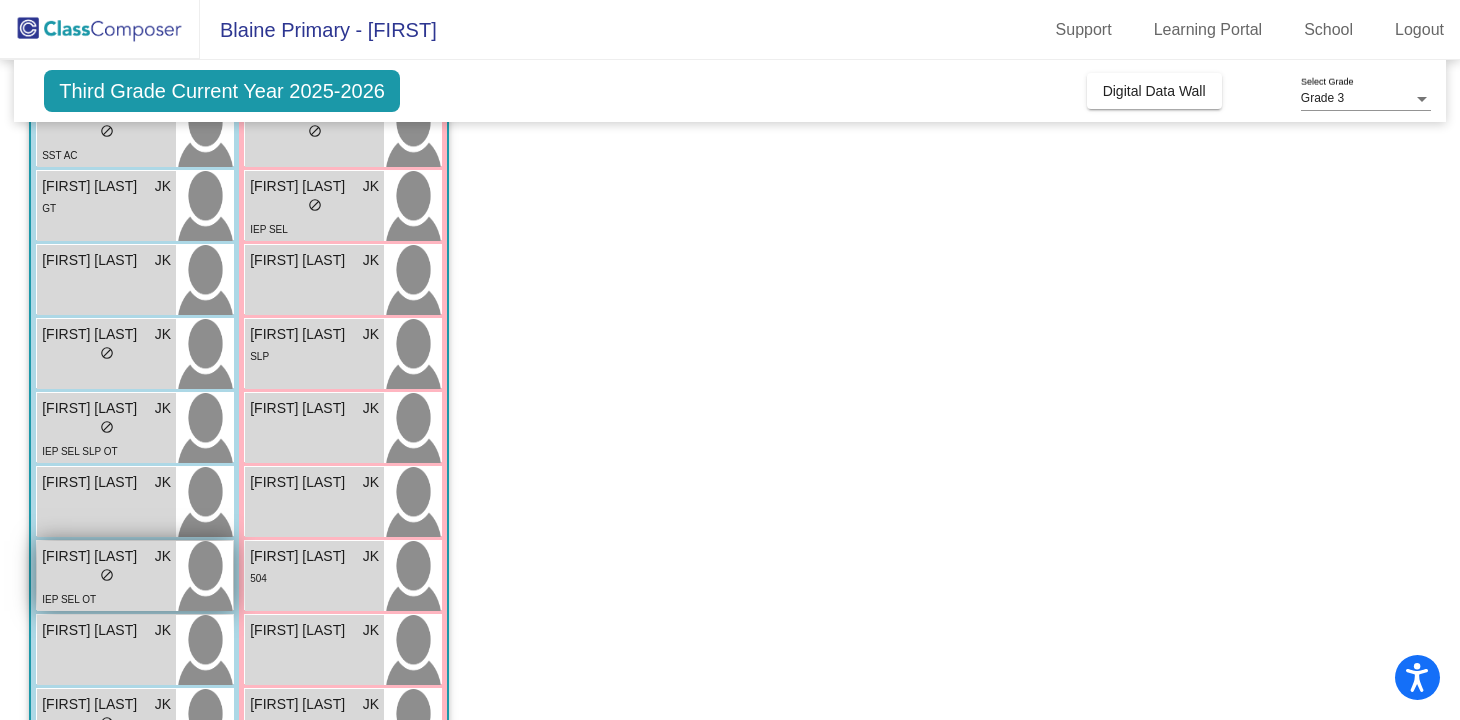click on "lock do_not_disturb_alt" at bounding box center [106, 577] 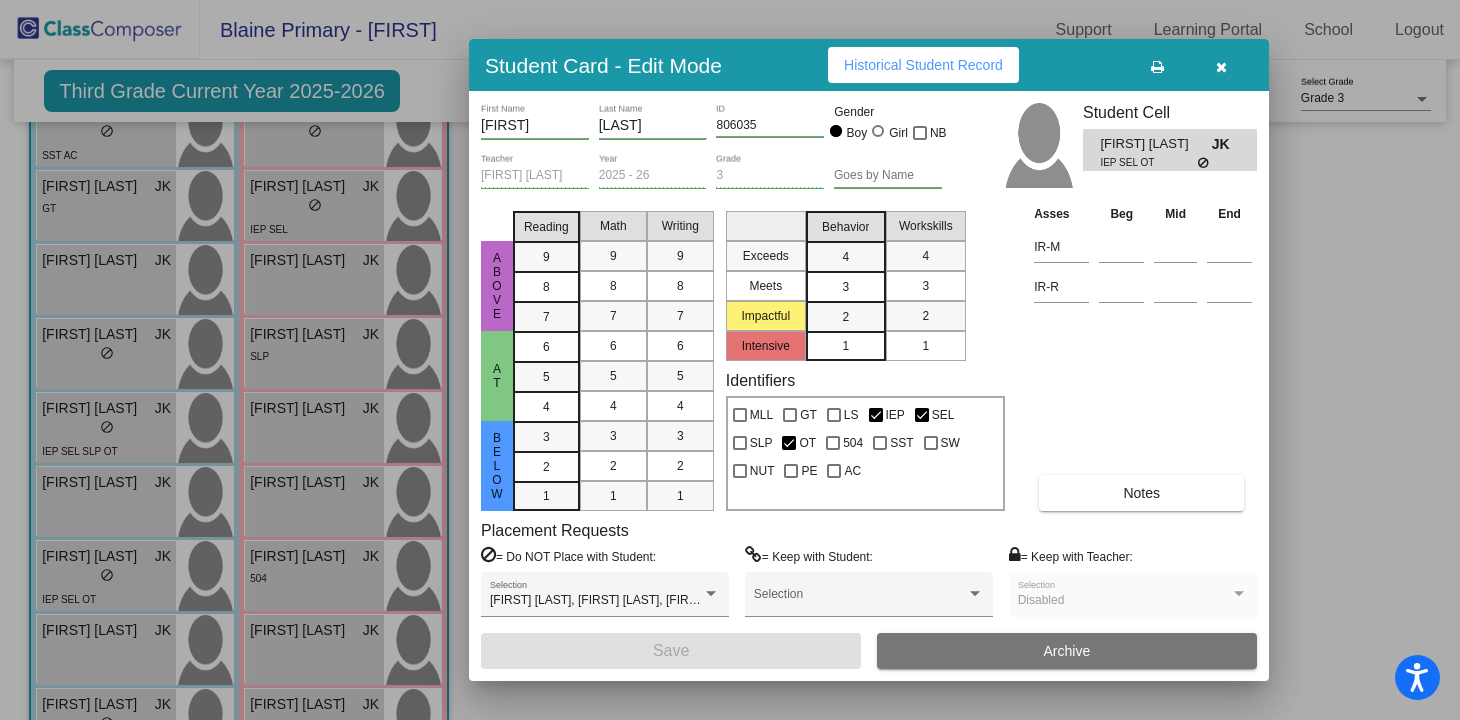 click on "Historical Student Record" at bounding box center [923, 65] 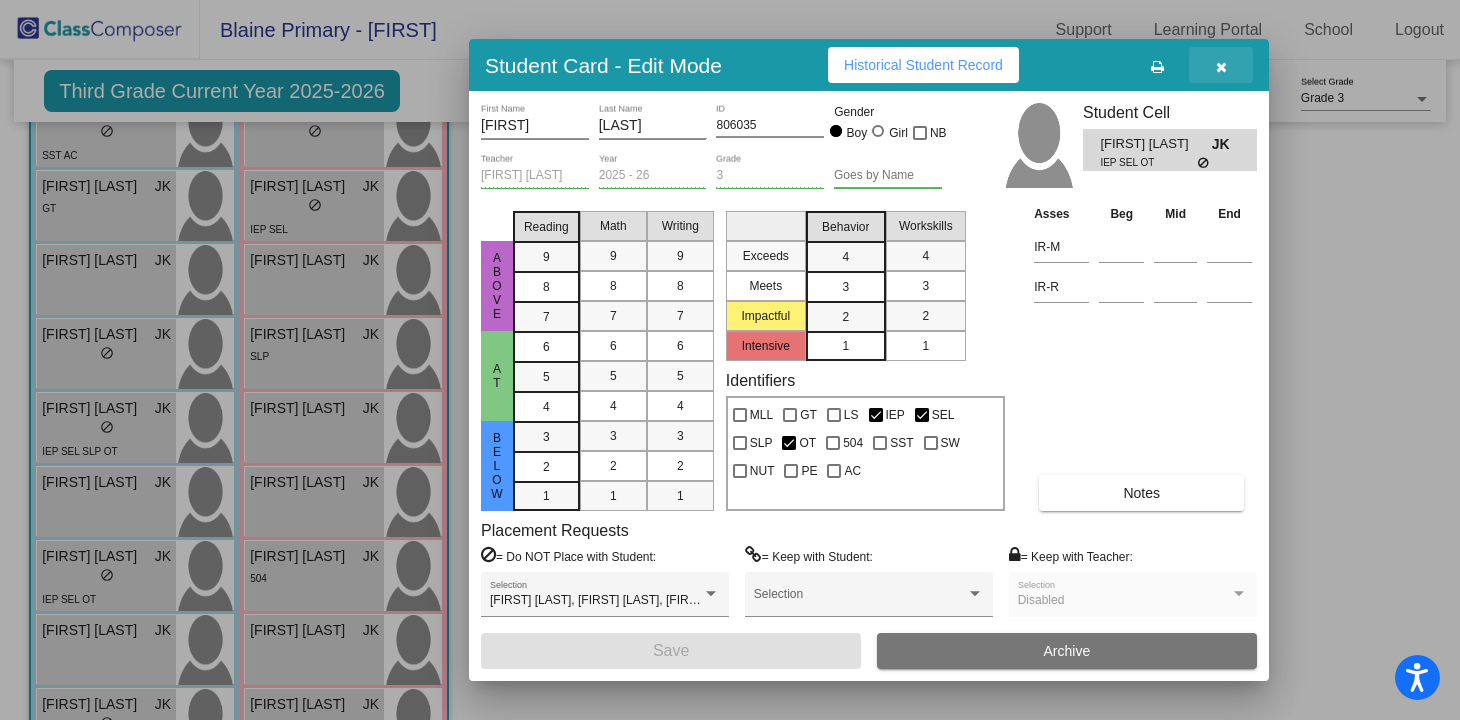 click at bounding box center [1221, 67] 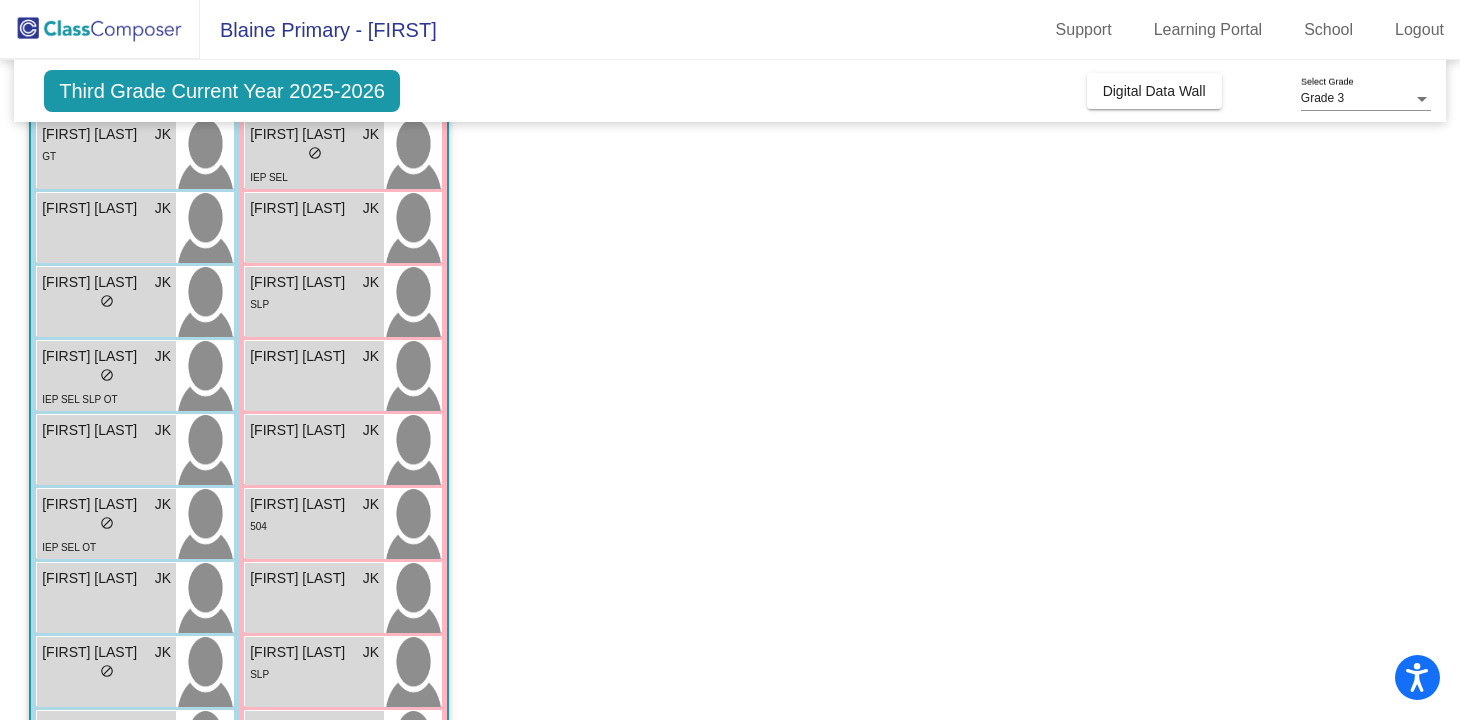scroll, scrollTop: 478, scrollLeft: 0, axis: vertical 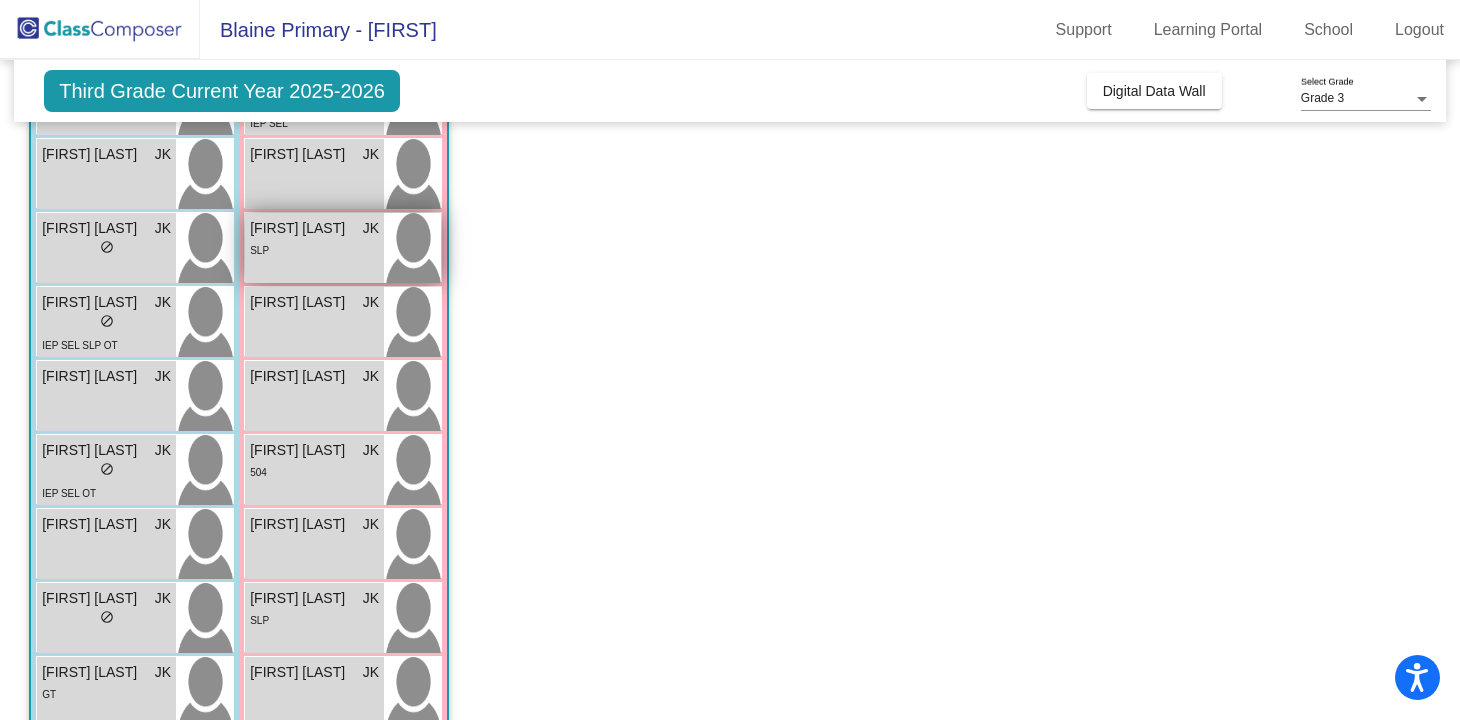 click on "SLP" at bounding box center (314, 249) 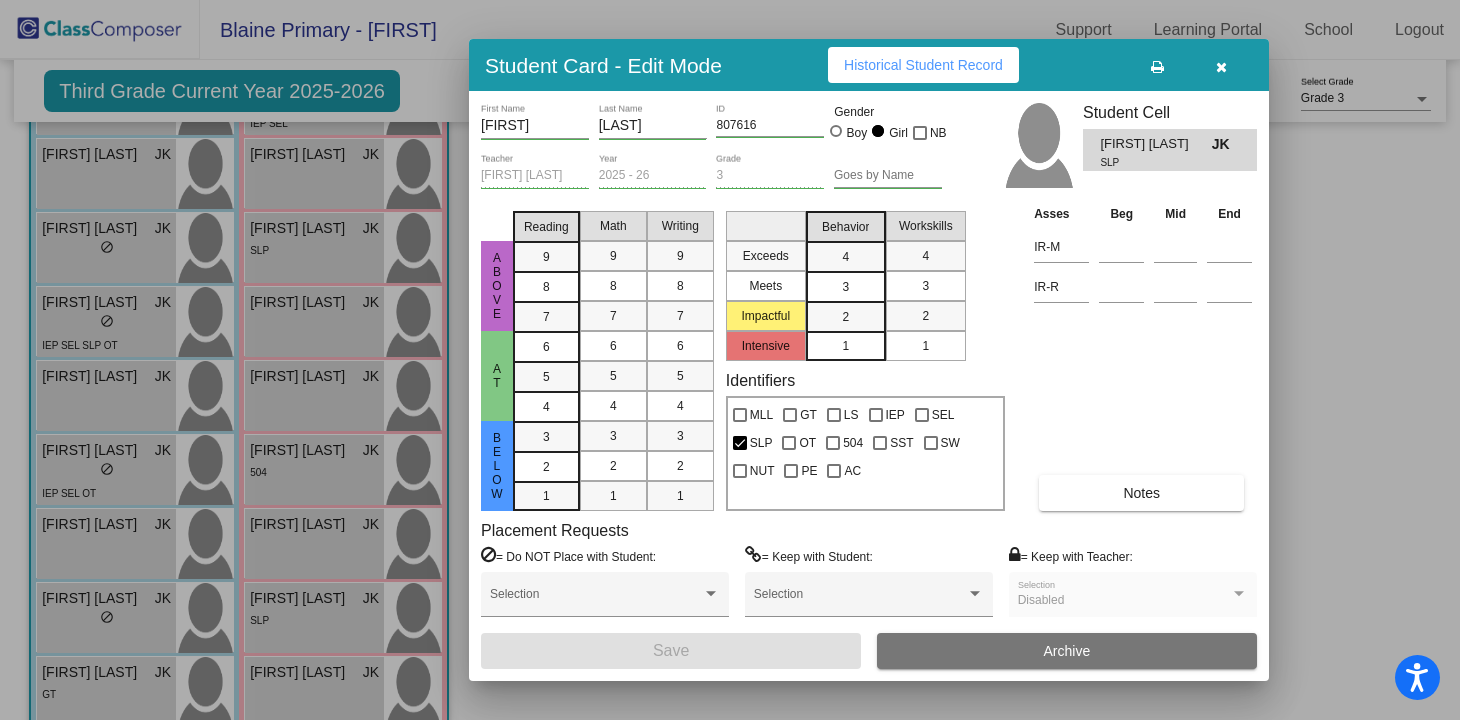 click on "Historical Student Record" at bounding box center (923, 65) 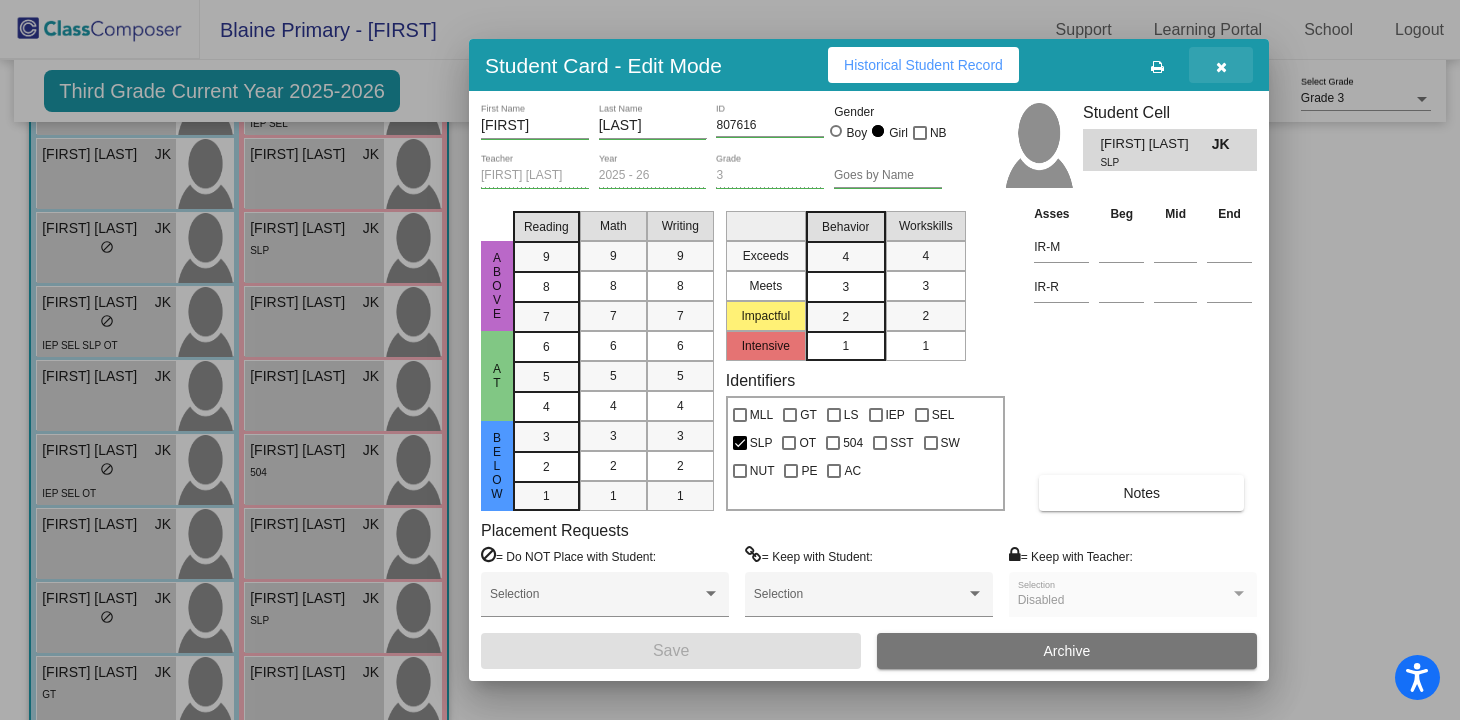 click at bounding box center [1221, 67] 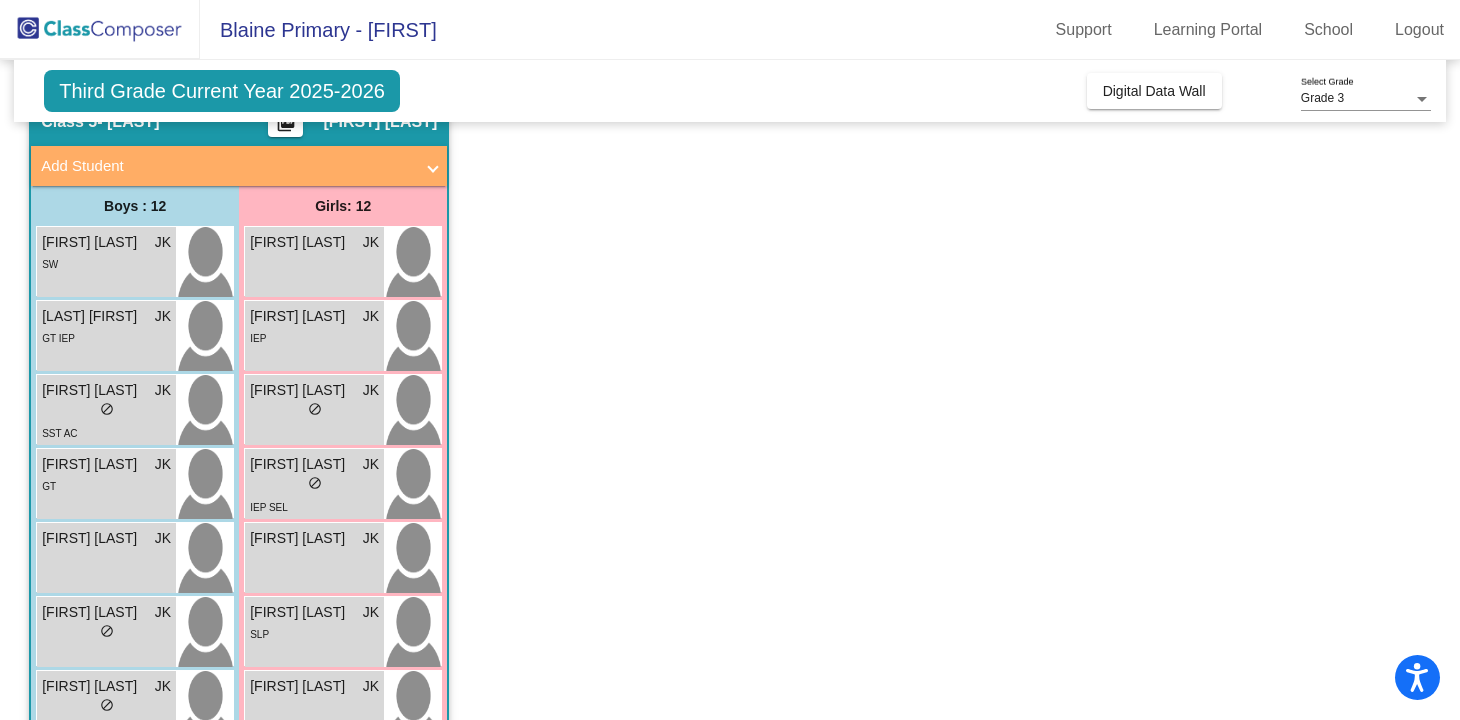 scroll, scrollTop: 94, scrollLeft: 0, axis: vertical 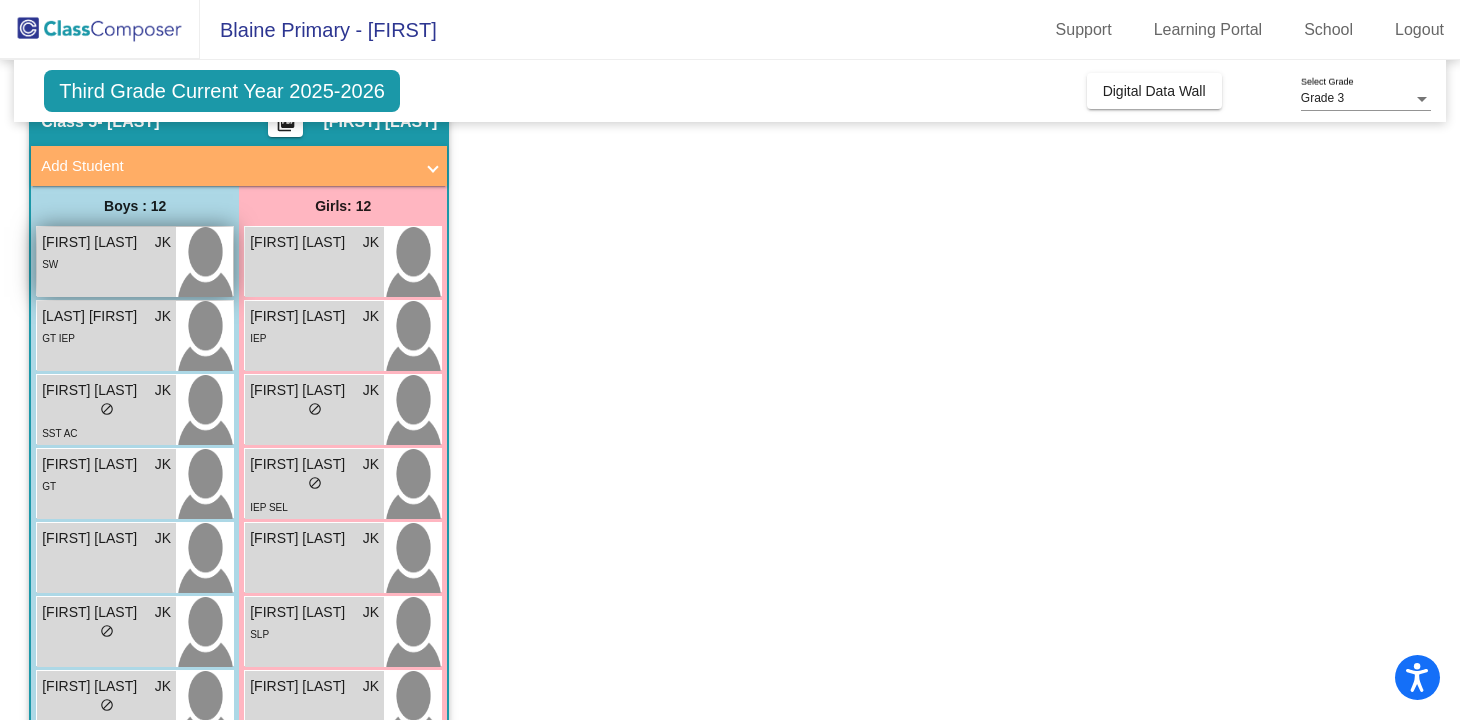 click on "Addex Garza JK" at bounding box center [106, 242] 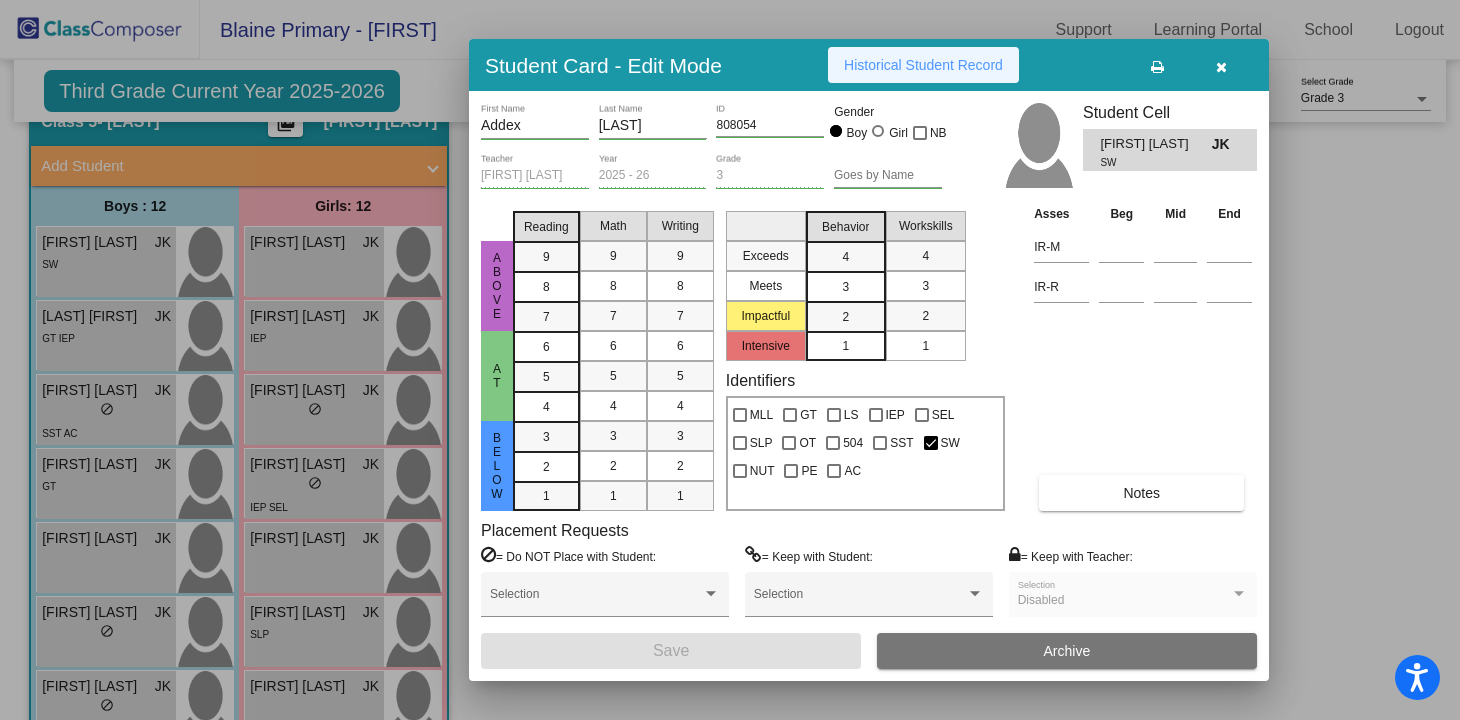 click on "Historical Student Record" at bounding box center [923, 65] 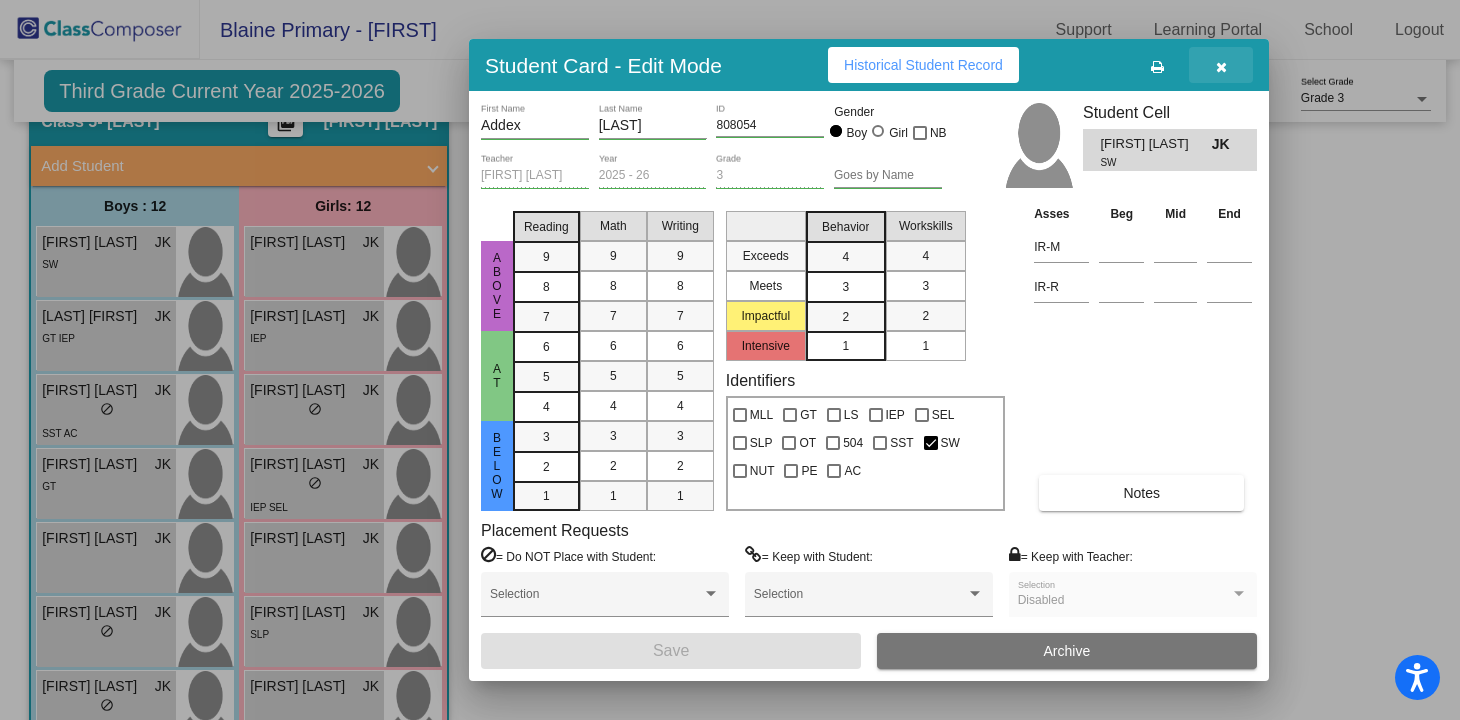 click at bounding box center [1221, 67] 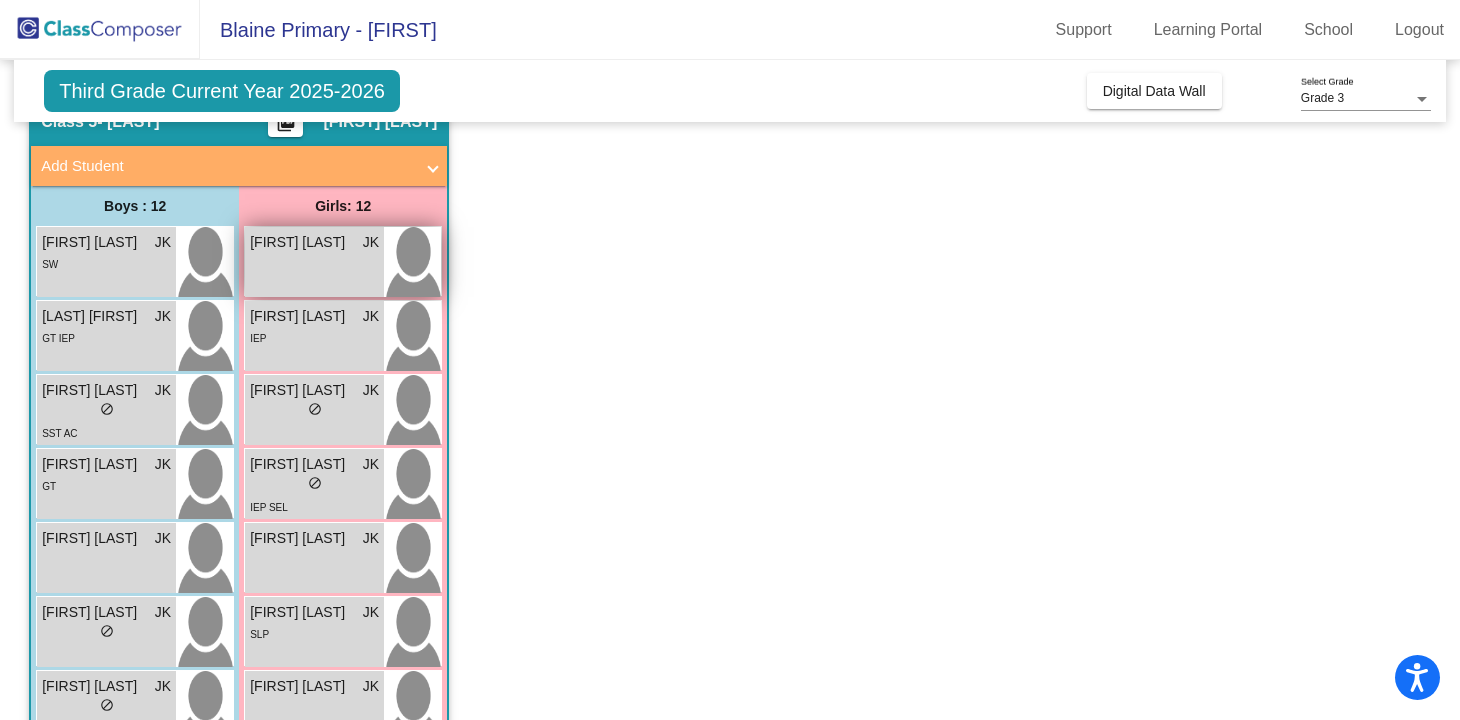 click on "Abigail Catalogna JK lock do_not_disturb_alt" at bounding box center (314, 262) 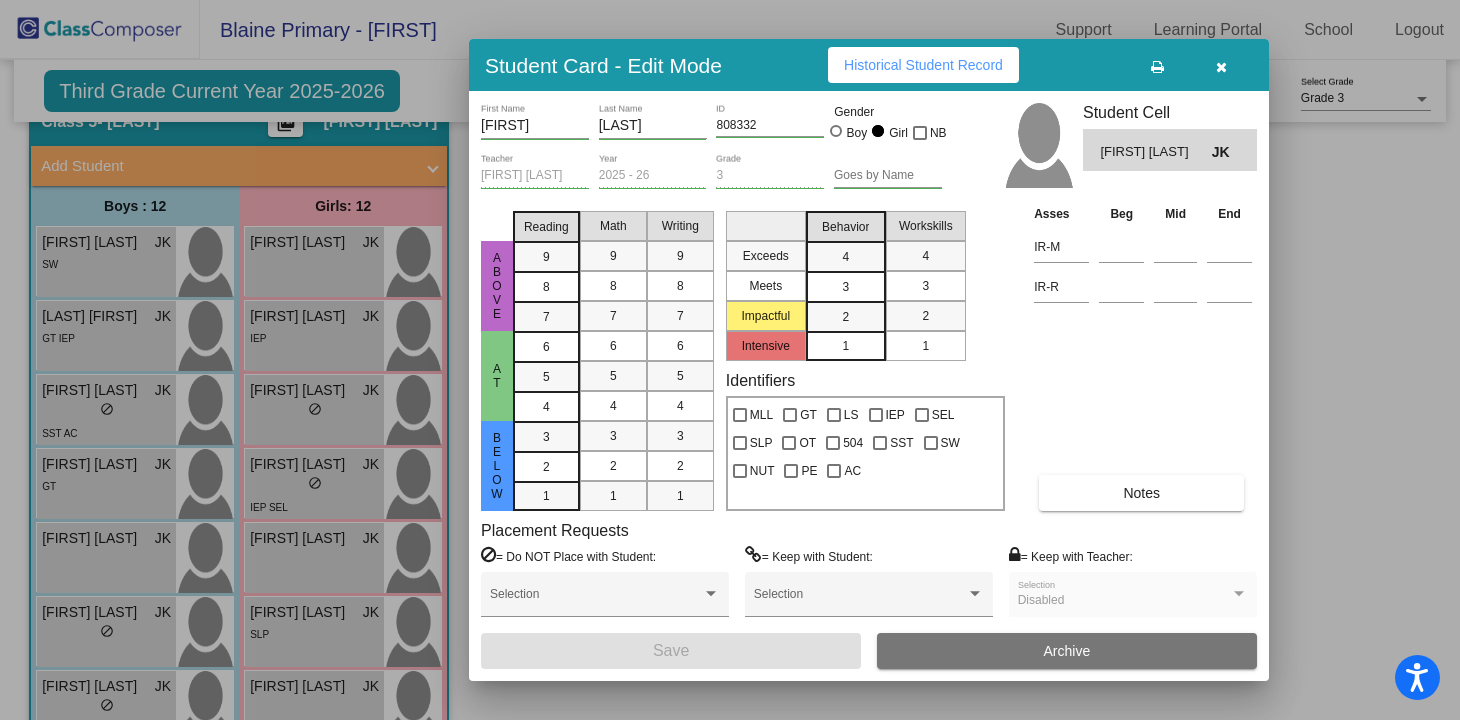 click on "Historical Student Record" at bounding box center [923, 65] 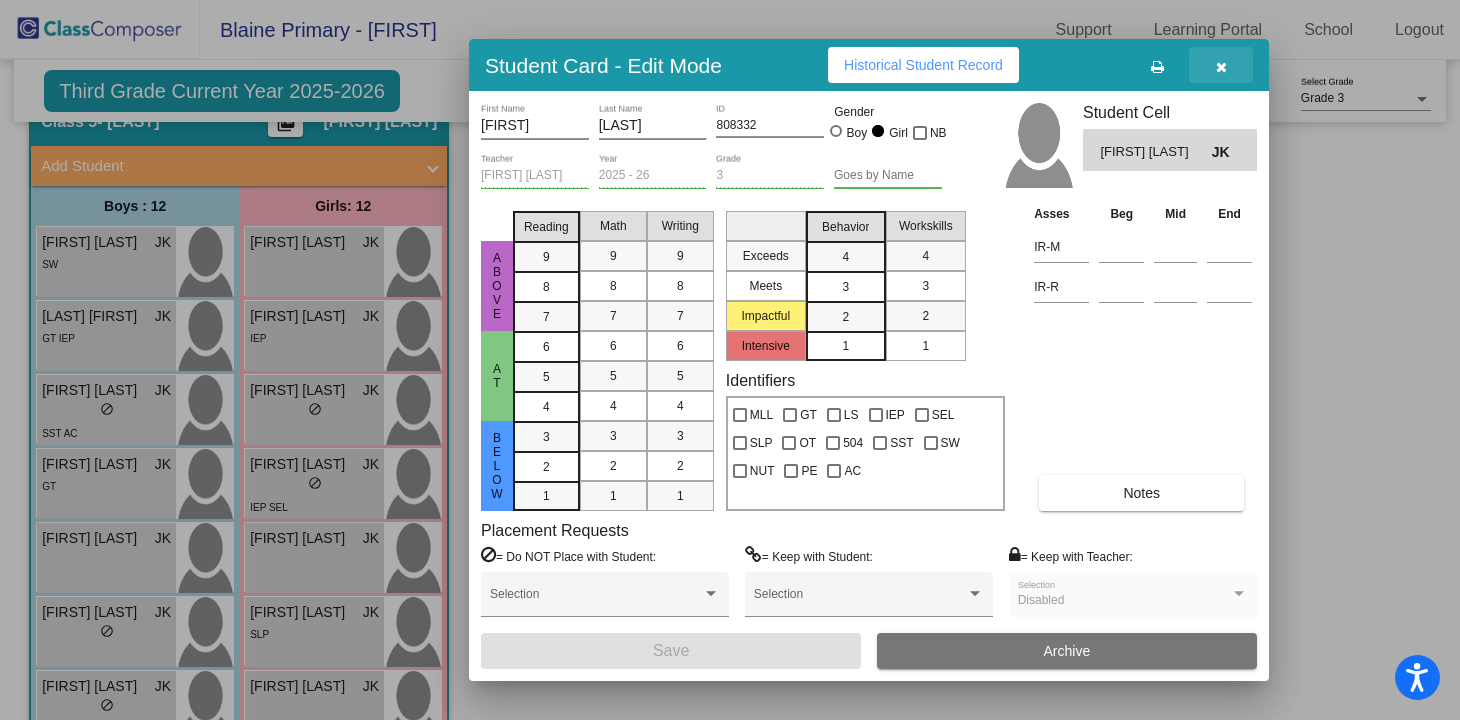 click at bounding box center [1221, 67] 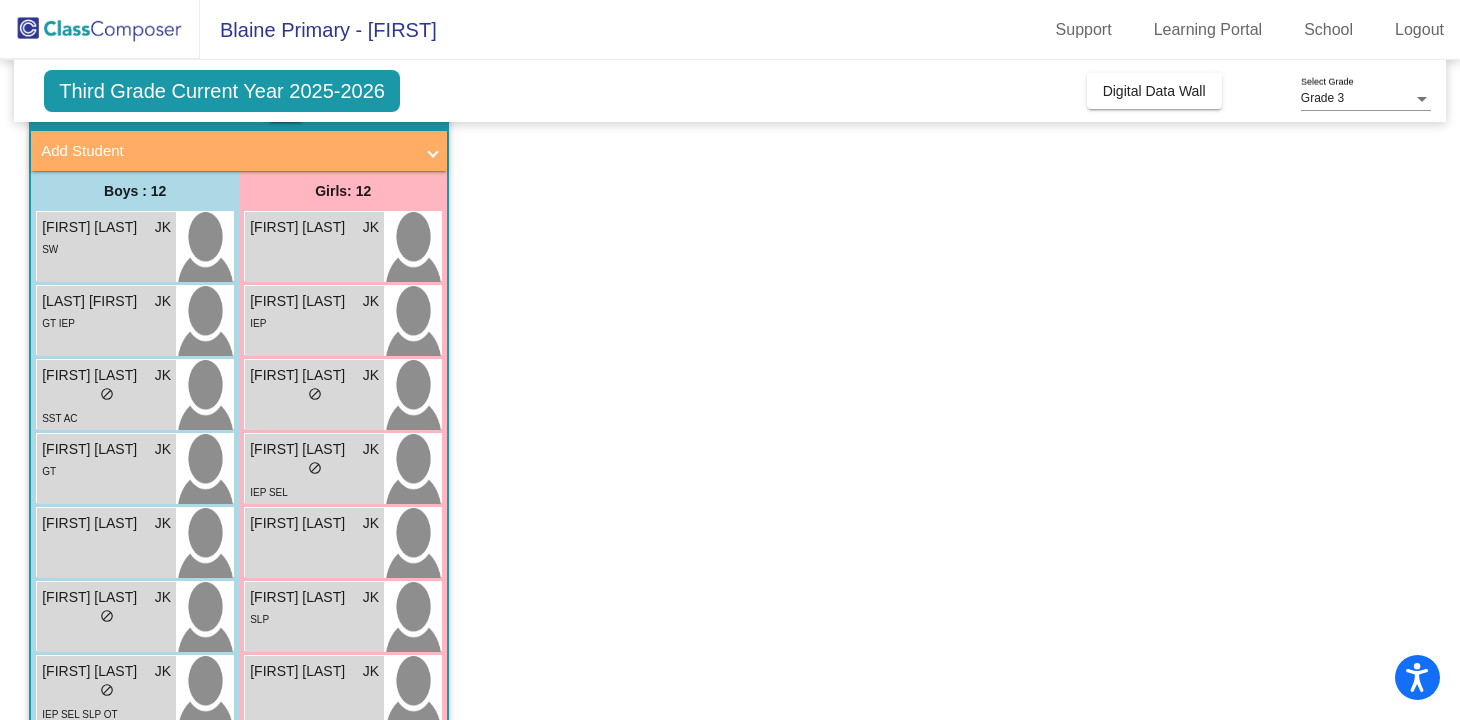 scroll, scrollTop: 120, scrollLeft: 0, axis: vertical 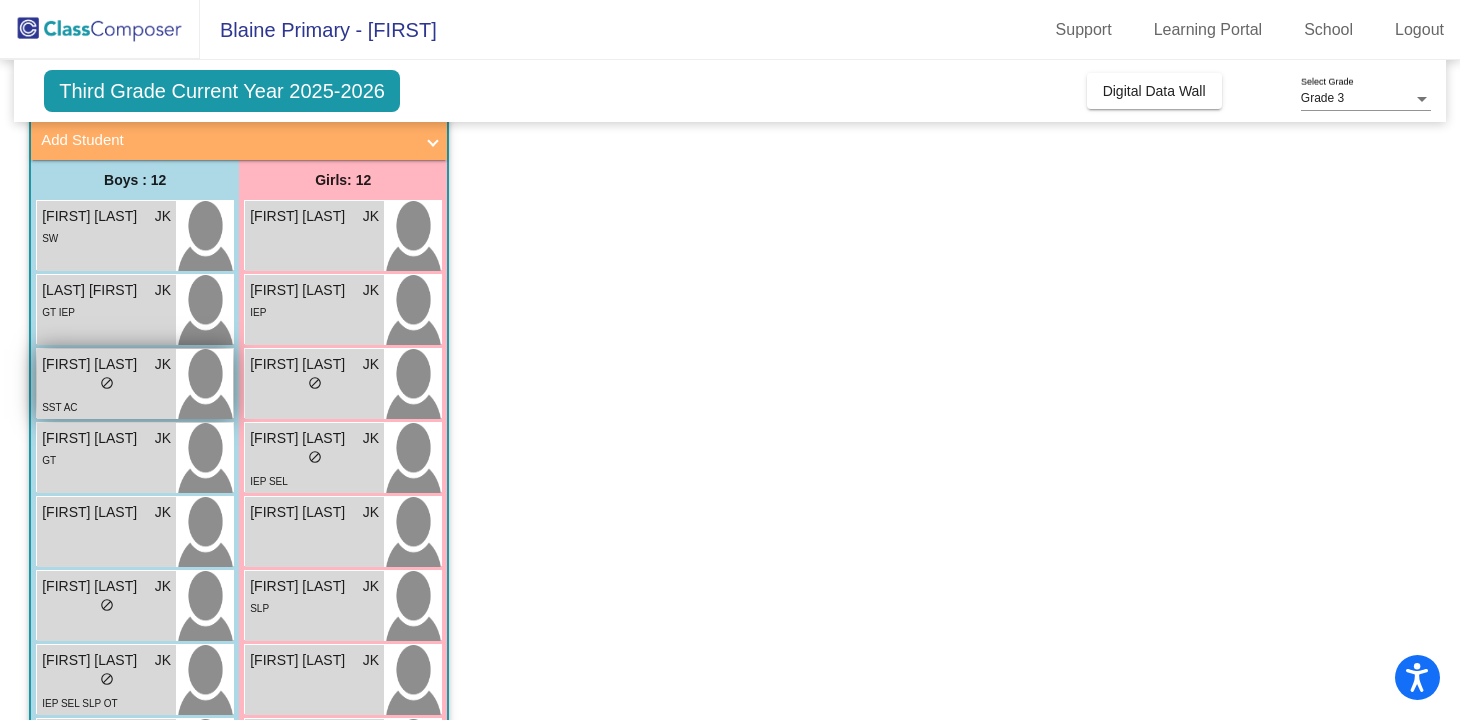 click on "lock do_not_disturb_alt" at bounding box center (106, 385) 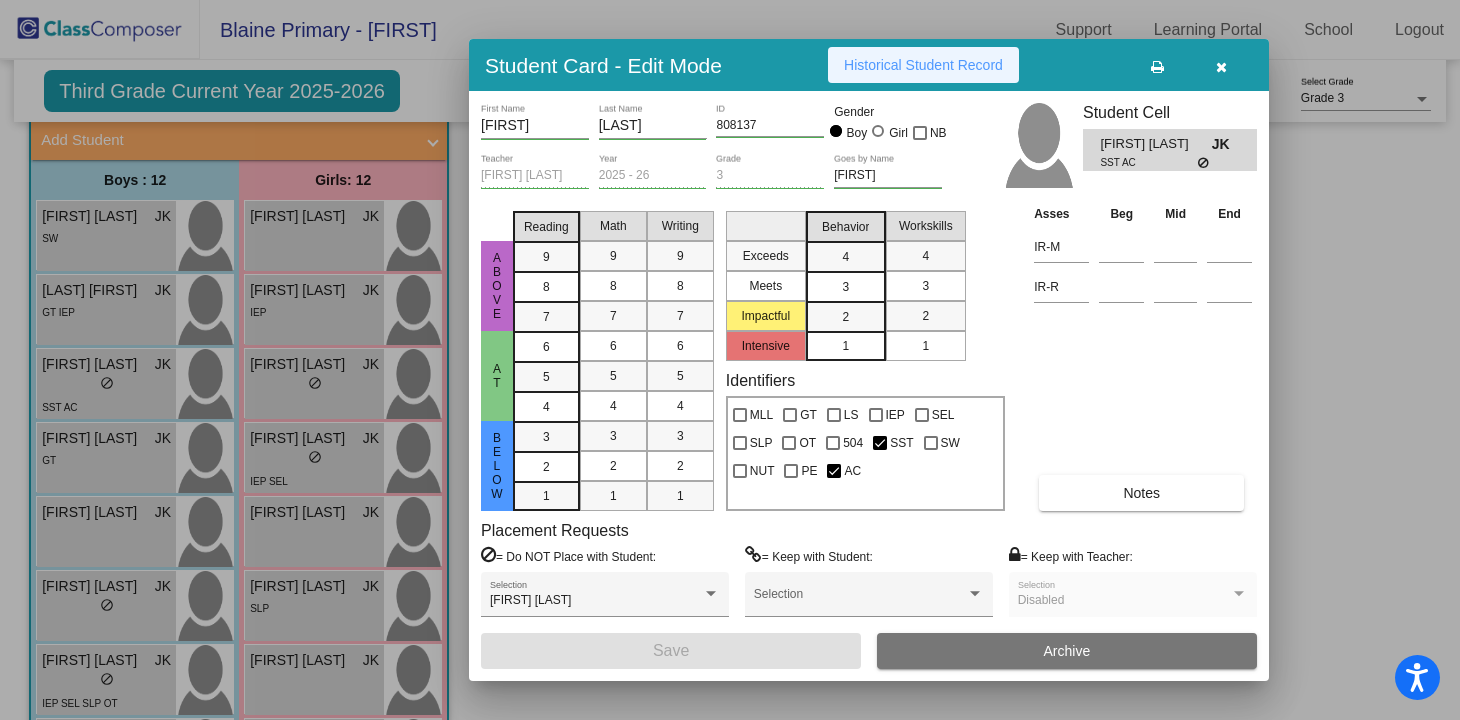 click on "Historical Student Record" at bounding box center (923, 65) 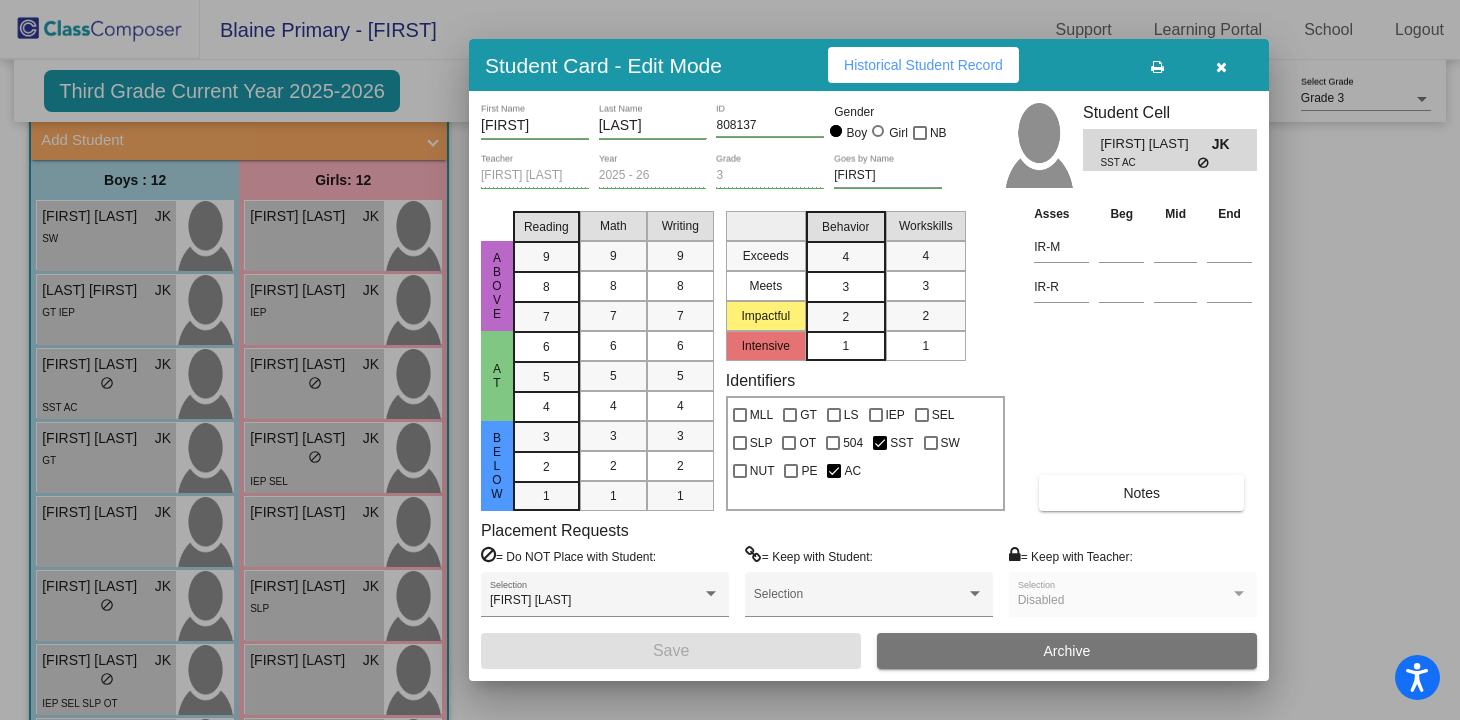 click at bounding box center (1221, 65) 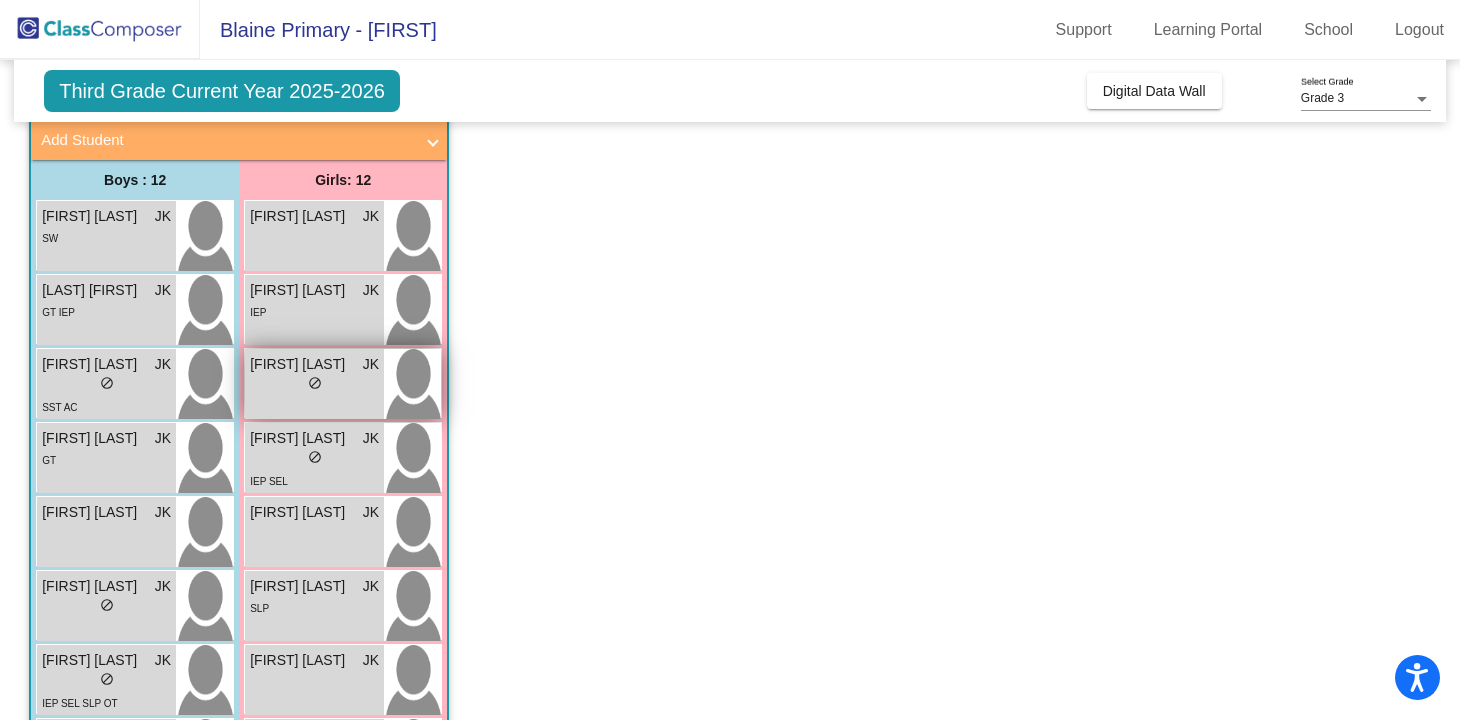 click on "Breesa Brown-Garza" at bounding box center [300, 364] 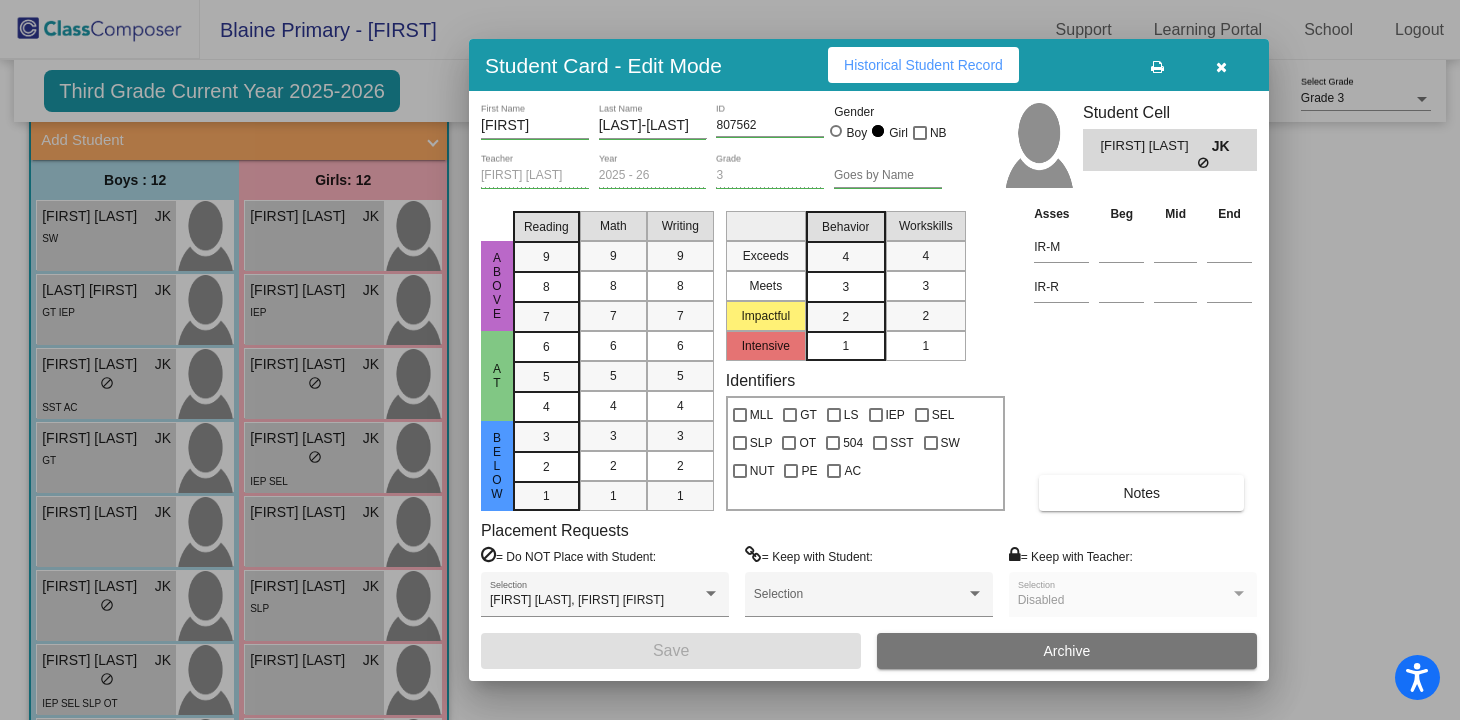 click on "Historical Student Record" at bounding box center (923, 65) 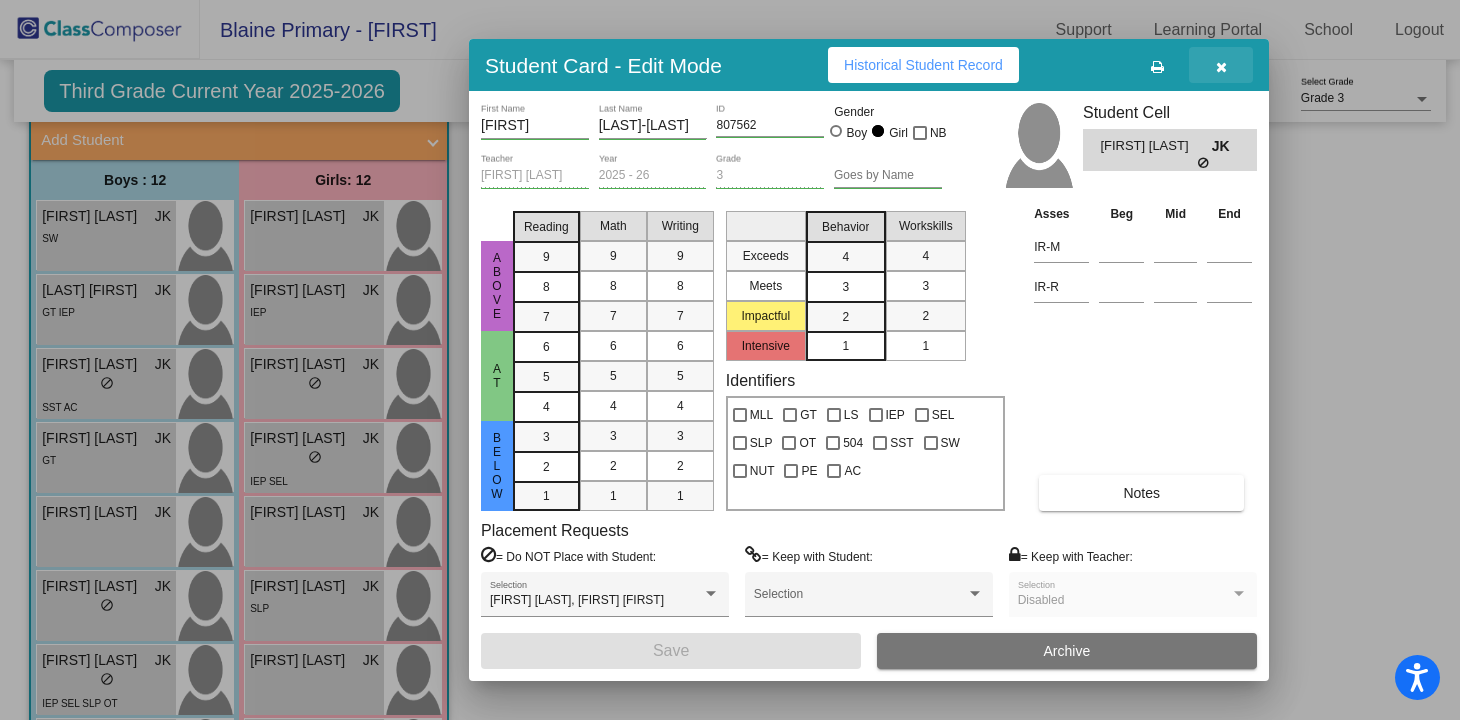 click at bounding box center [1221, 67] 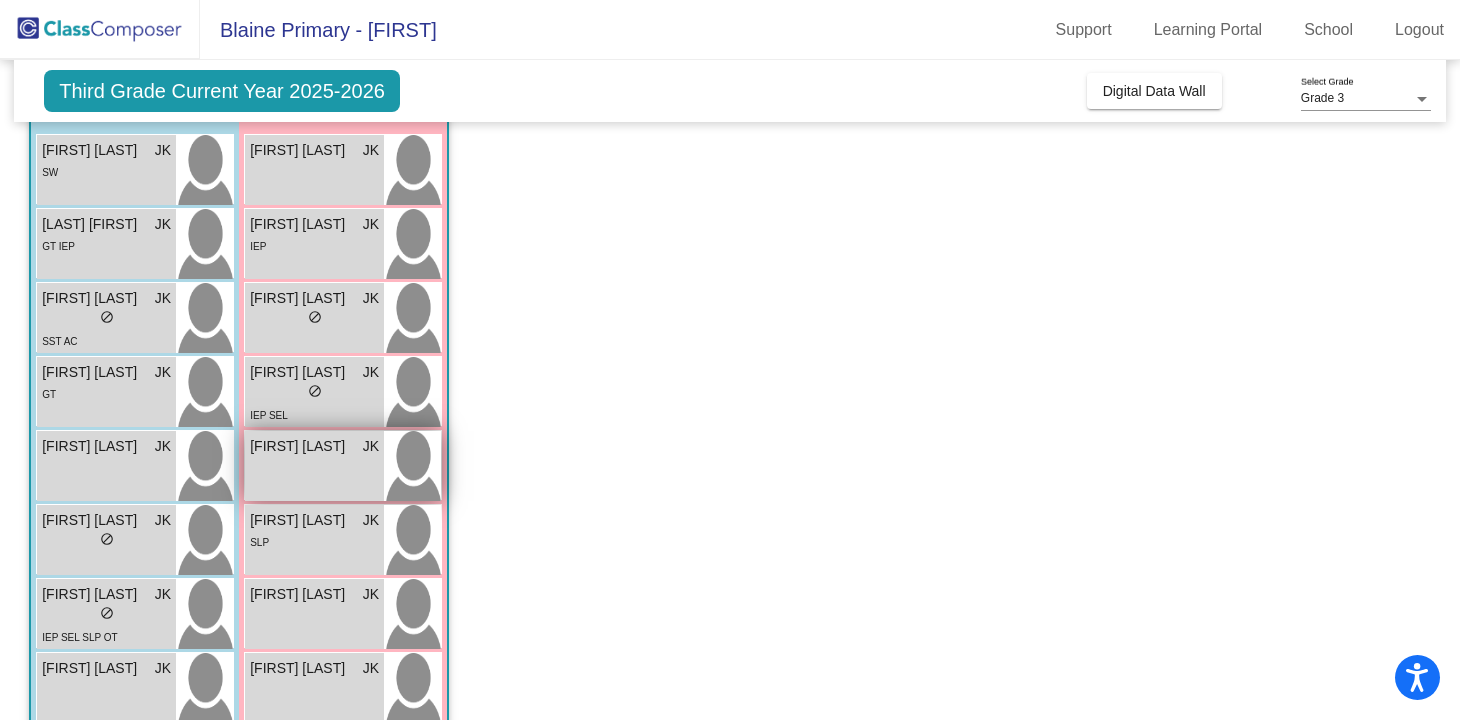 scroll, scrollTop: 192, scrollLeft: 0, axis: vertical 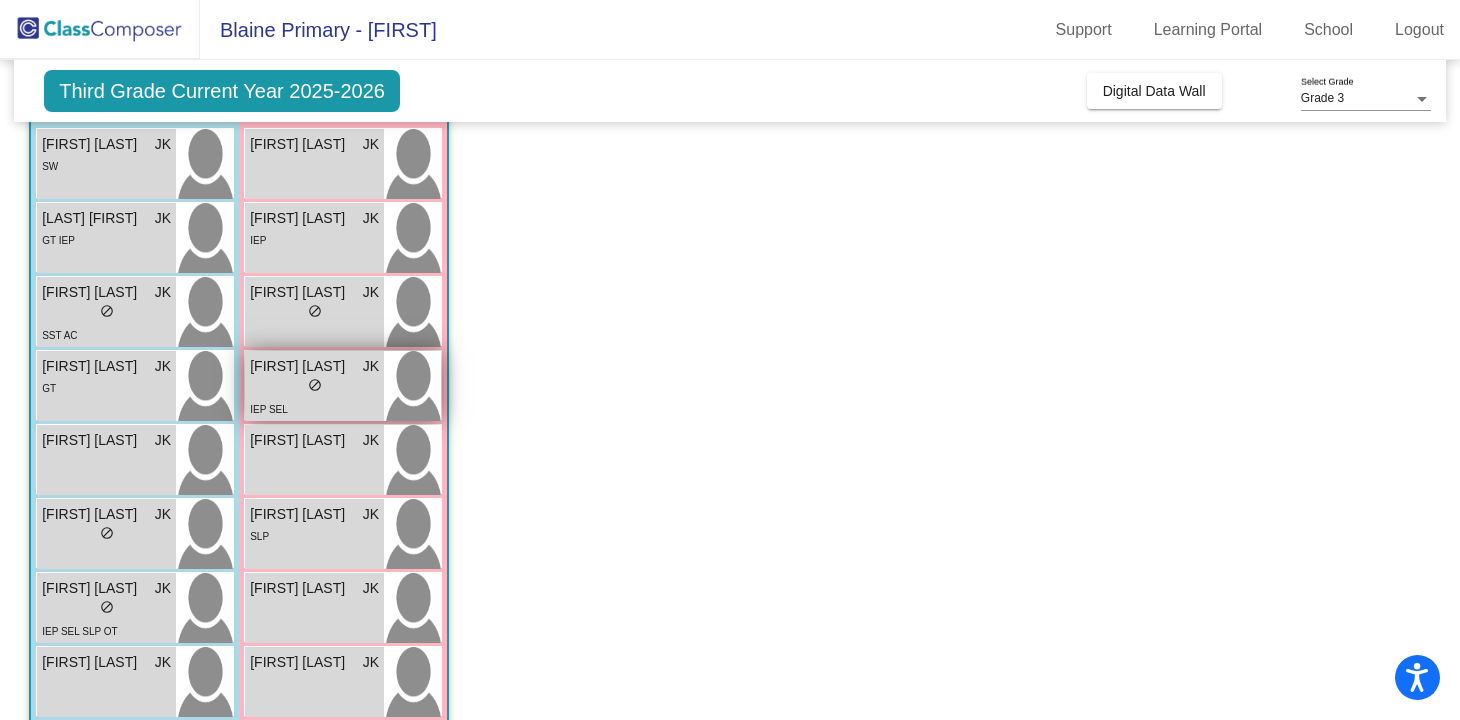 click on "IEP SEL" at bounding box center [269, 409] 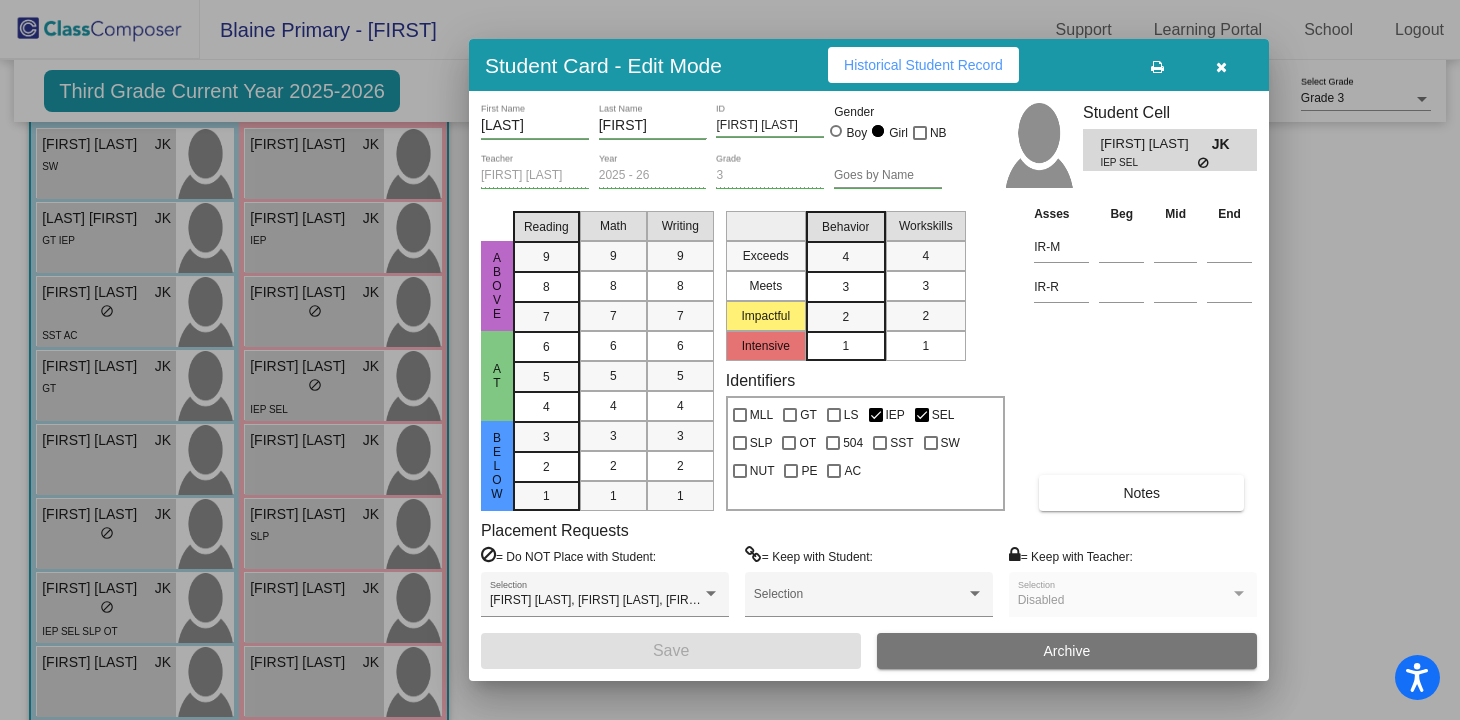 click on "Historical Student Record" at bounding box center [923, 65] 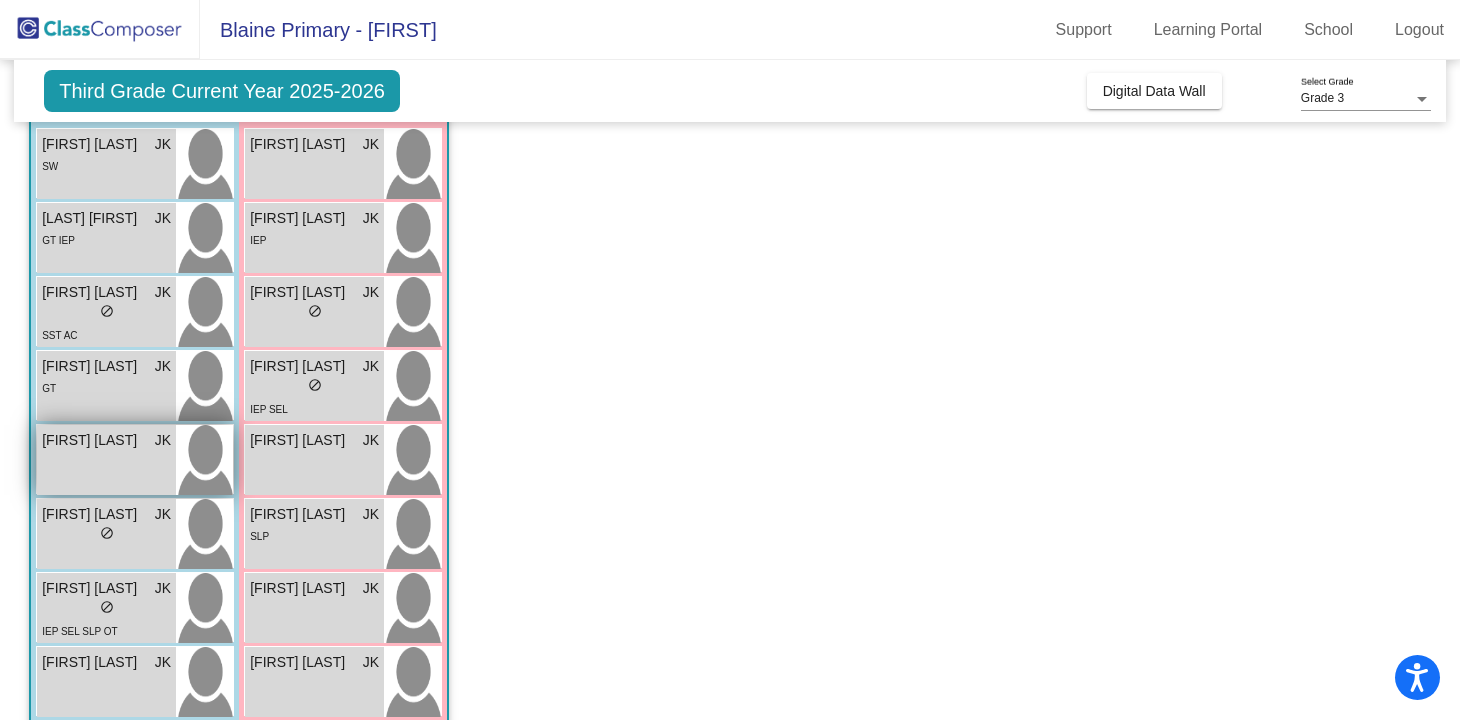 click on "Dmitry Snell" at bounding box center [92, 440] 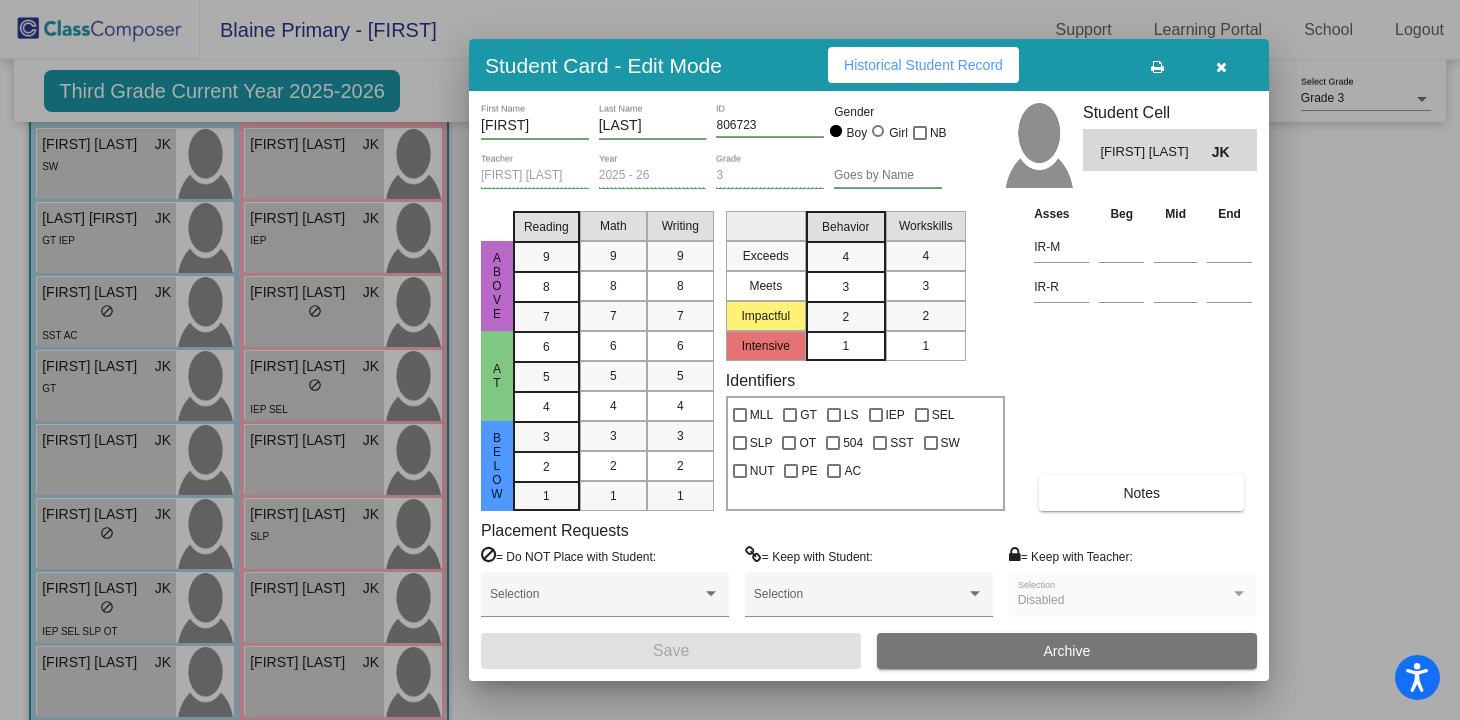 click on "Historical Student Record" at bounding box center [923, 65] 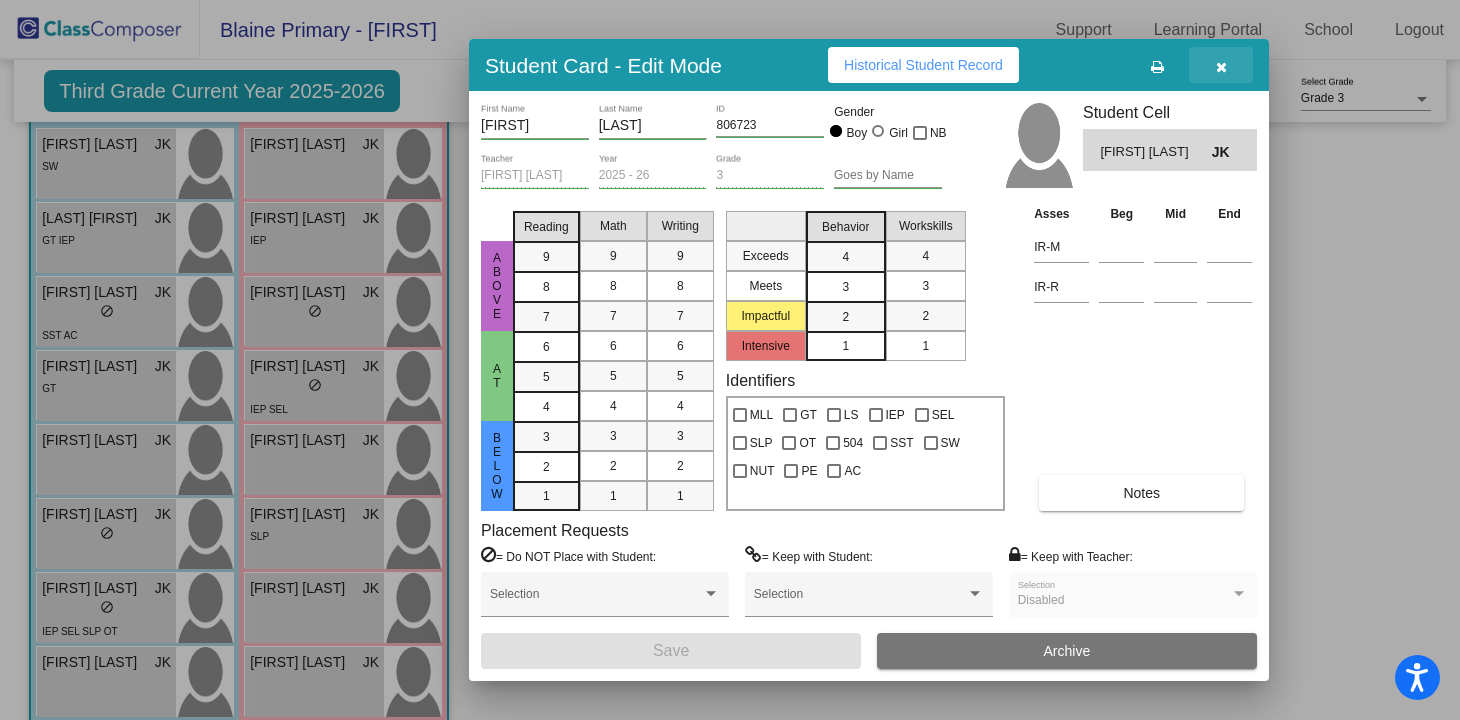 click at bounding box center [1221, 67] 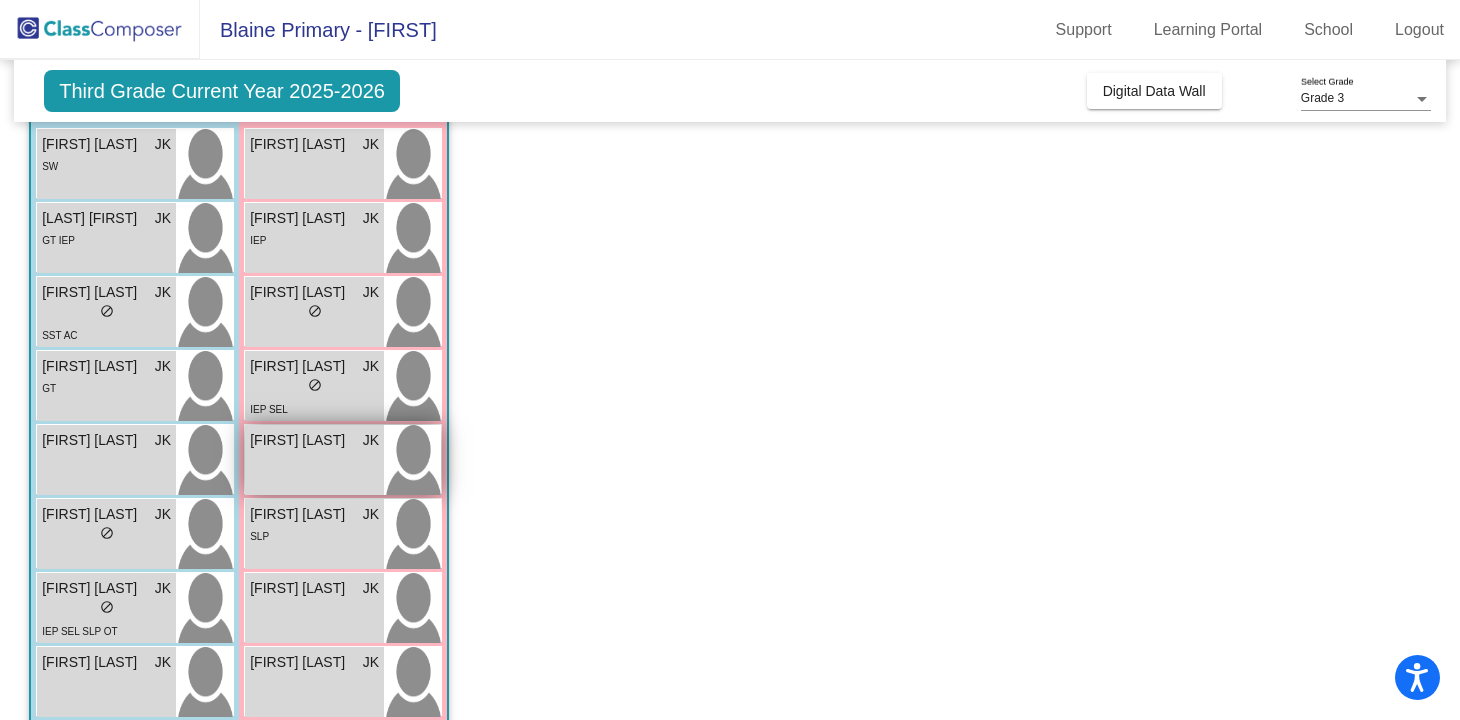 click on "Ivy Tuttle JK lock do_not_disturb_alt" at bounding box center [314, 460] 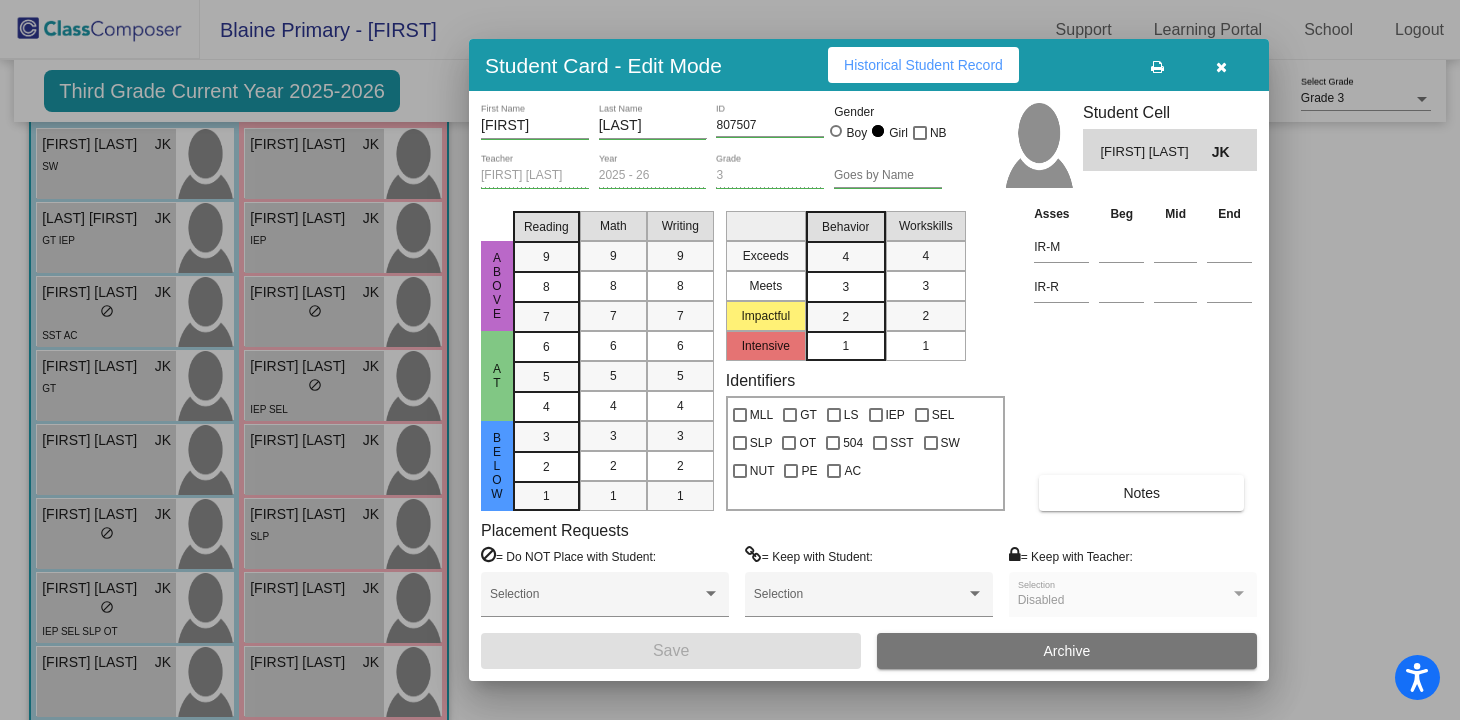 click on "Historical Student Record" at bounding box center [923, 65] 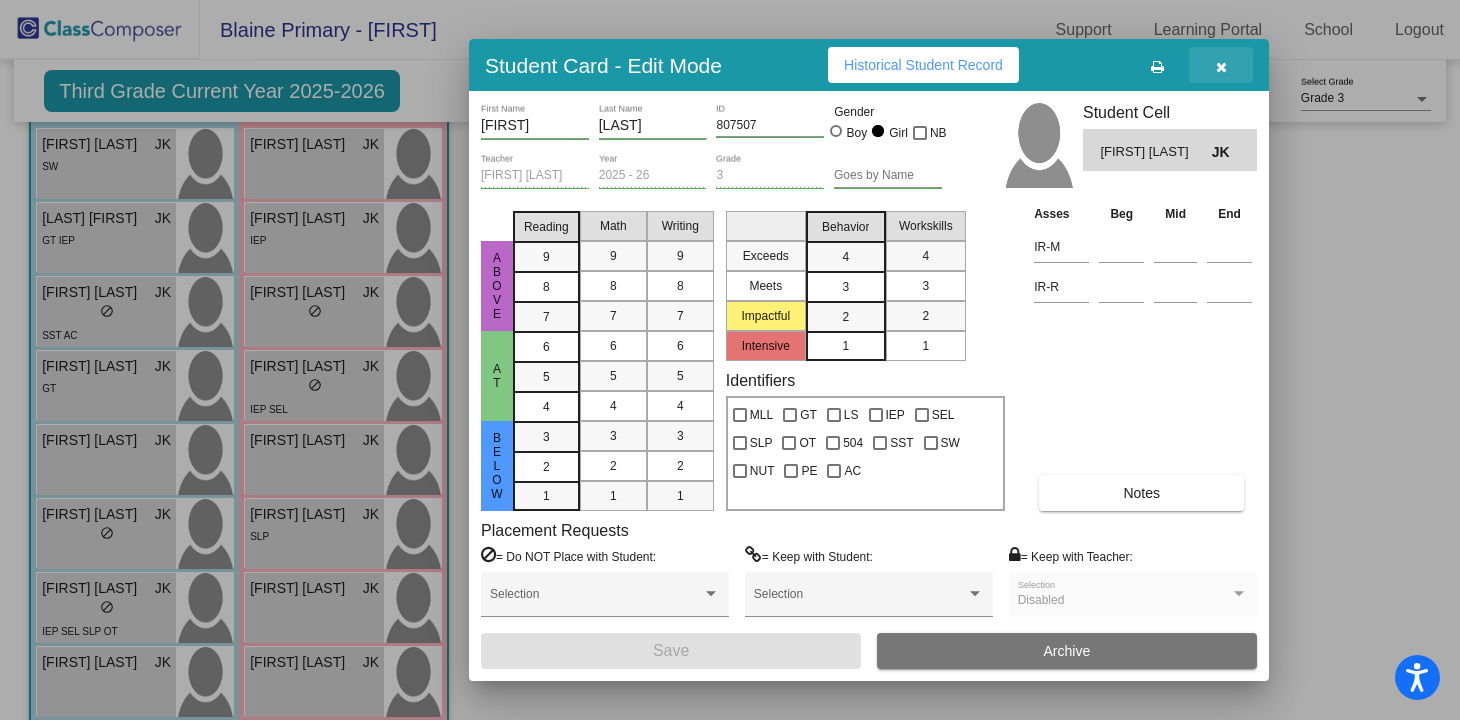 click at bounding box center (1221, 67) 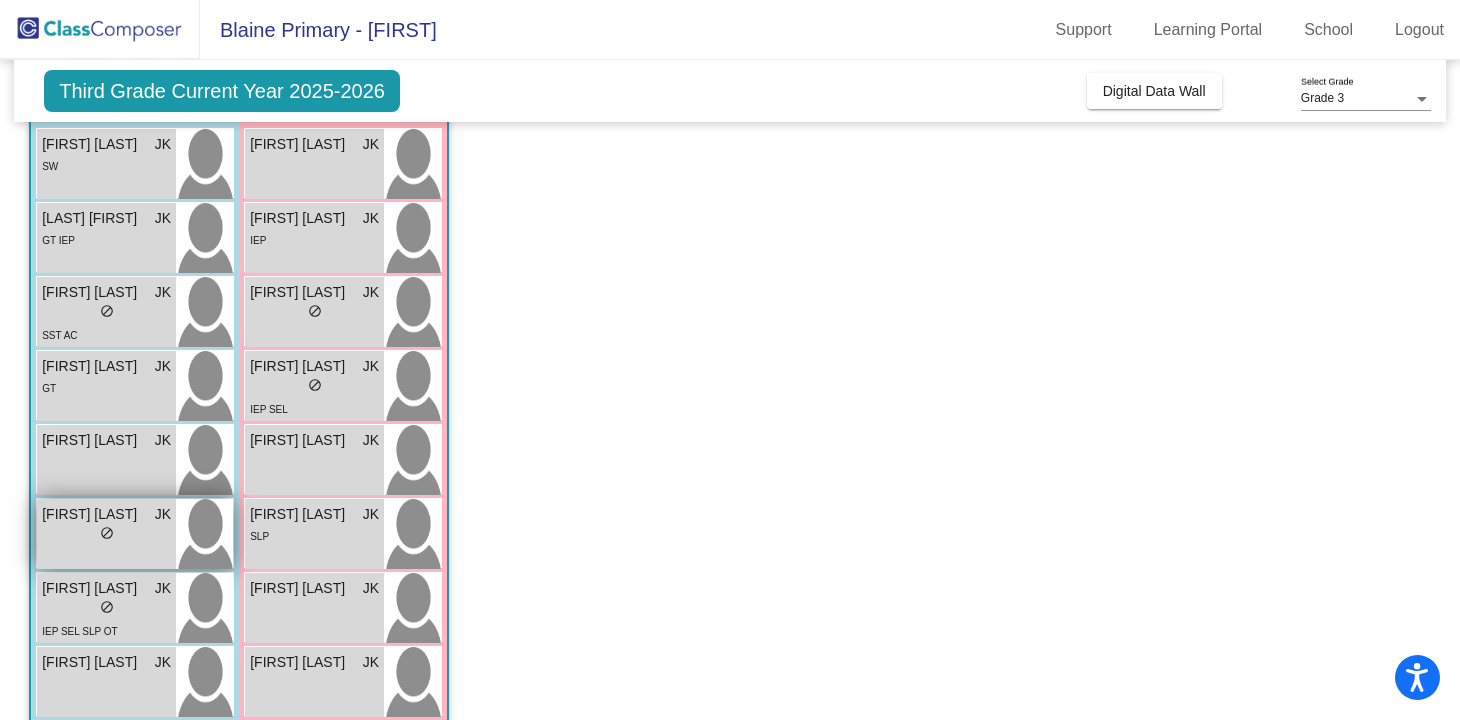 click on "lock do_not_disturb_alt" at bounding box center [106, 535] 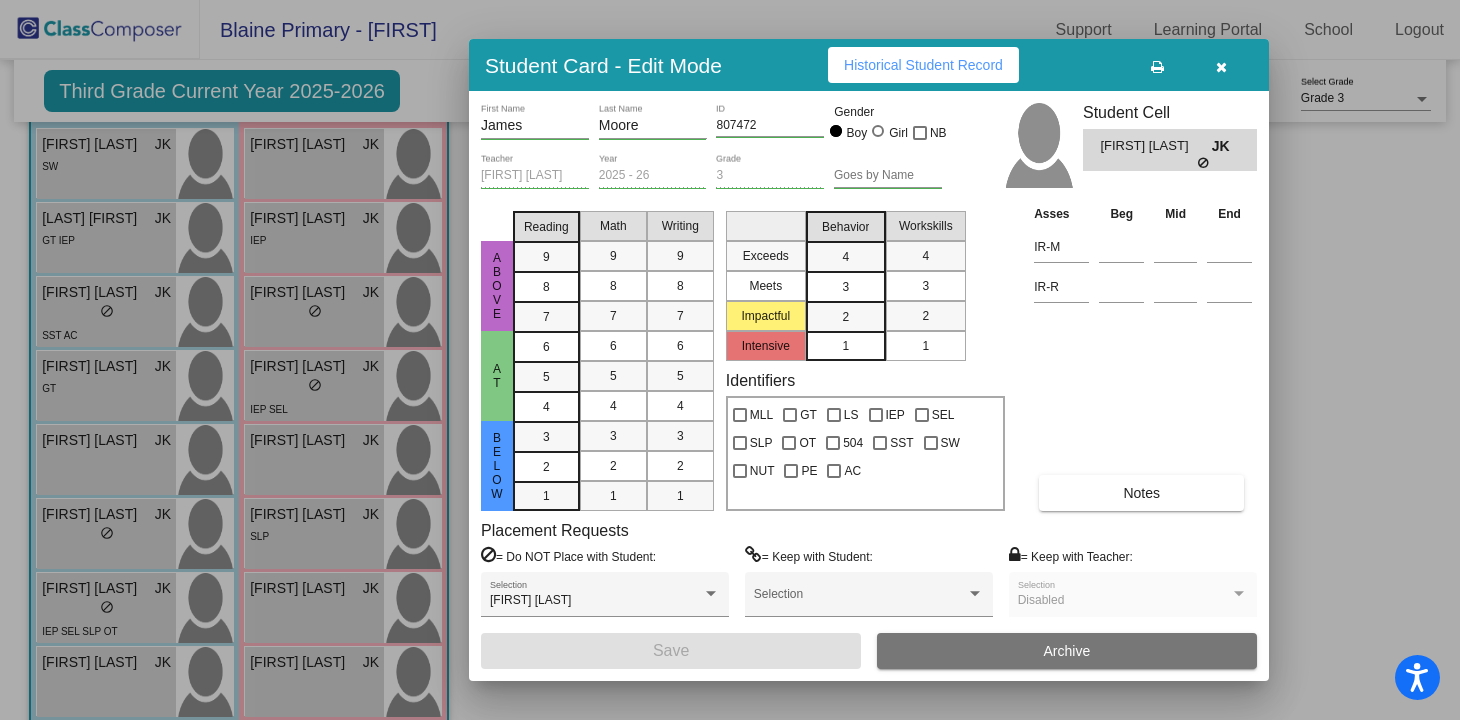 click on "Historical Student Record" at bounding box center [923, 65] 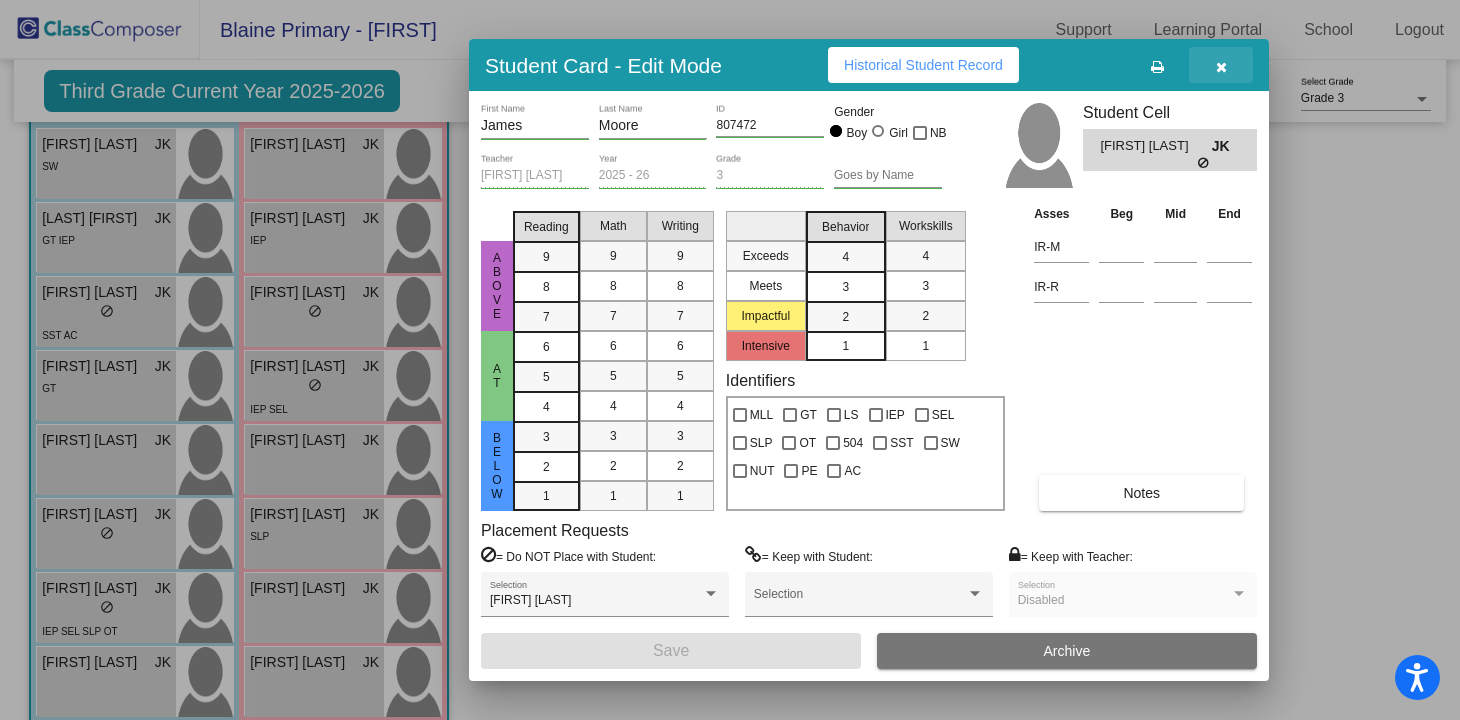 click at bounding box center [1221, 65] 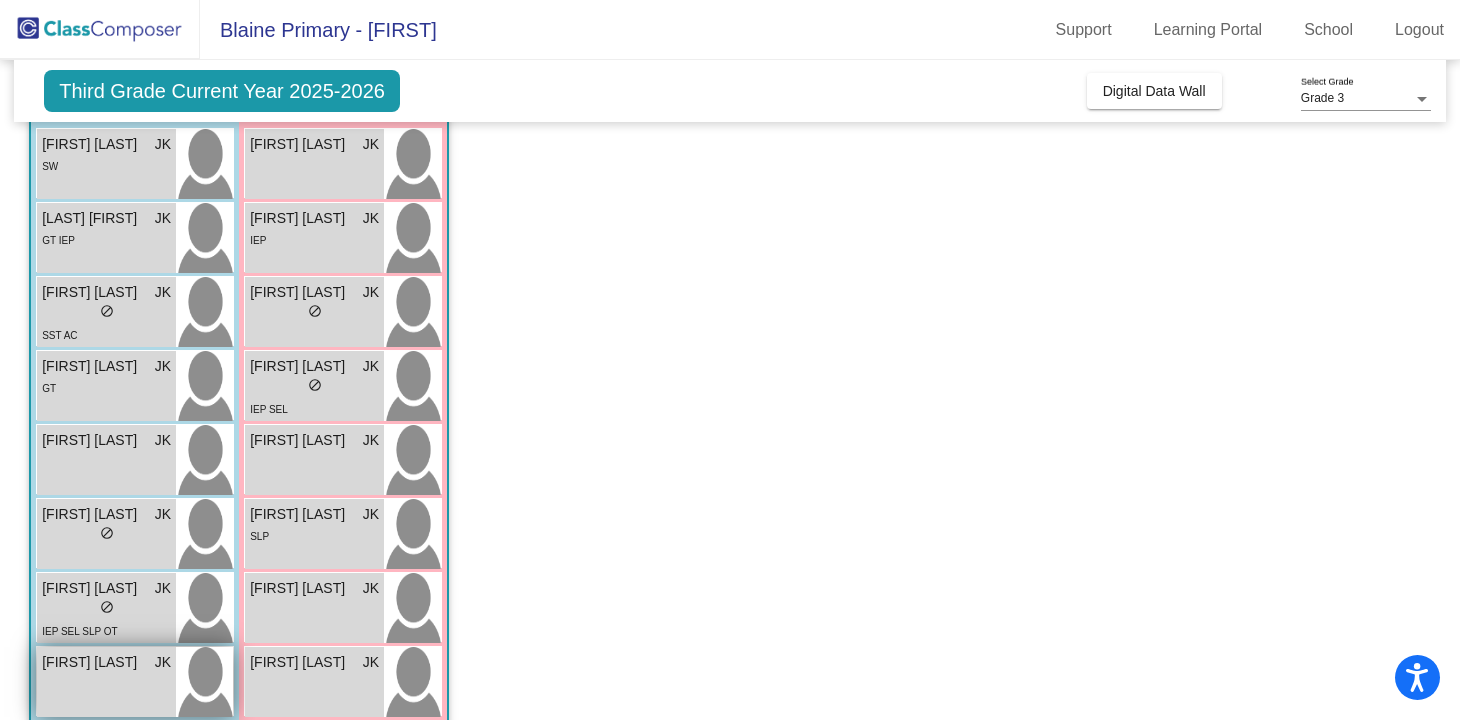 click on "Jesse Horton JK lock do_not_disturb_alt" at bounding box center (106, 682) 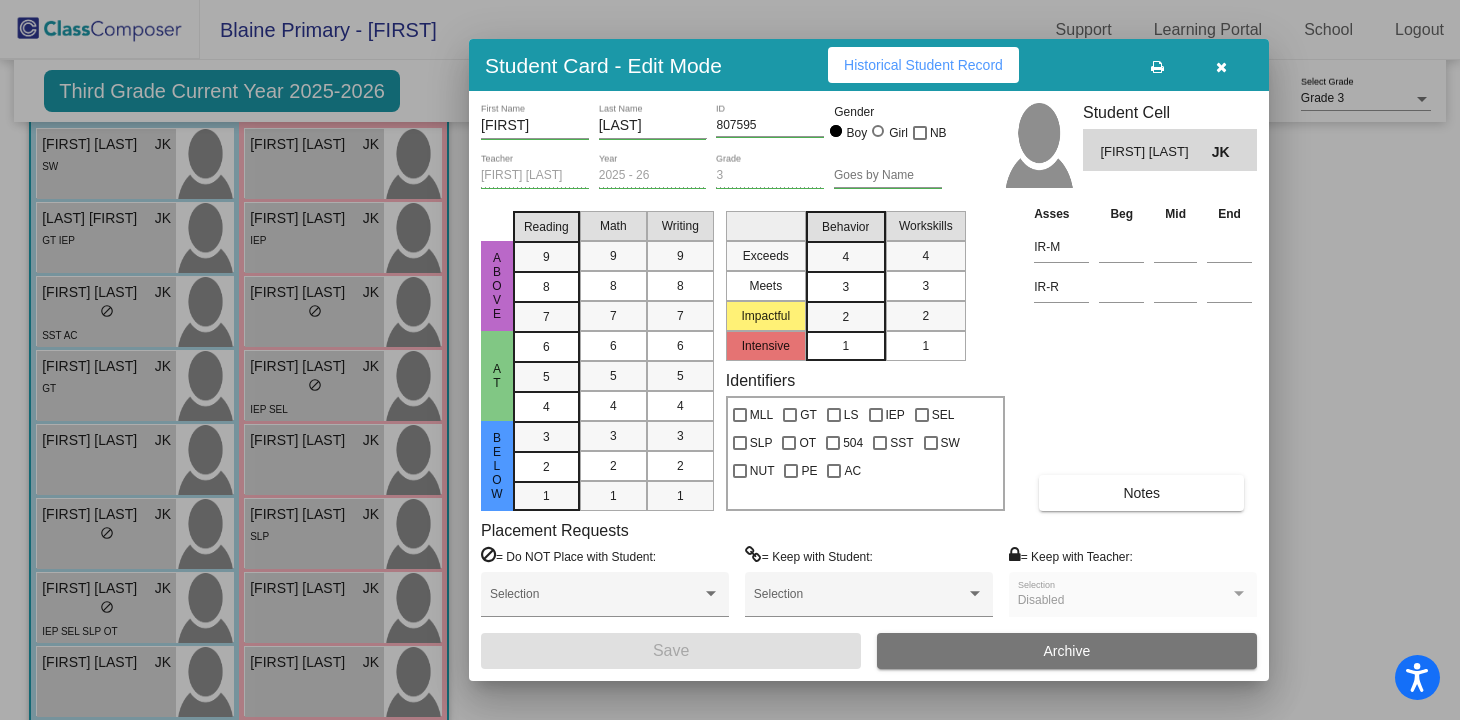 scroll, scrollTop: 0, scrollLeft: 0, axis: both 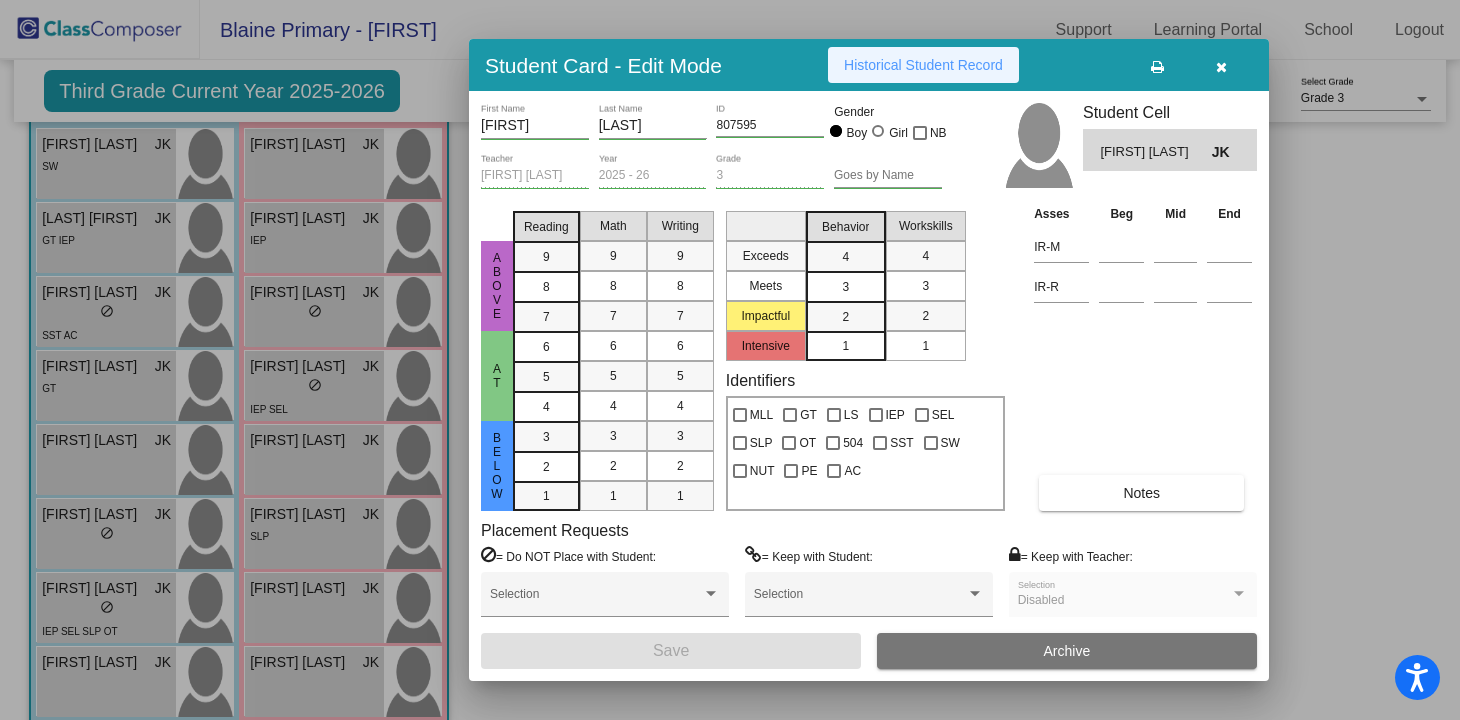 click on "Historical Student Record" at bounding box center [923, 65] 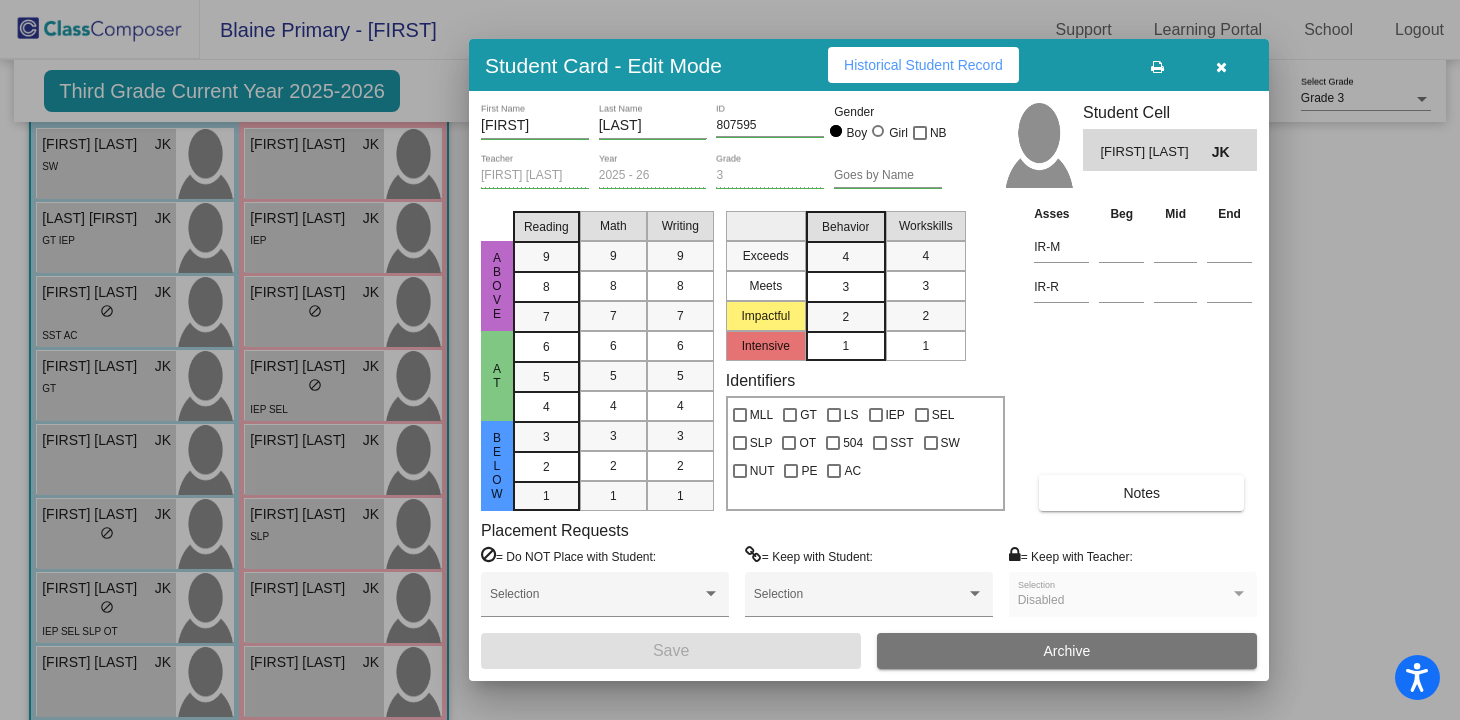 click at bounding box center [1221, 65] 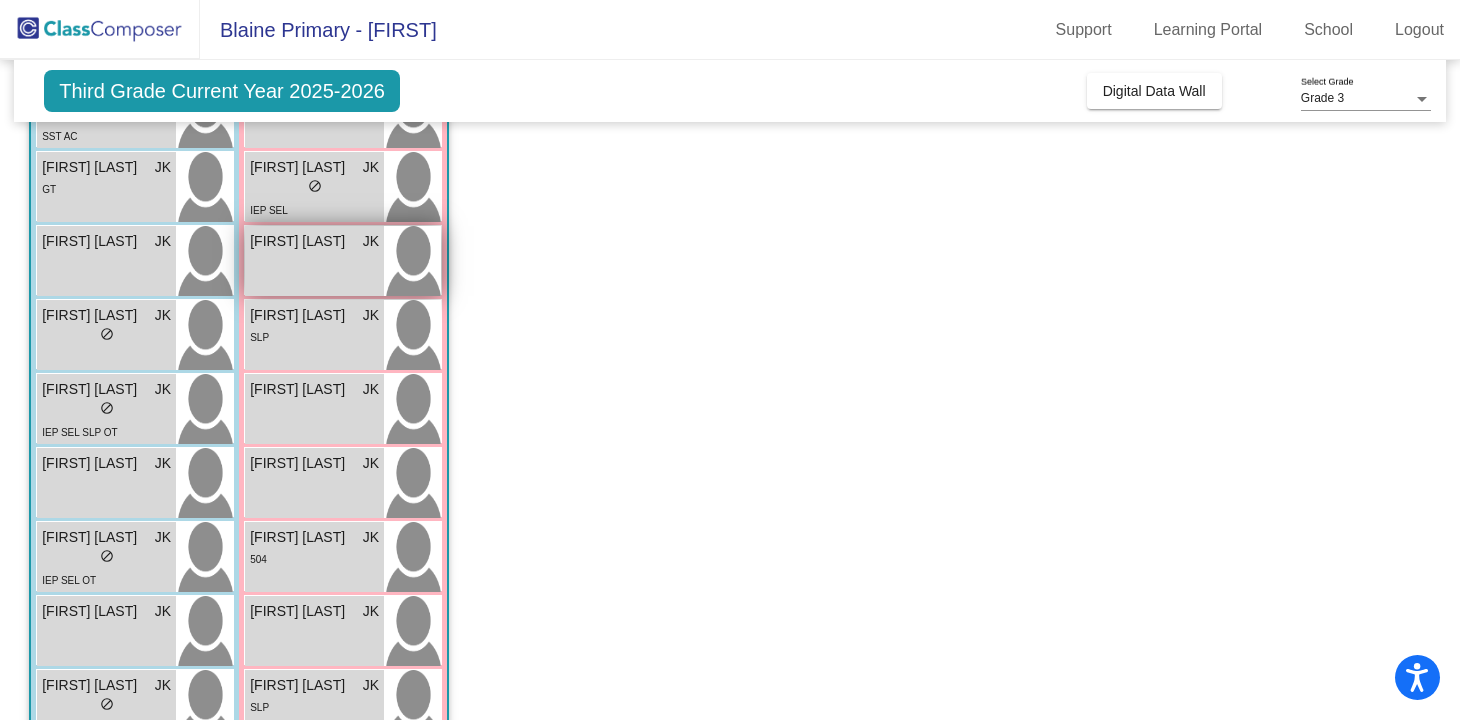 scroll, scrollTop: 395, scrollLeft: 0, axis: vertical 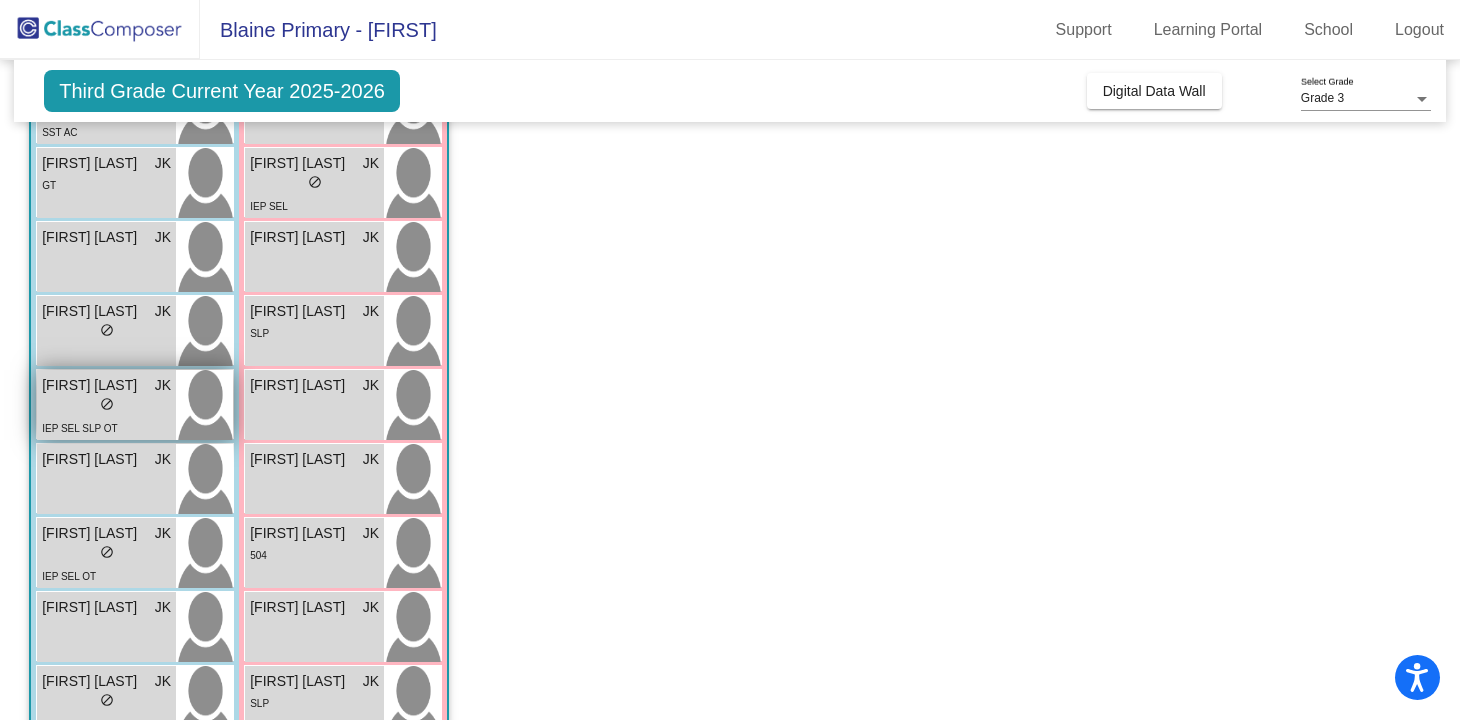 click on "lock do_not_disturb_alt" at bounding box center (106, 406) 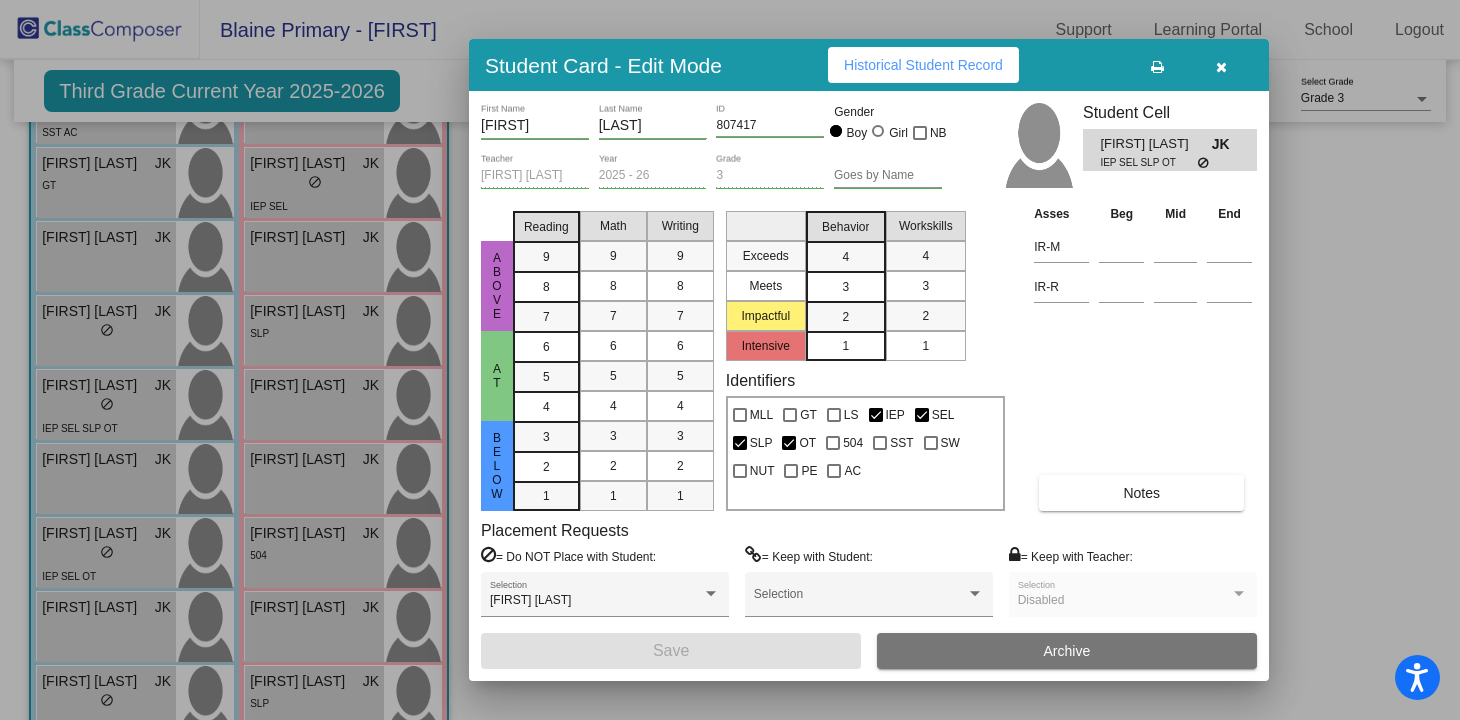 click on "Historical Student Record" at bounding box center (923, 65) 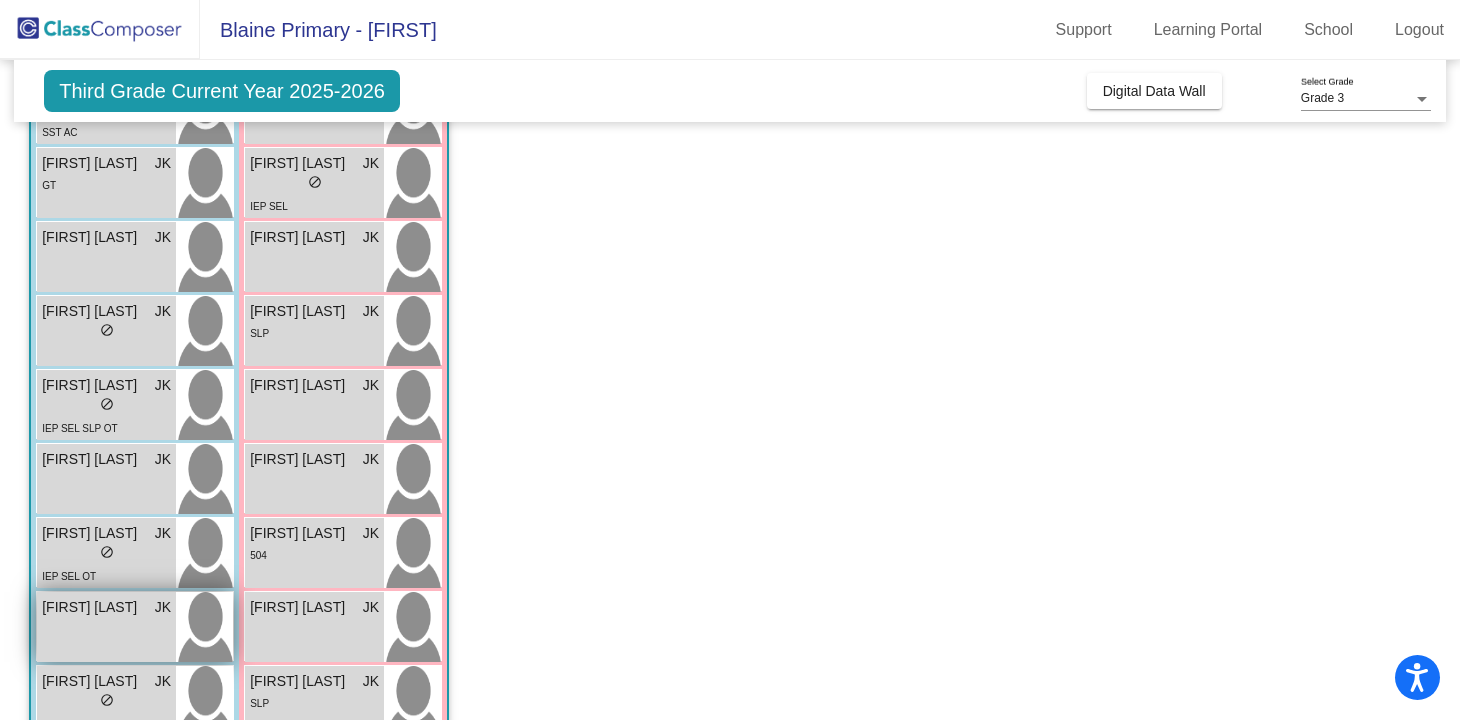 click on "Levi Foster JK lock do_not_disturb_alt" at bounding box center (106, 627) 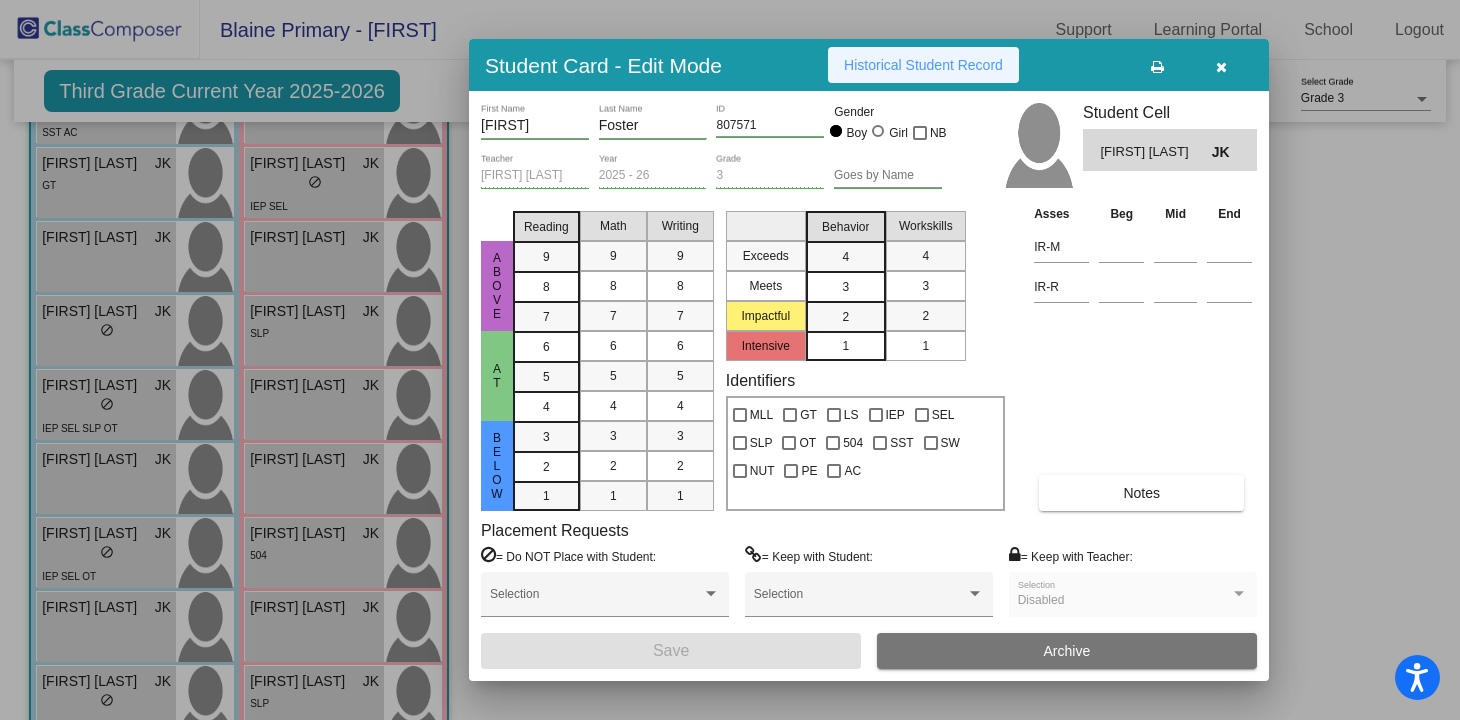 click on "Historical Student Record" at bounding box center [923, 65] 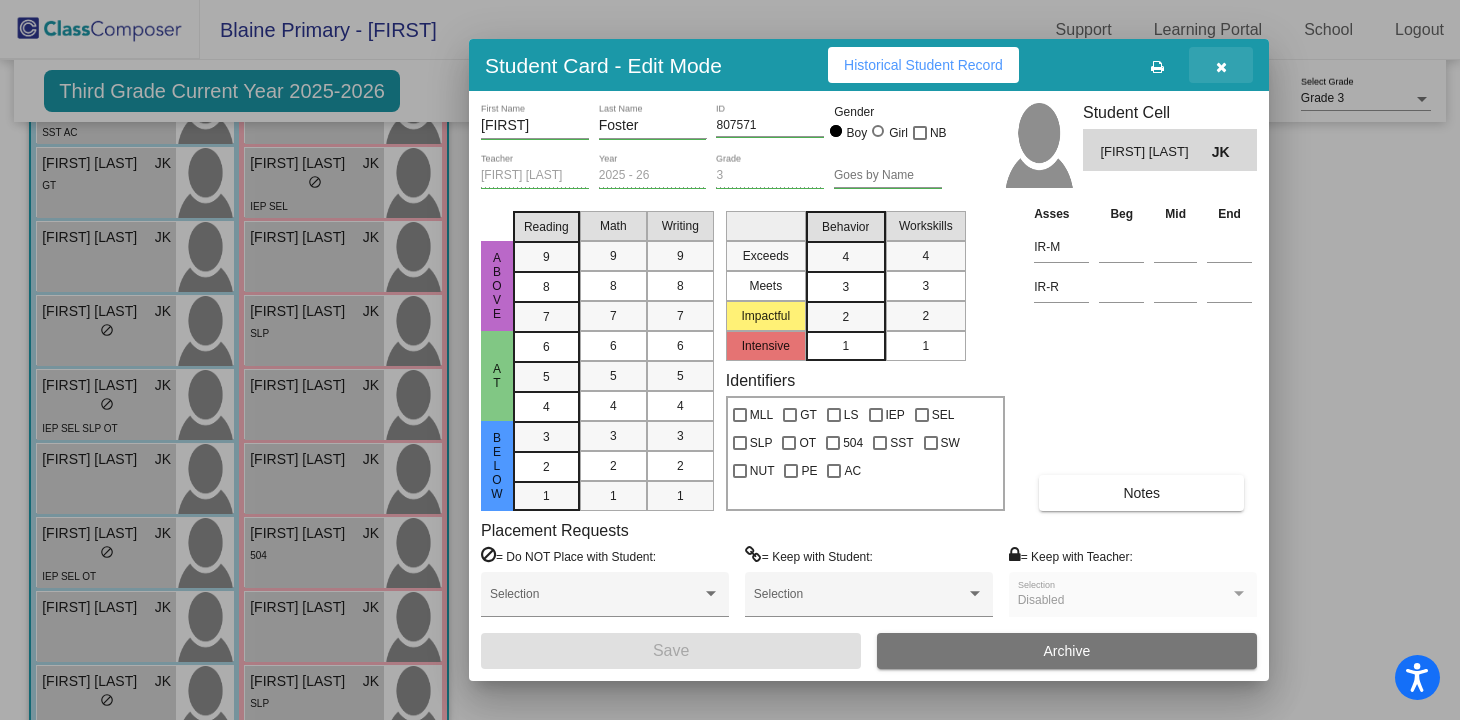 click at bounding box center (1221, 65) 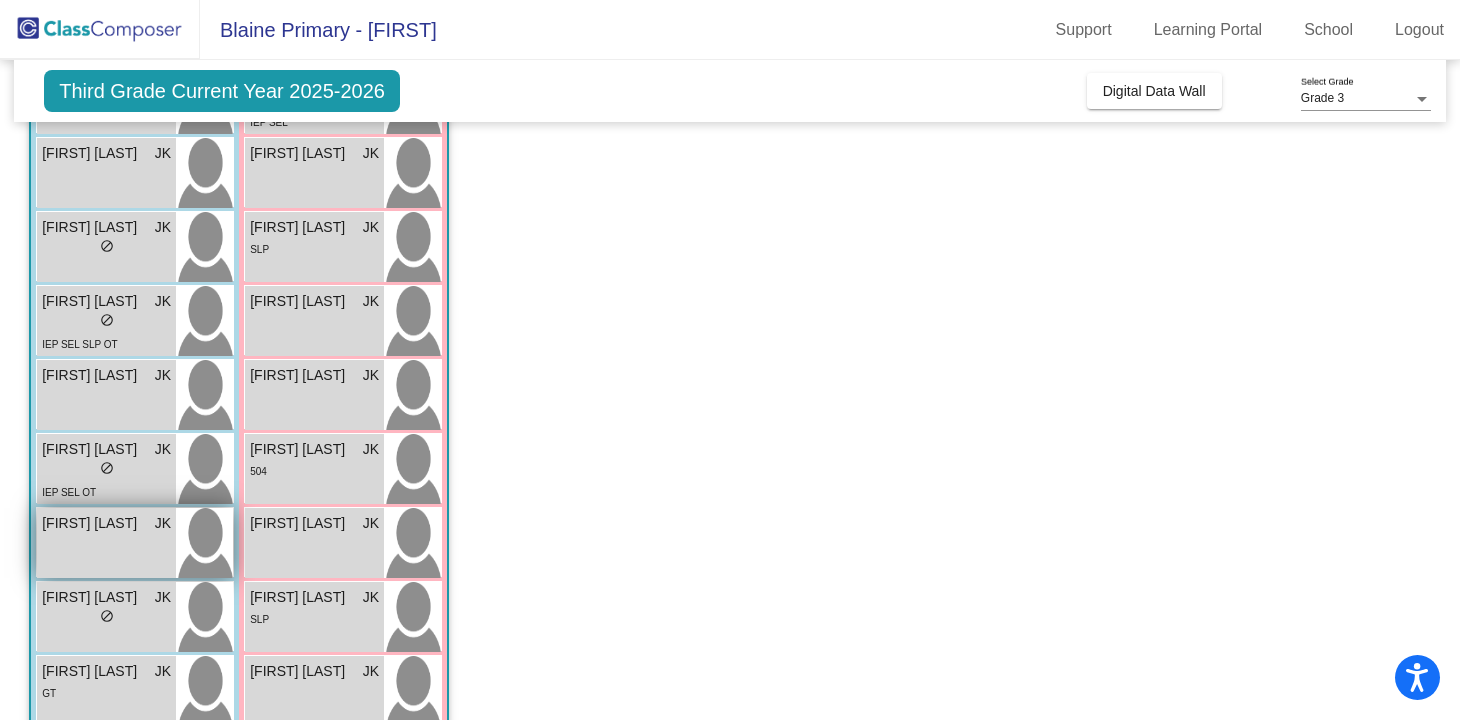 scroll, scrollTop: 484, scrollLeft: 0, axis: vertical 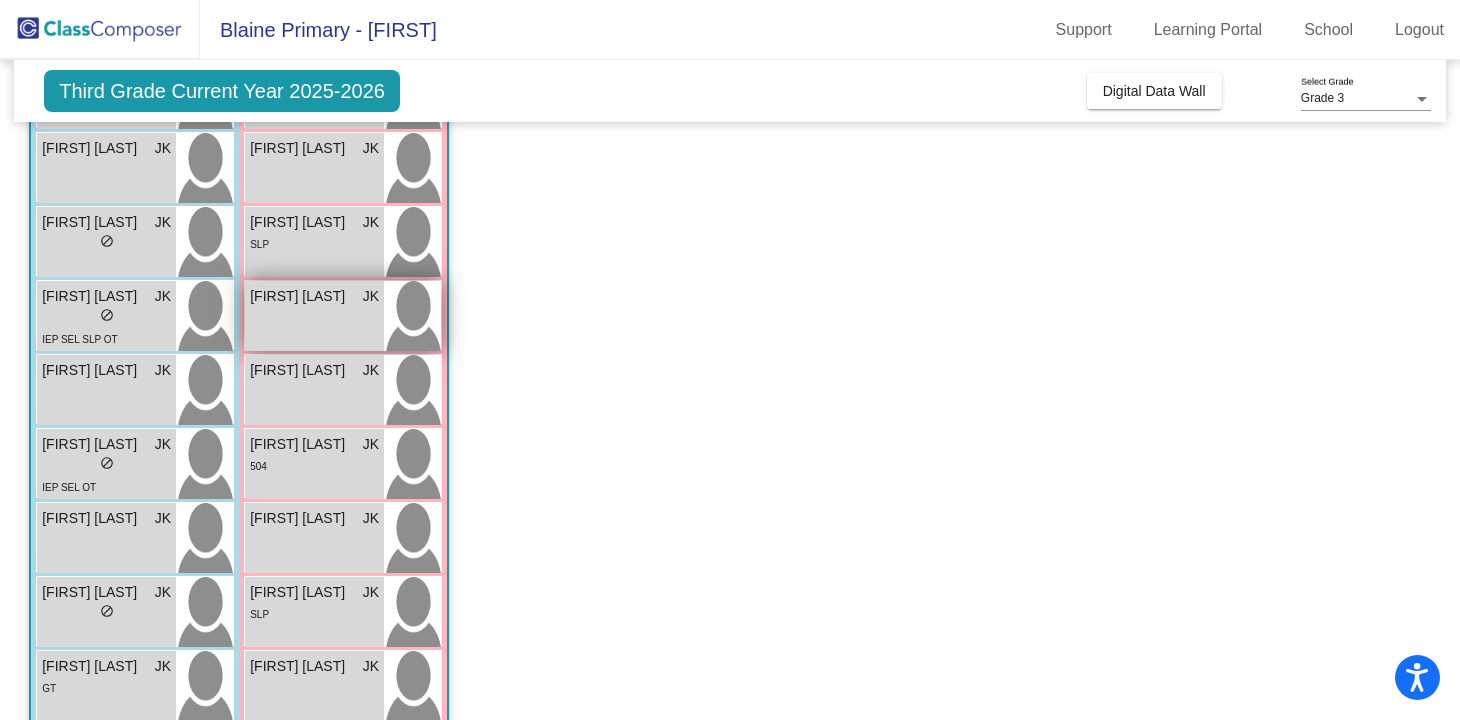 click on "Lucy Bowe JK lock do_not_disturb_alt" at bounding box center (314, 316) 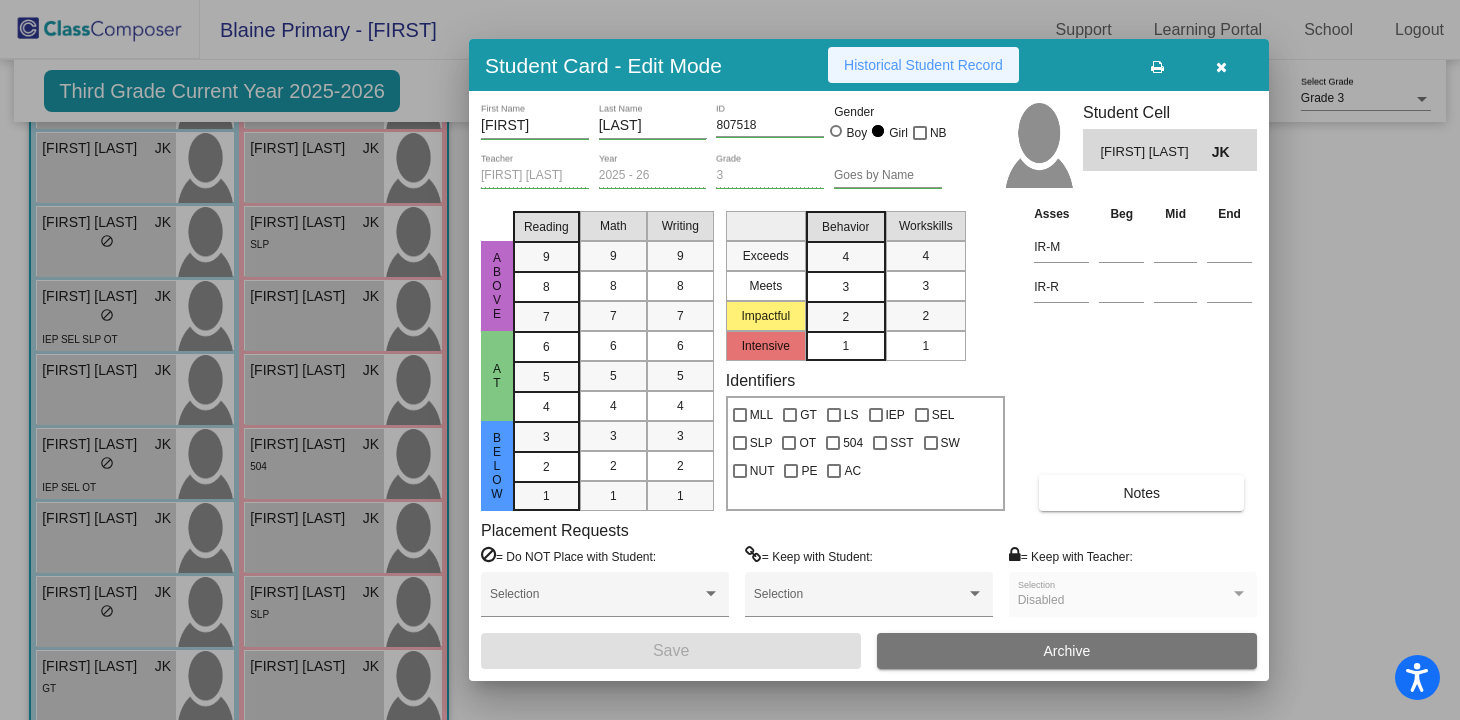 click on "Historical Student Record" at bounding box center (923, 65) 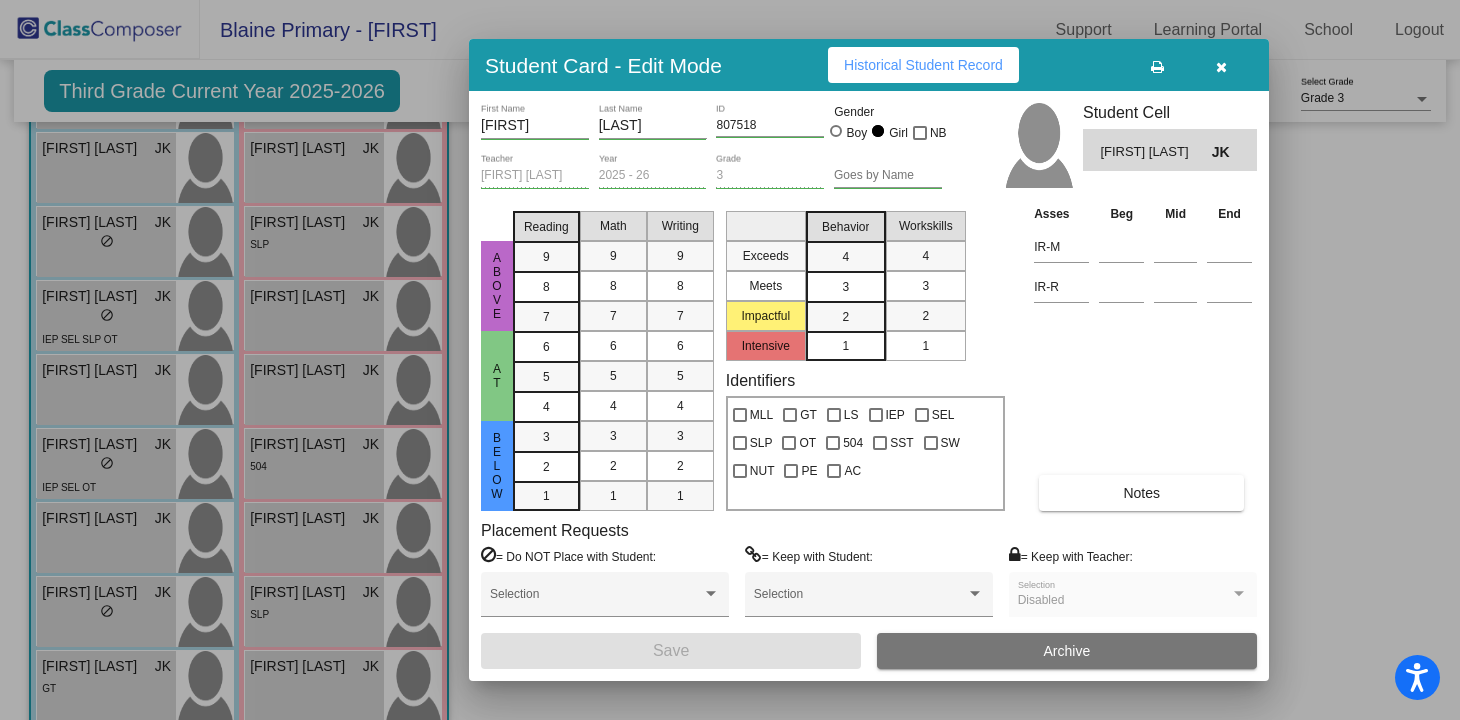 click at bounding box center (1221, 67) 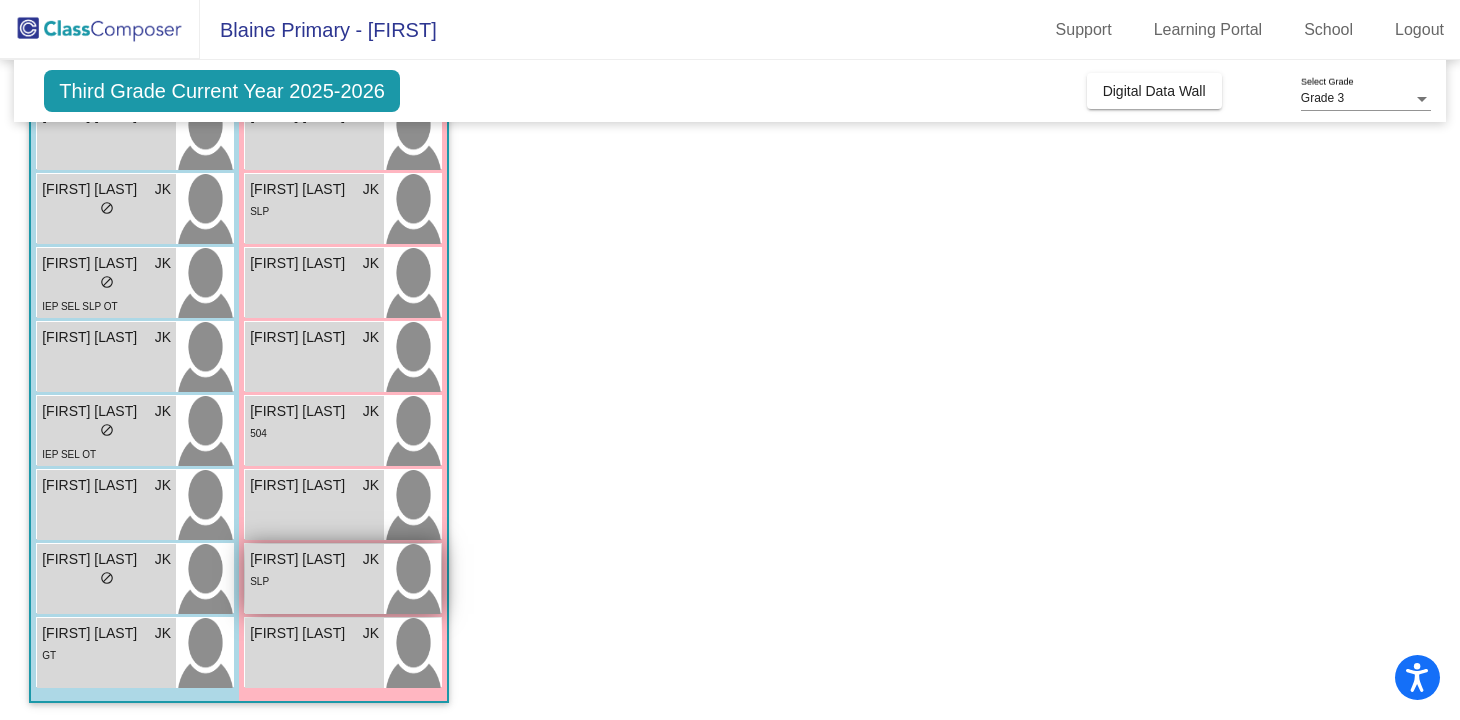 scroll, scrollTop: 520, scrollLeft: 0, axis: vertical 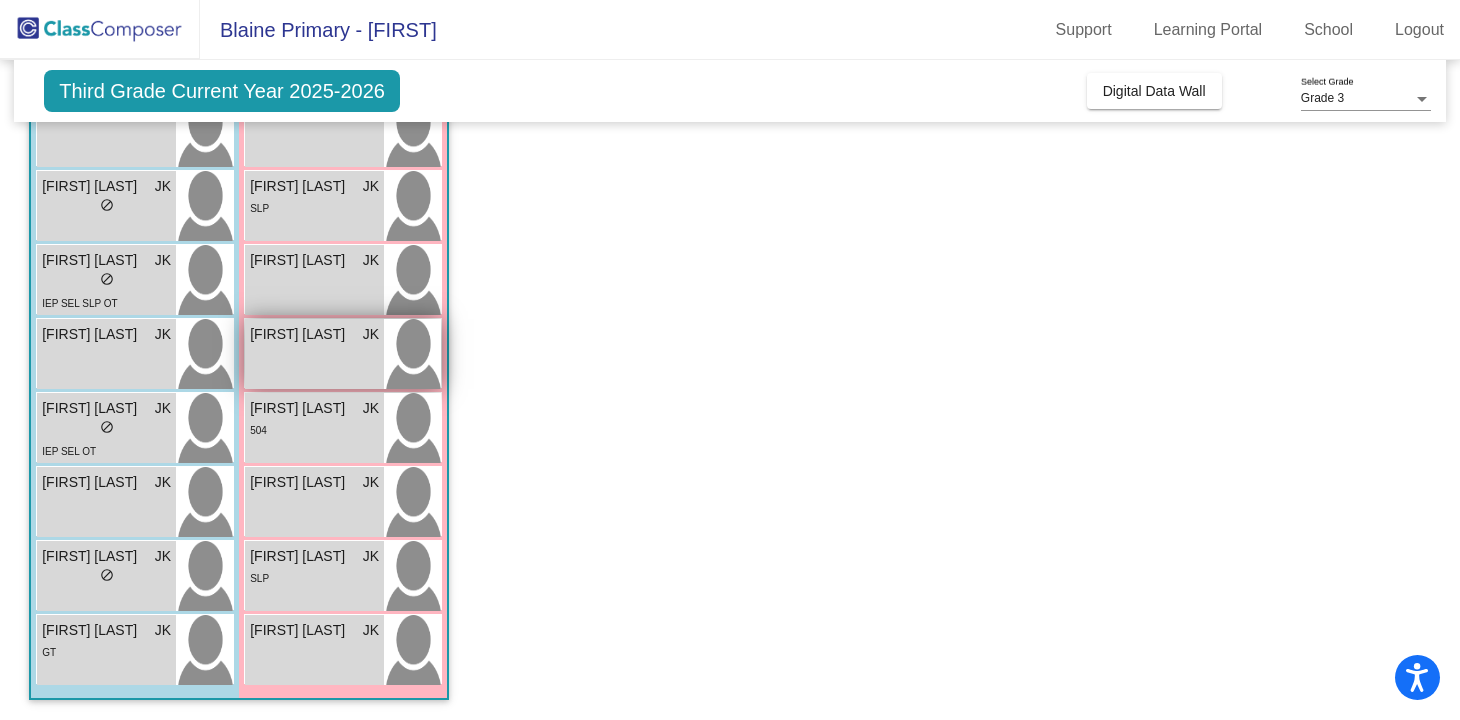 click on "Molly Massingill JK lock do_not_disturb_alt" at bounding box center [314, 354] 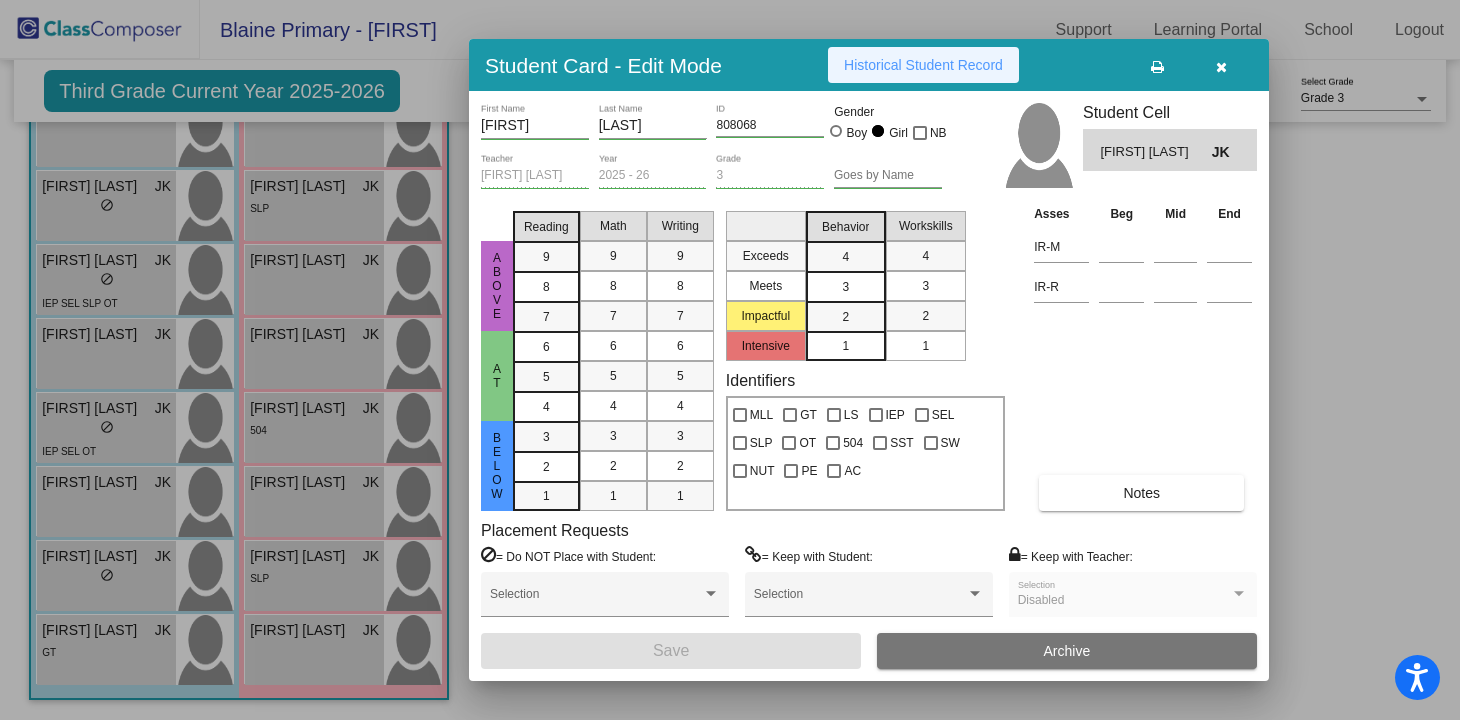 click on "Historical Student Record" at bounding box center [923, 65] 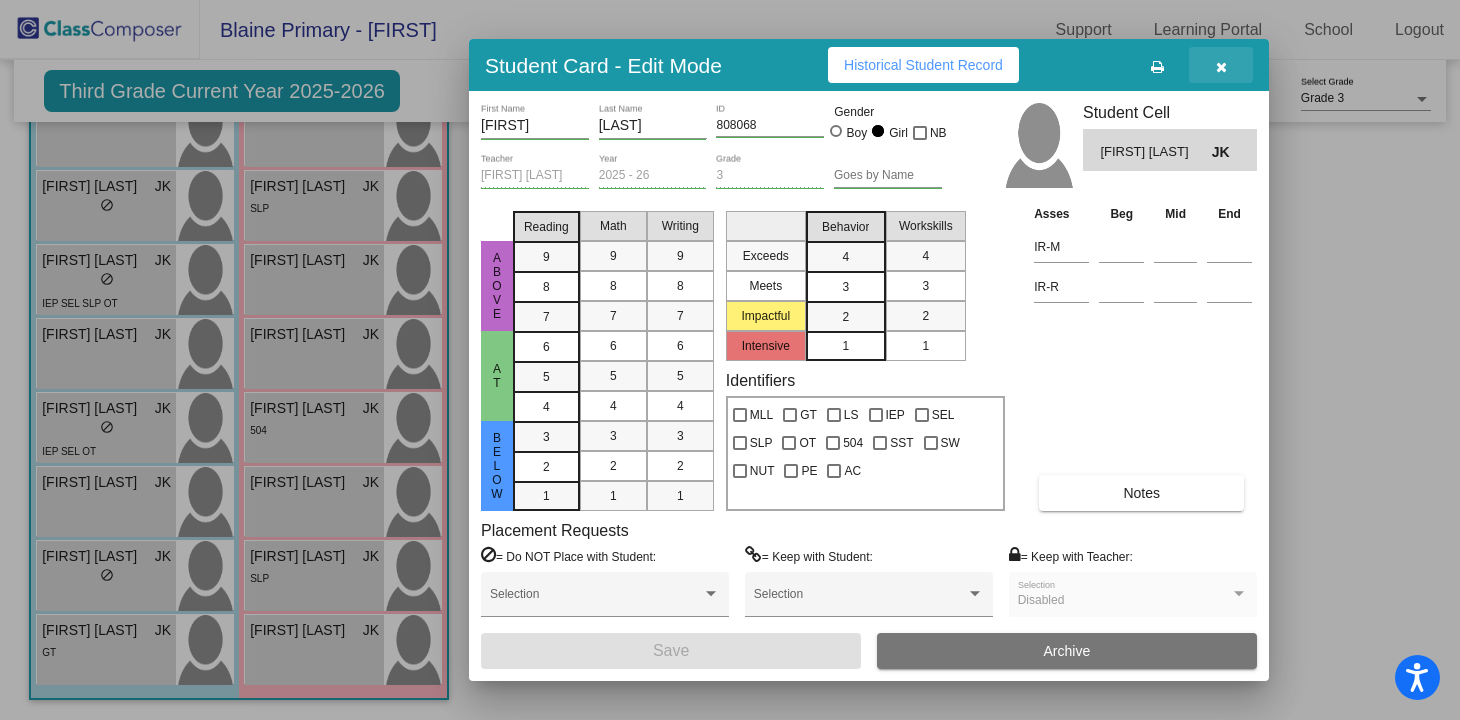 click at bounding box center [1221, 65] 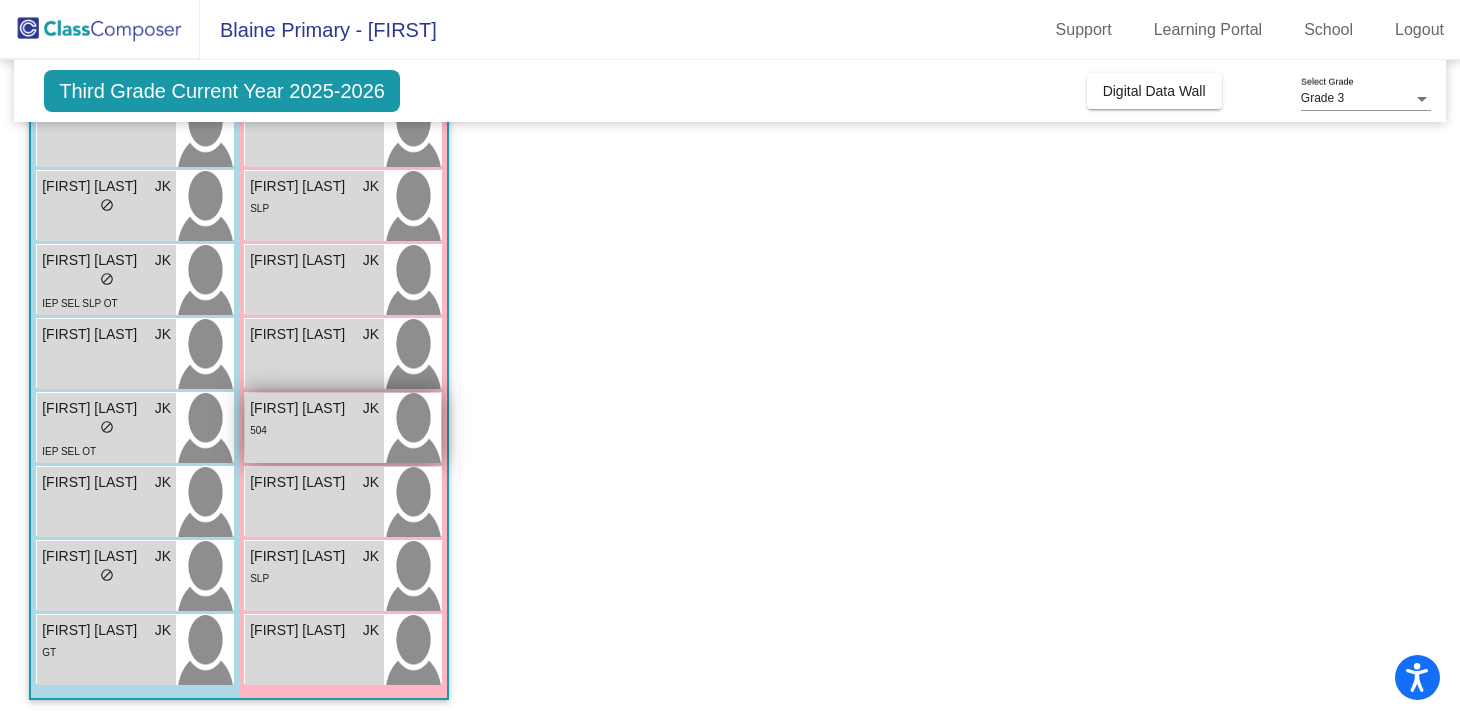 click on "504" at bounding box center [314, 429] 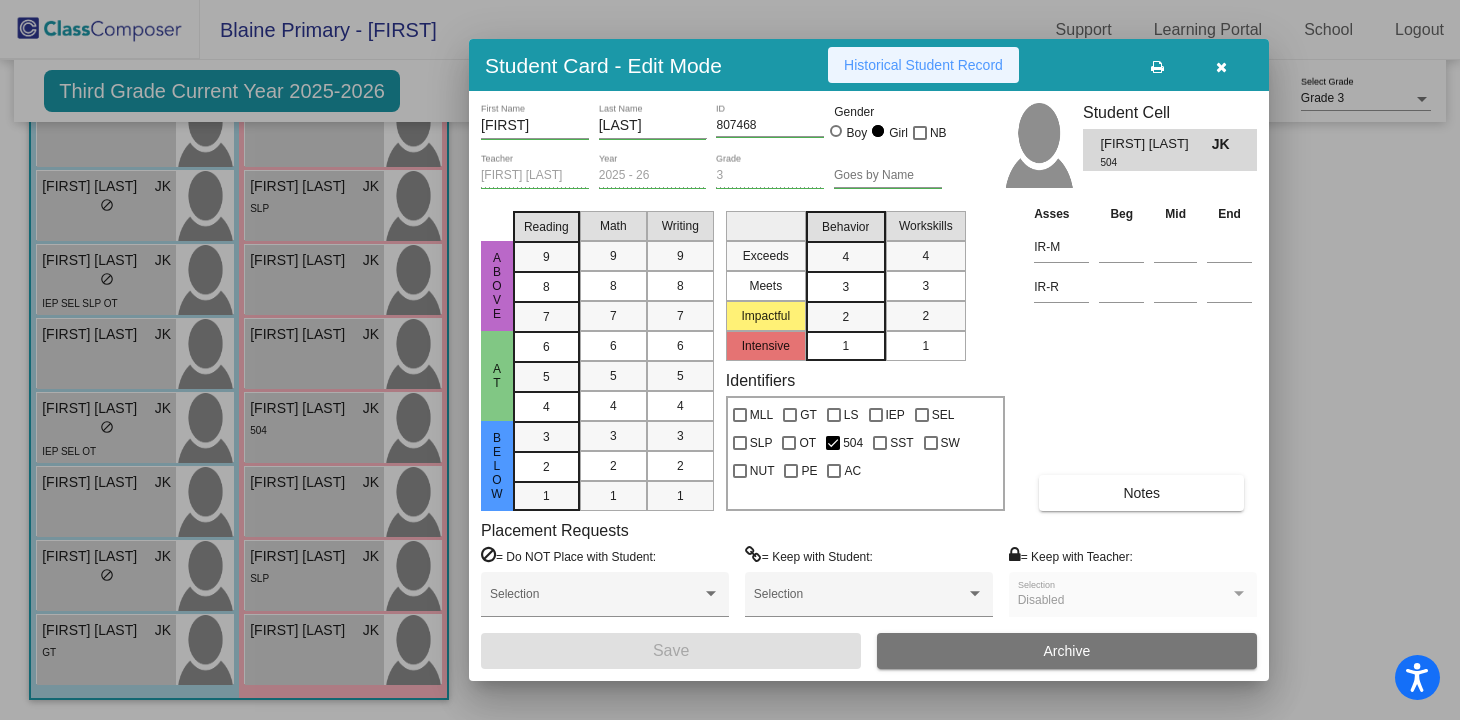 click on "Historical Student Record" at bounding box center (923, 65) 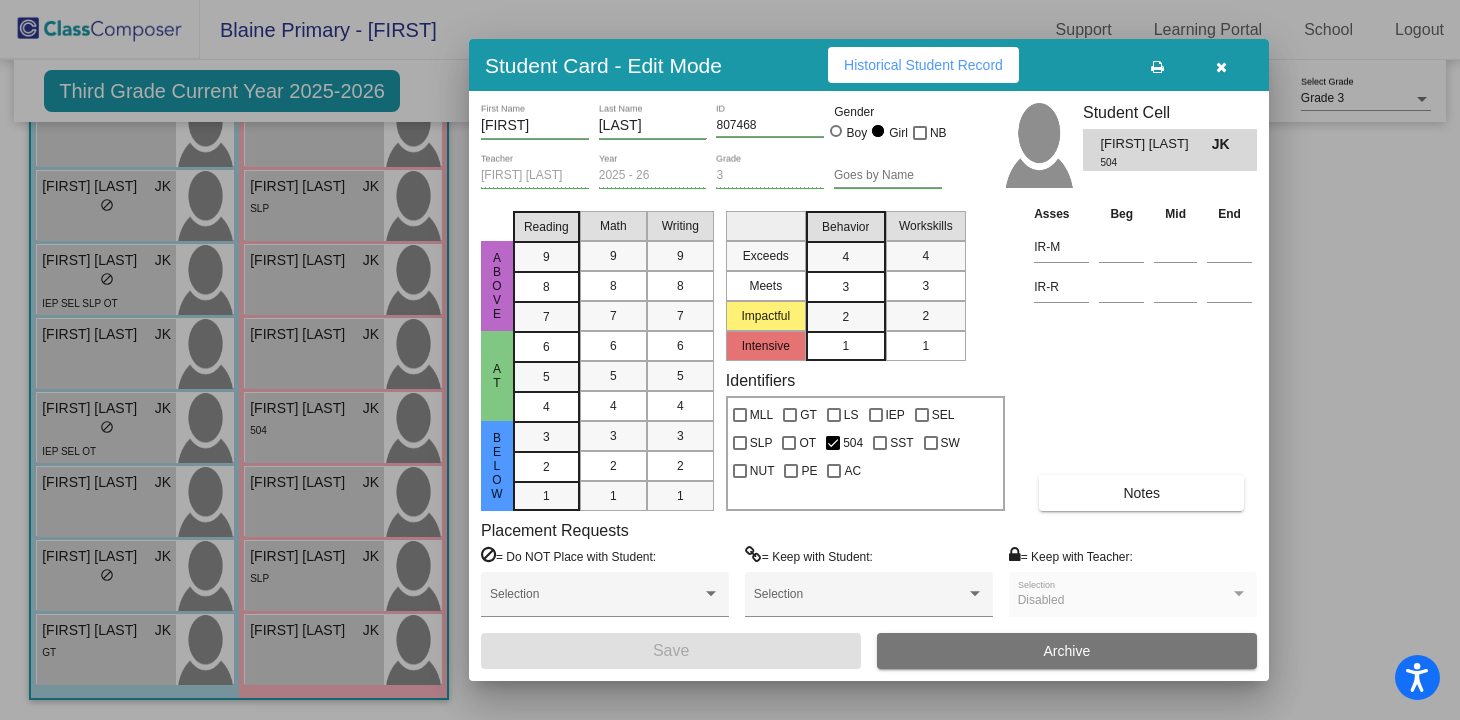 click at bounding box center [1221, 67] 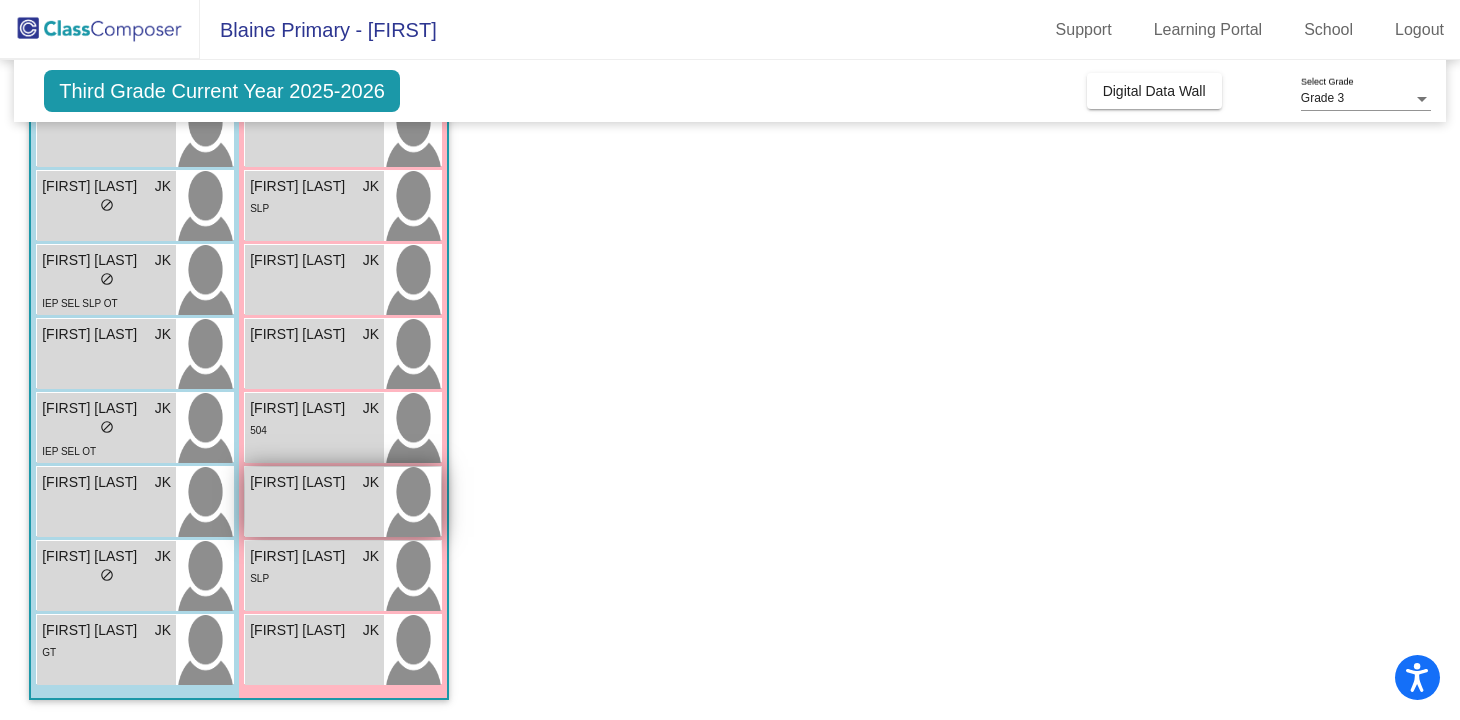 click on "Payton Freeman JK lock do_not_disturb_alt" at bounding box center [314, 502] 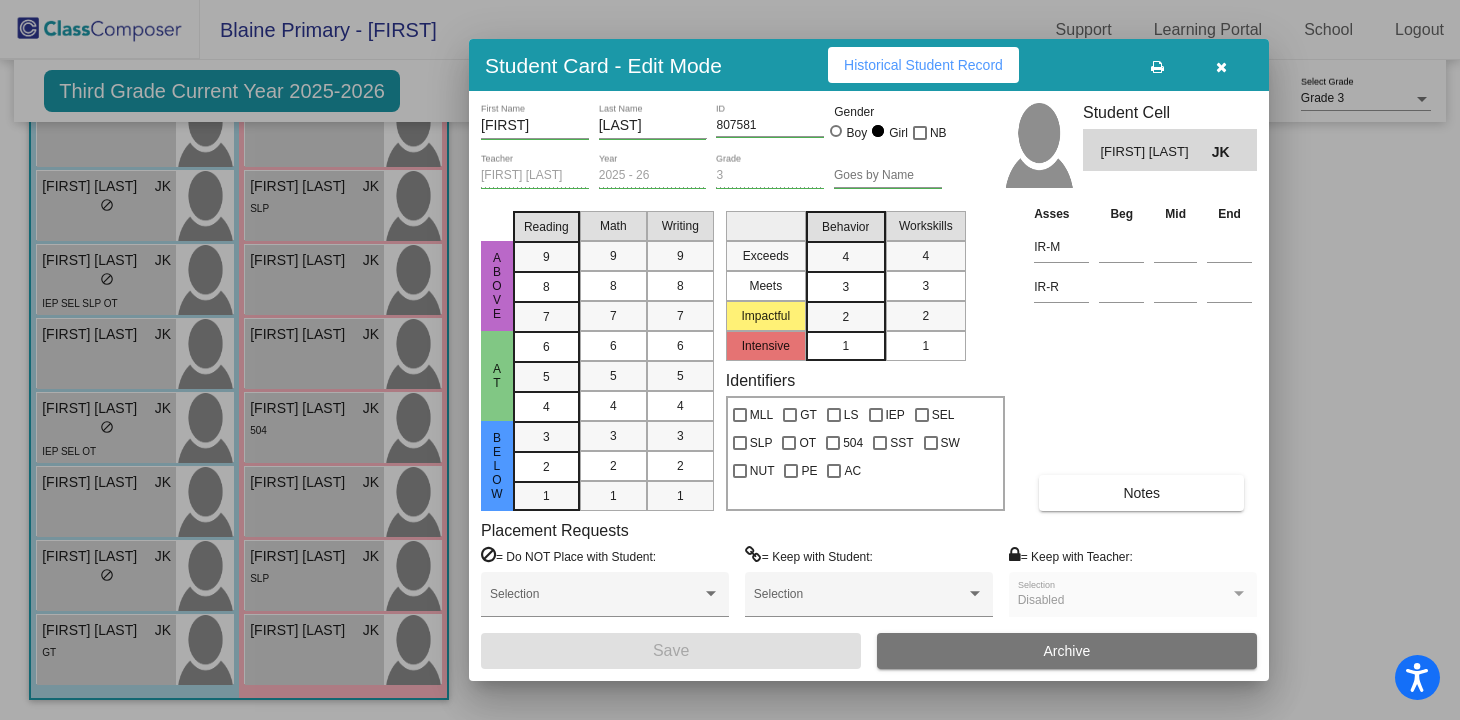 click on "Historical Student Record" at bounding box center (923, 65) 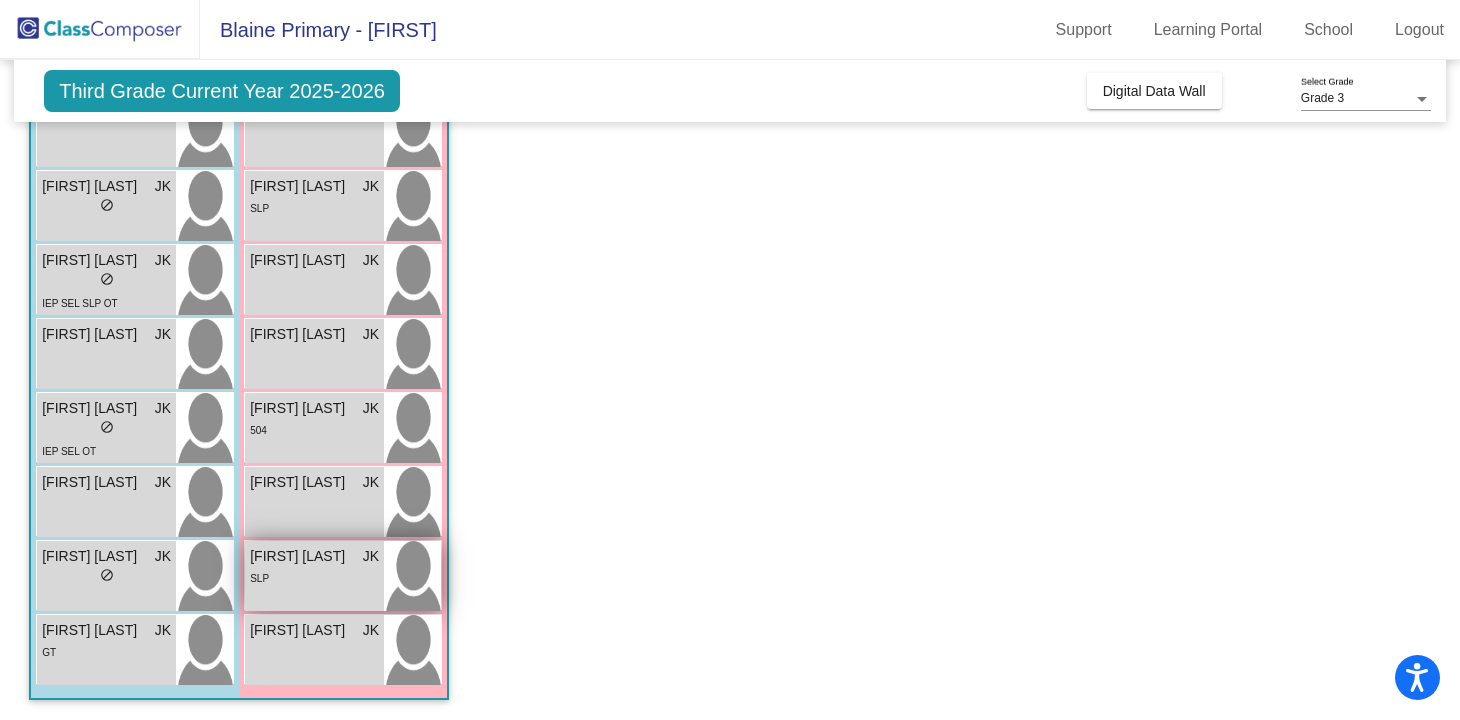click on "SLP" at bounding box center (314, 577) 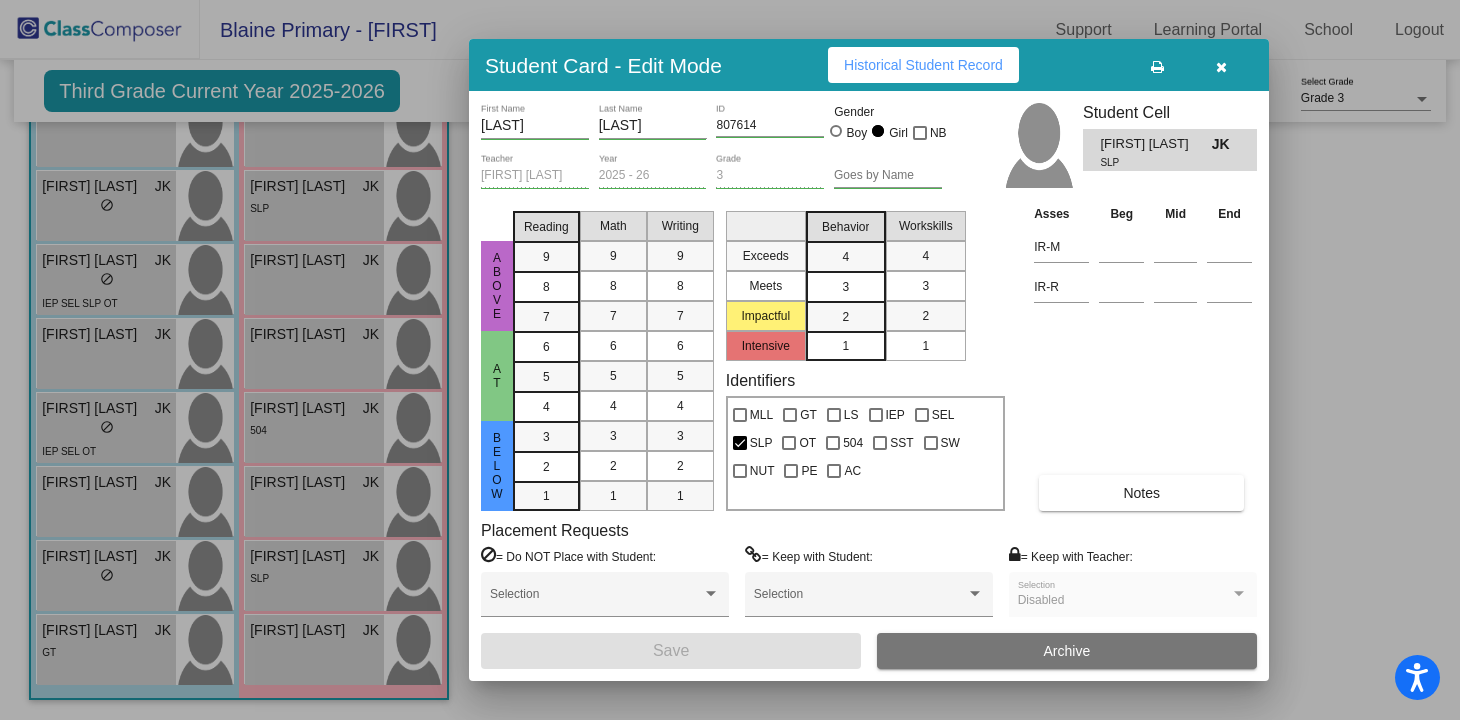 click on "Historical Student Record" at bounding box center [923, 65] 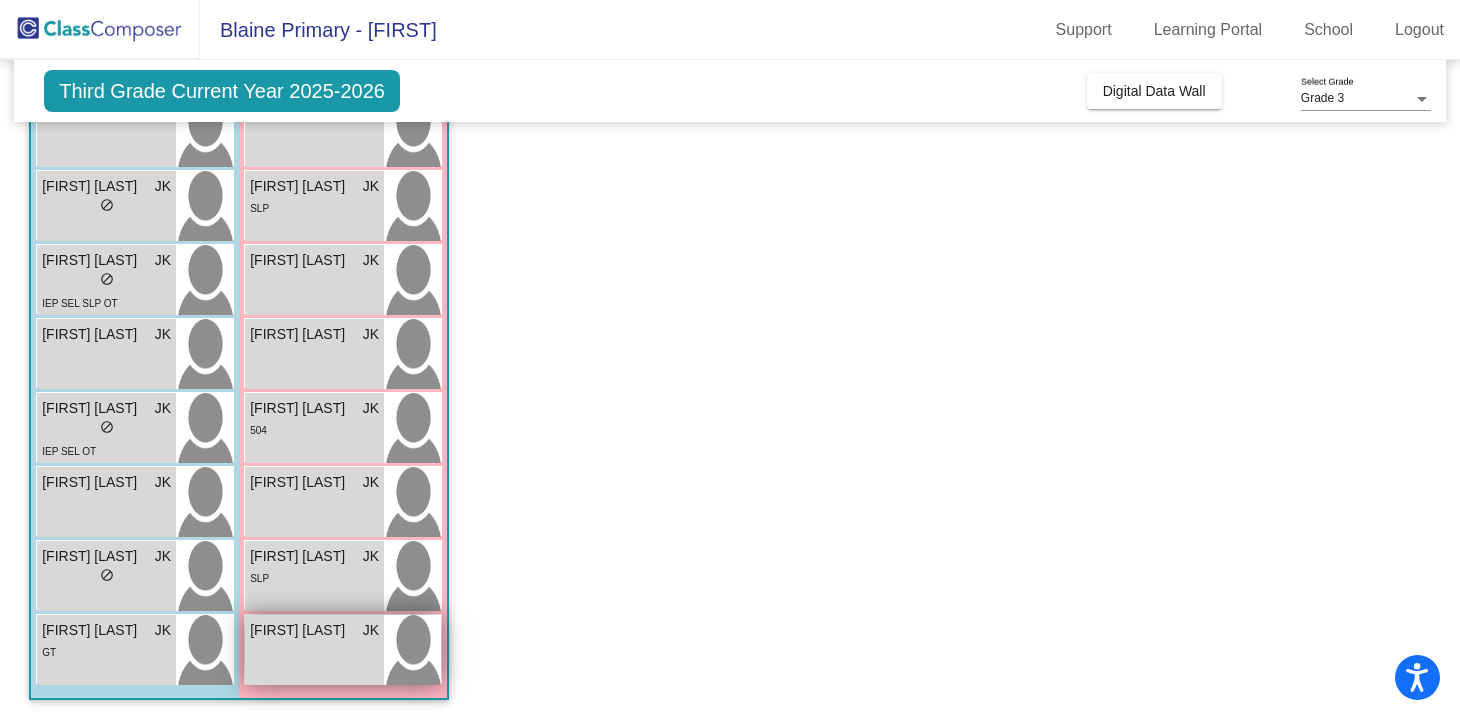 click on "Sophia Fuchs JK lock do_not_disturb_alt" at bounding box center (314, 650) 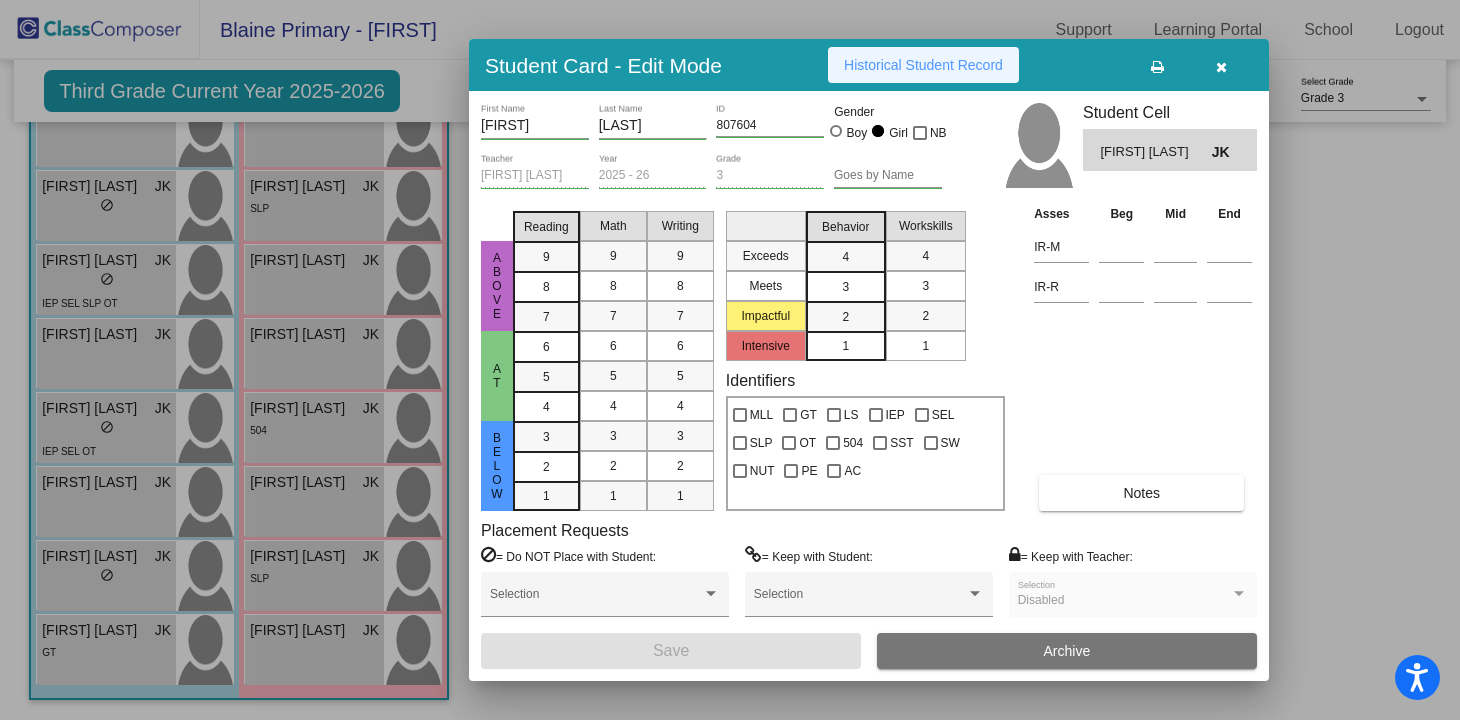 click on "Historical Student Record" at bounding box center (923, 65) 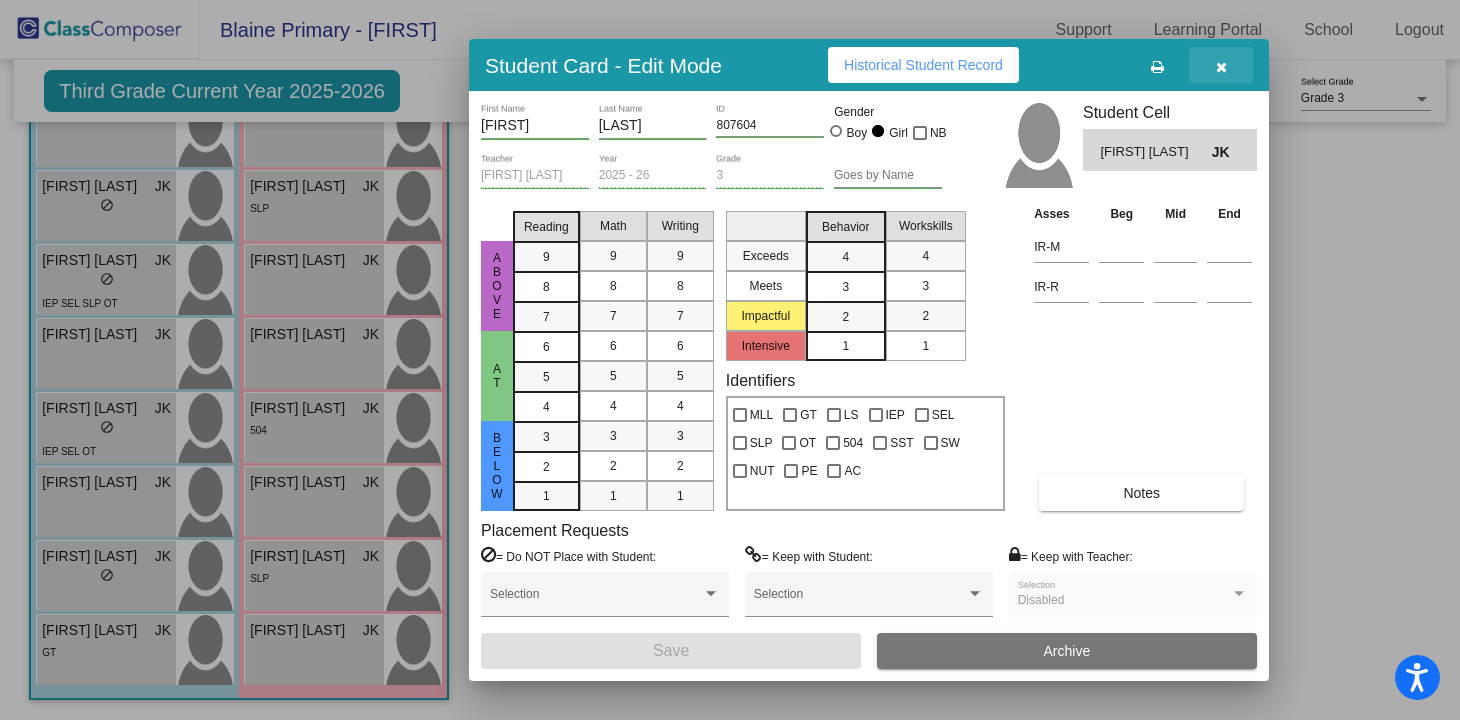 click at bounding box center (1221, 65) 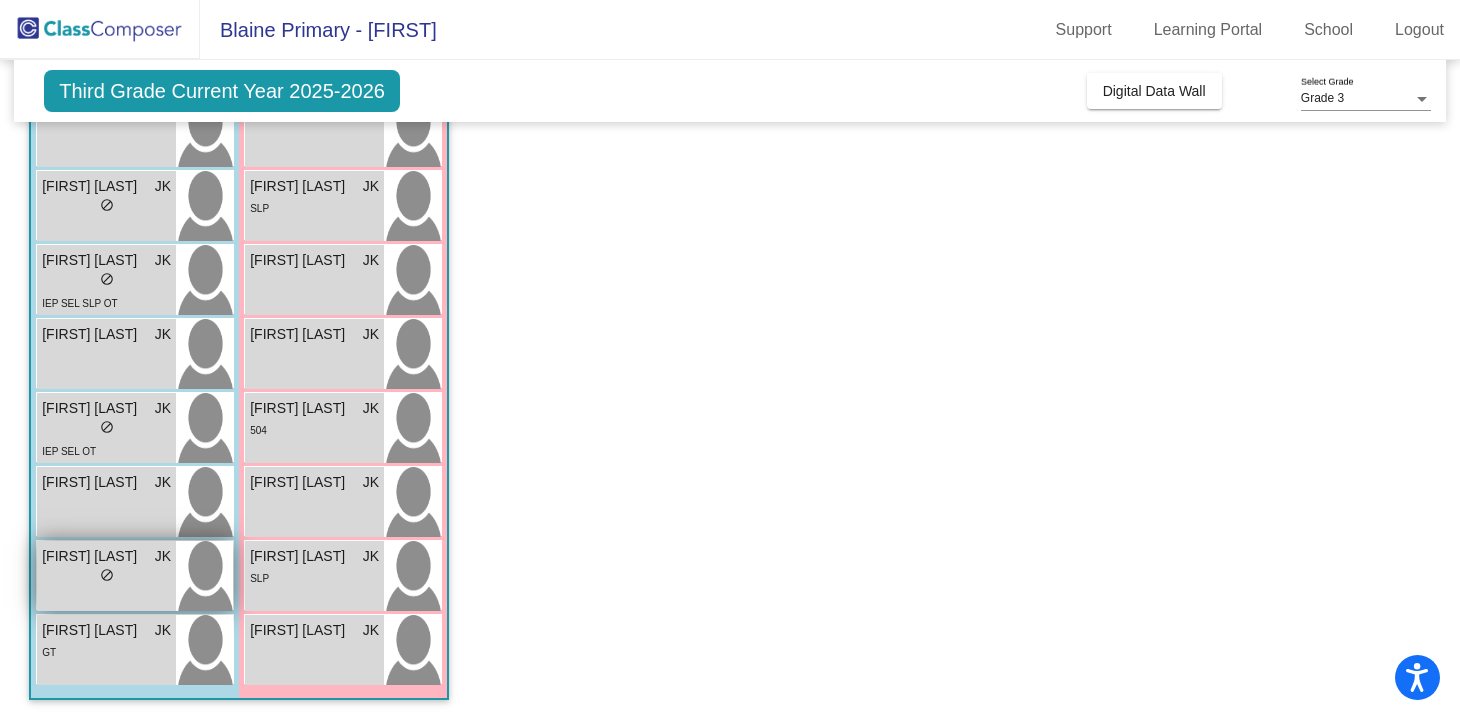 click on "lock do_not_disturb_alt" at bounding box center [107, 577] 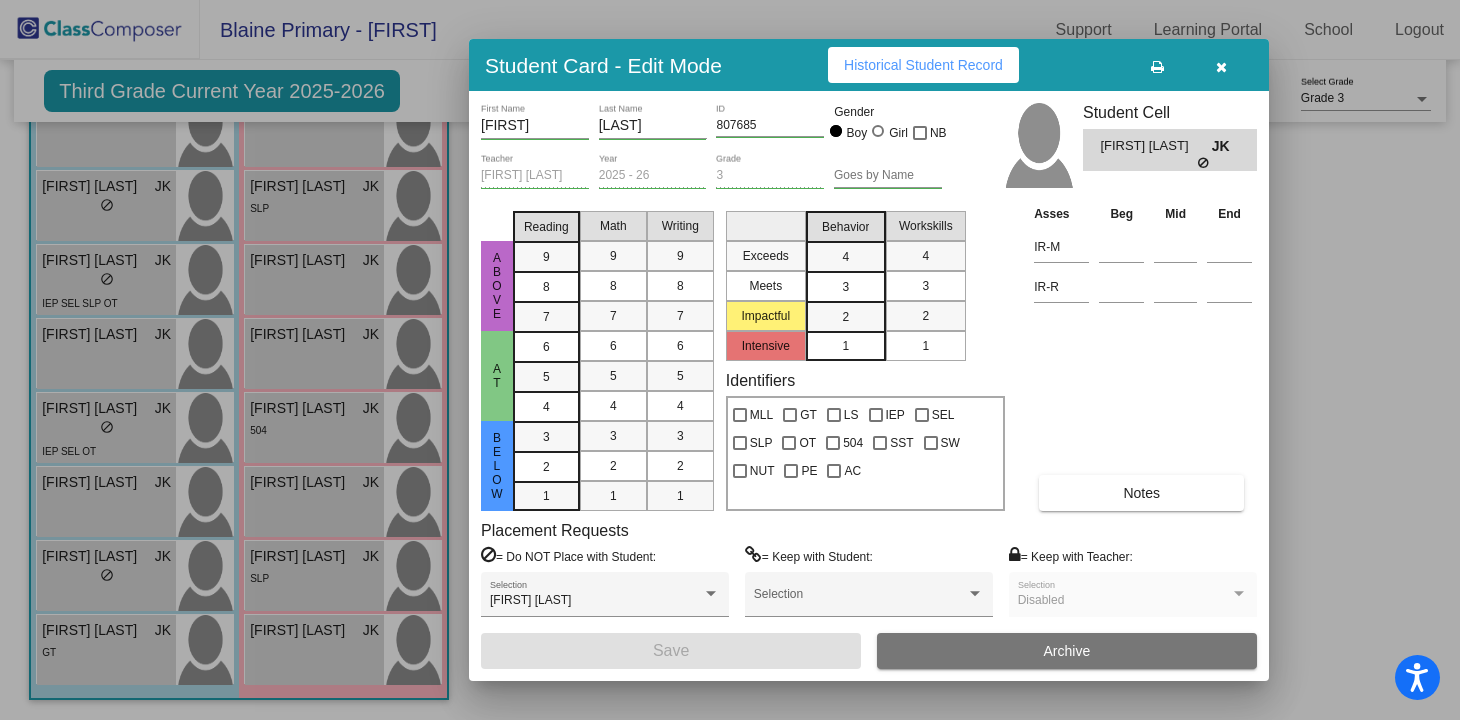 click on "Historical Student Record" at bounding box center [923, 65] 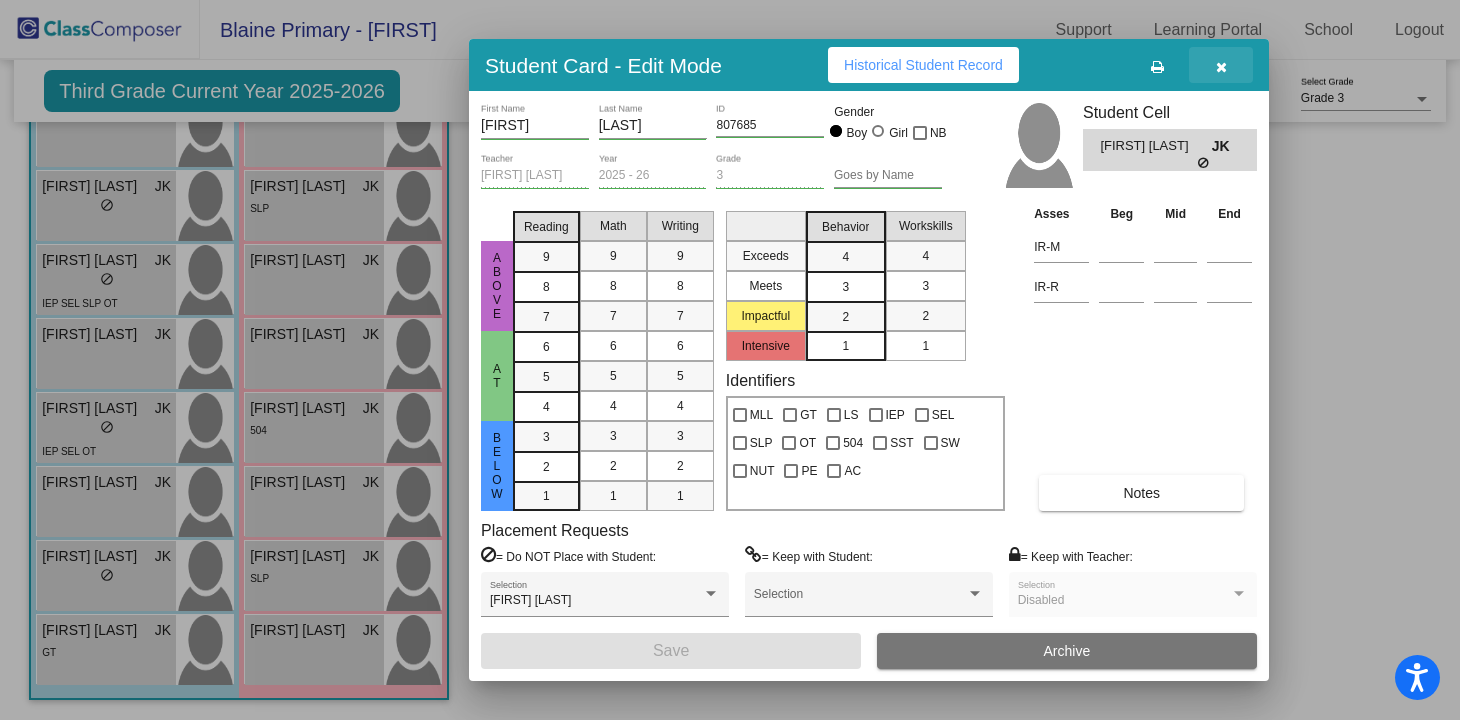click at bounding box center [1221, 65] 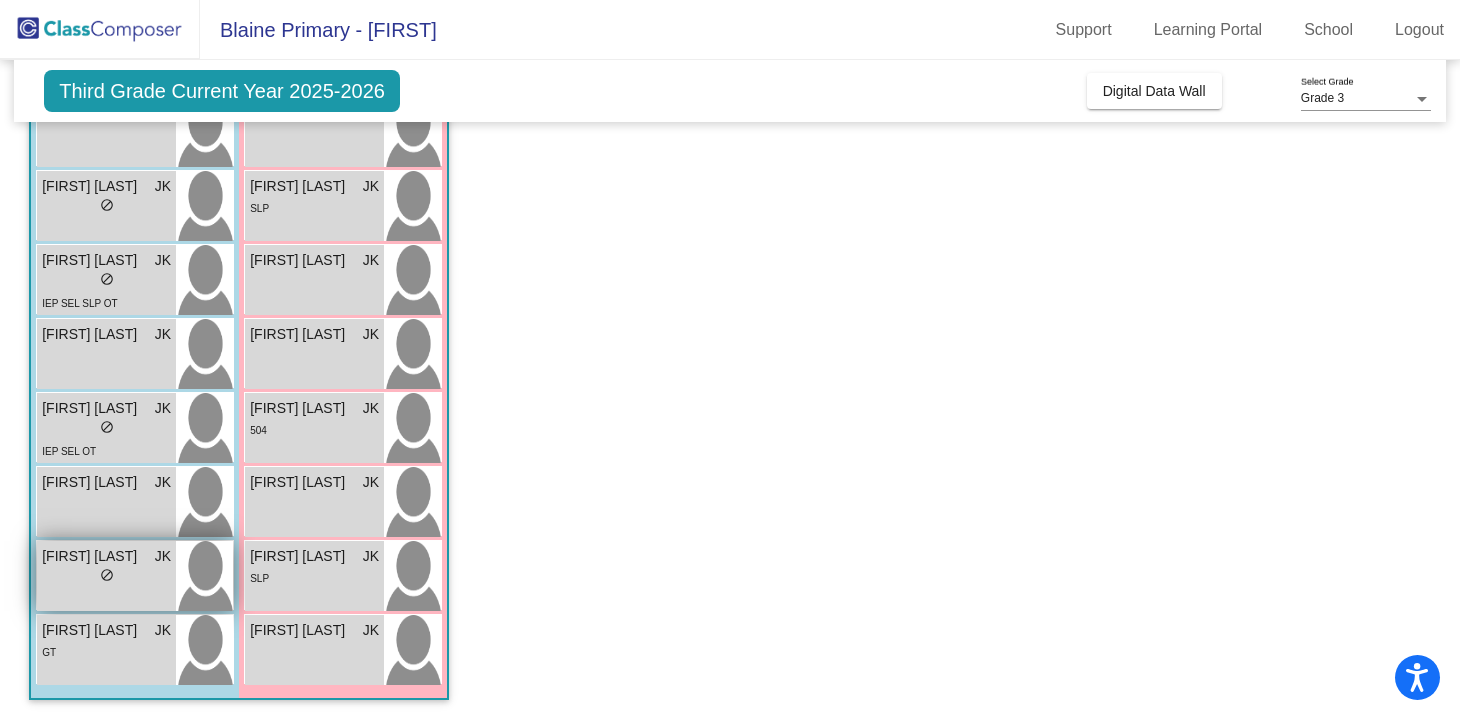click on "Tobias Hawkins JK lock do_not_disturb_alt" at bounding box center [106, 576] 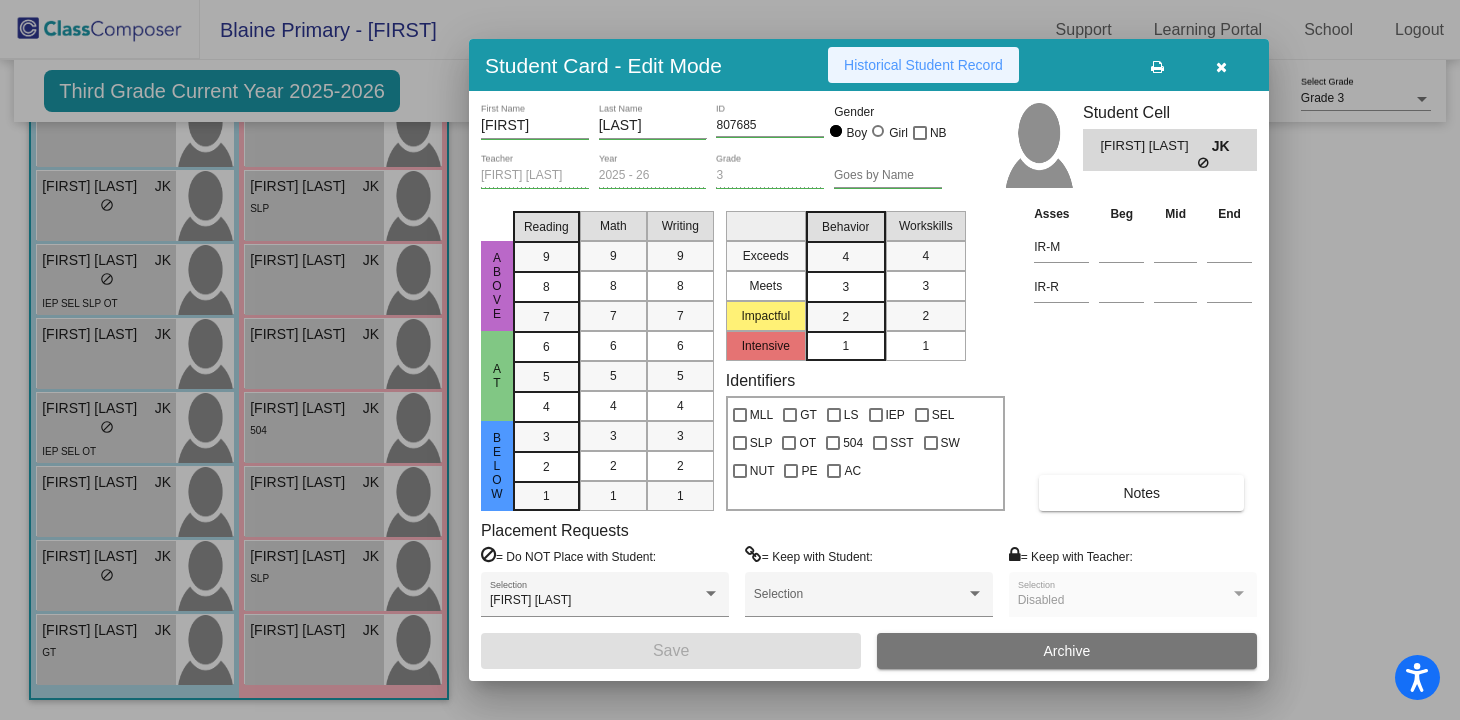 click on "Historical Student Record" at bounding box center [923, 65] 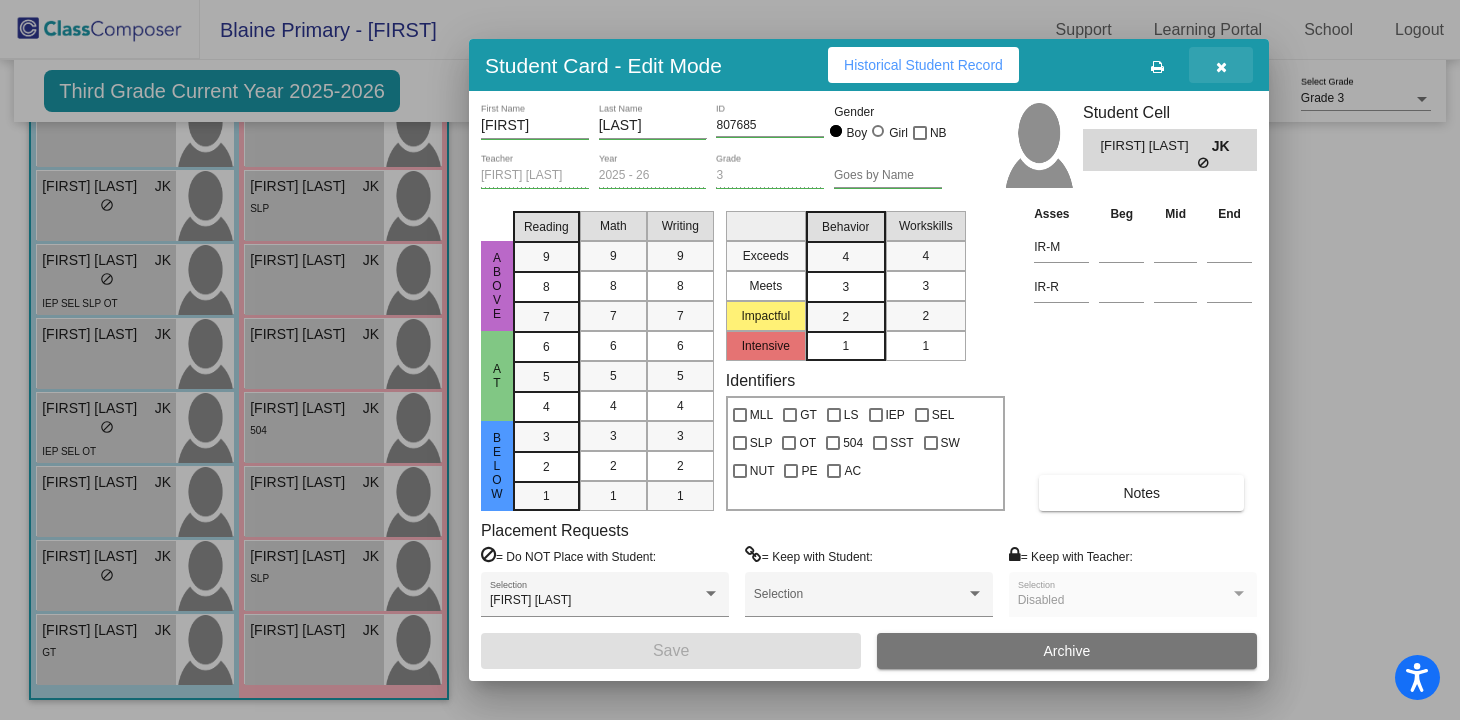 click at bounding box center (1221, 67) 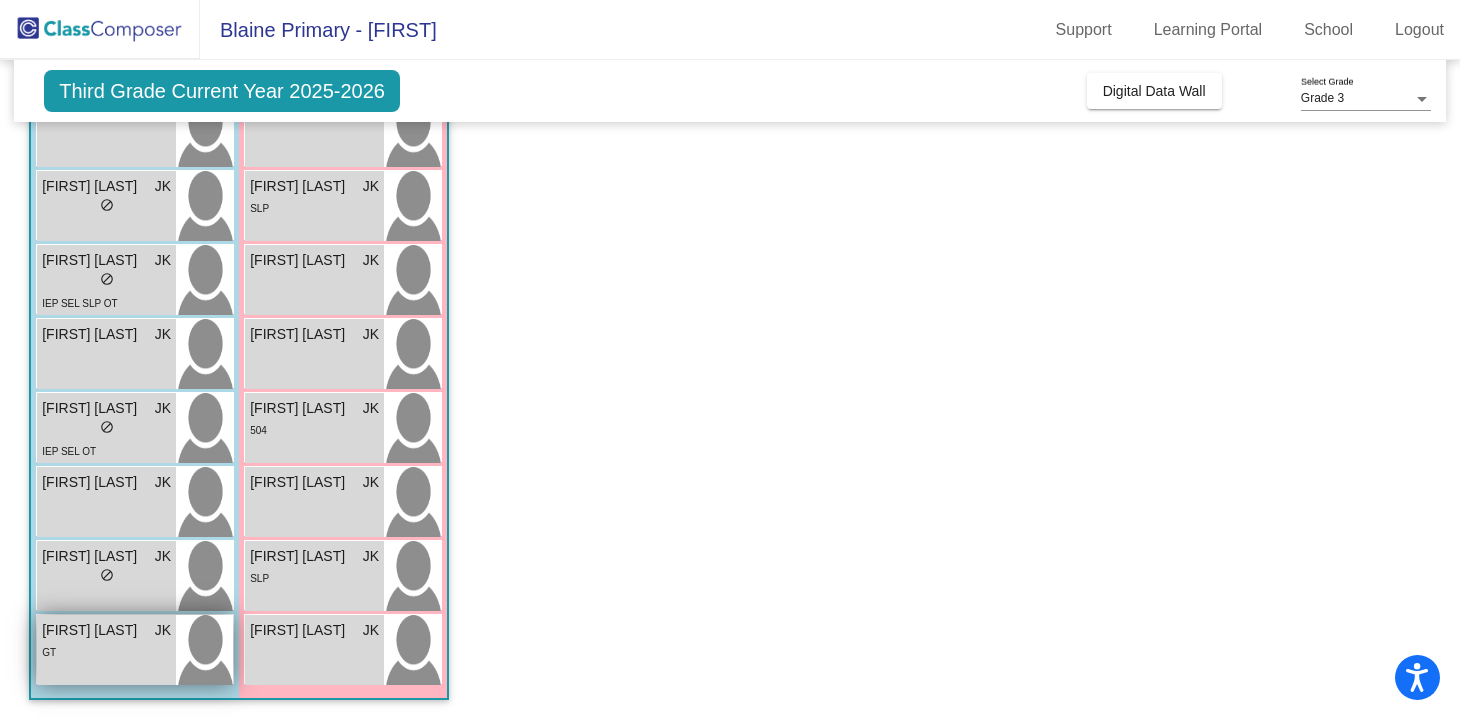 click on "GT" at bounding box center (106, 651) 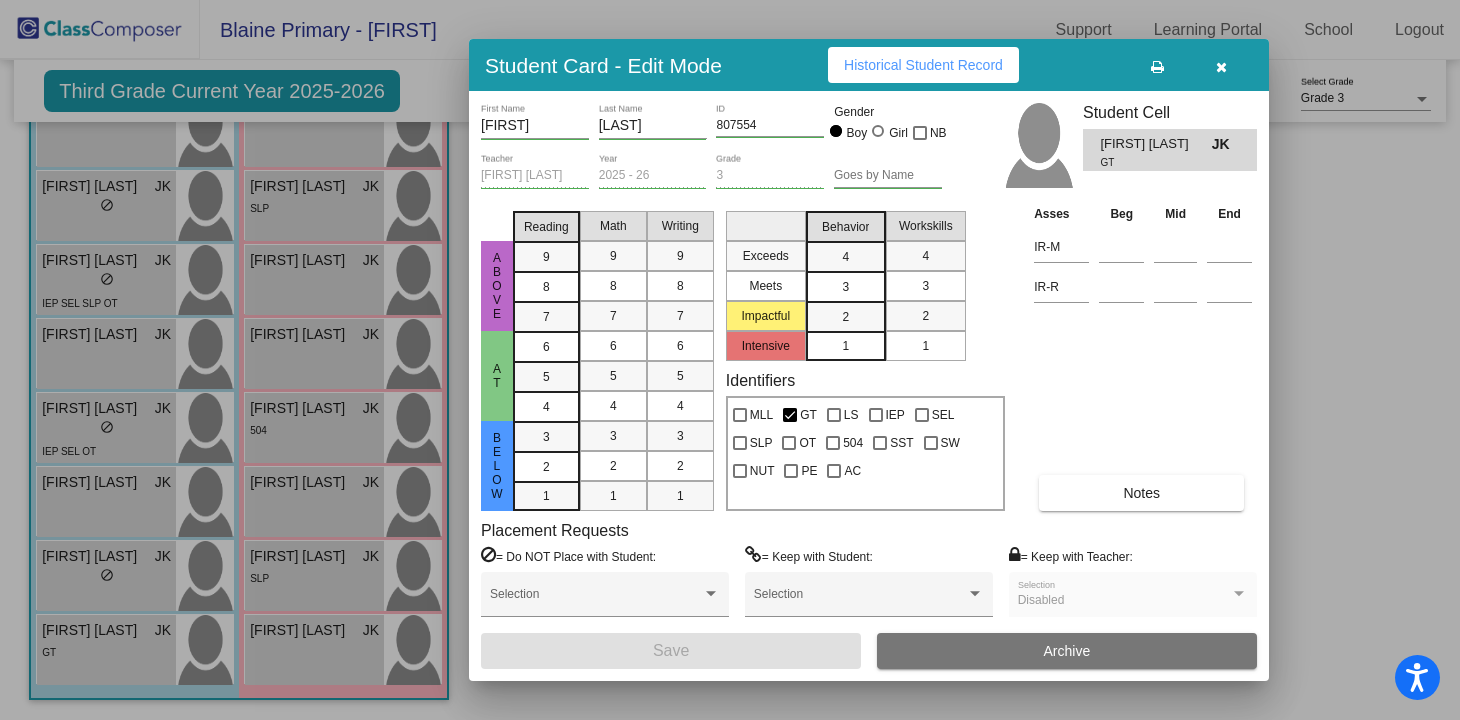 click on "Historical Student Record" at bounding box center [923, 65] 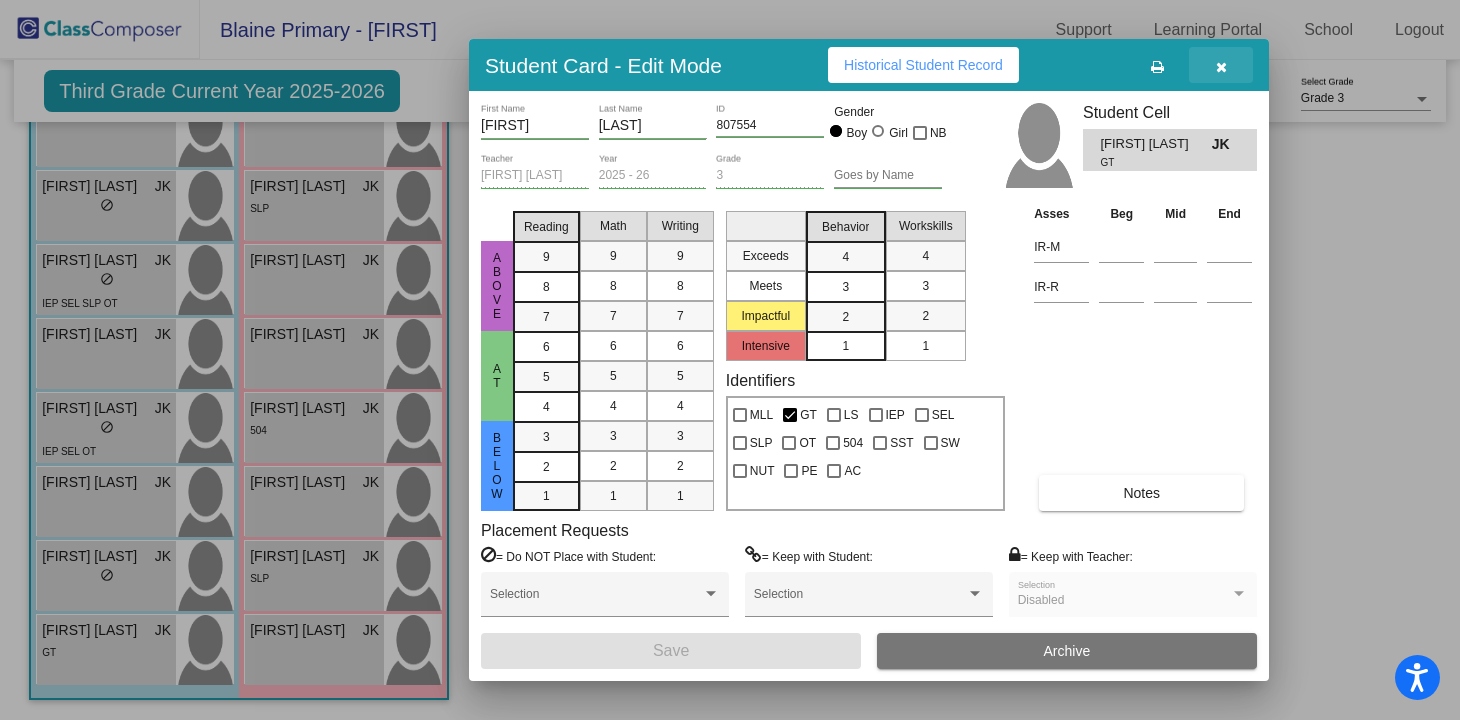 click at bounding box center (1221, 67) 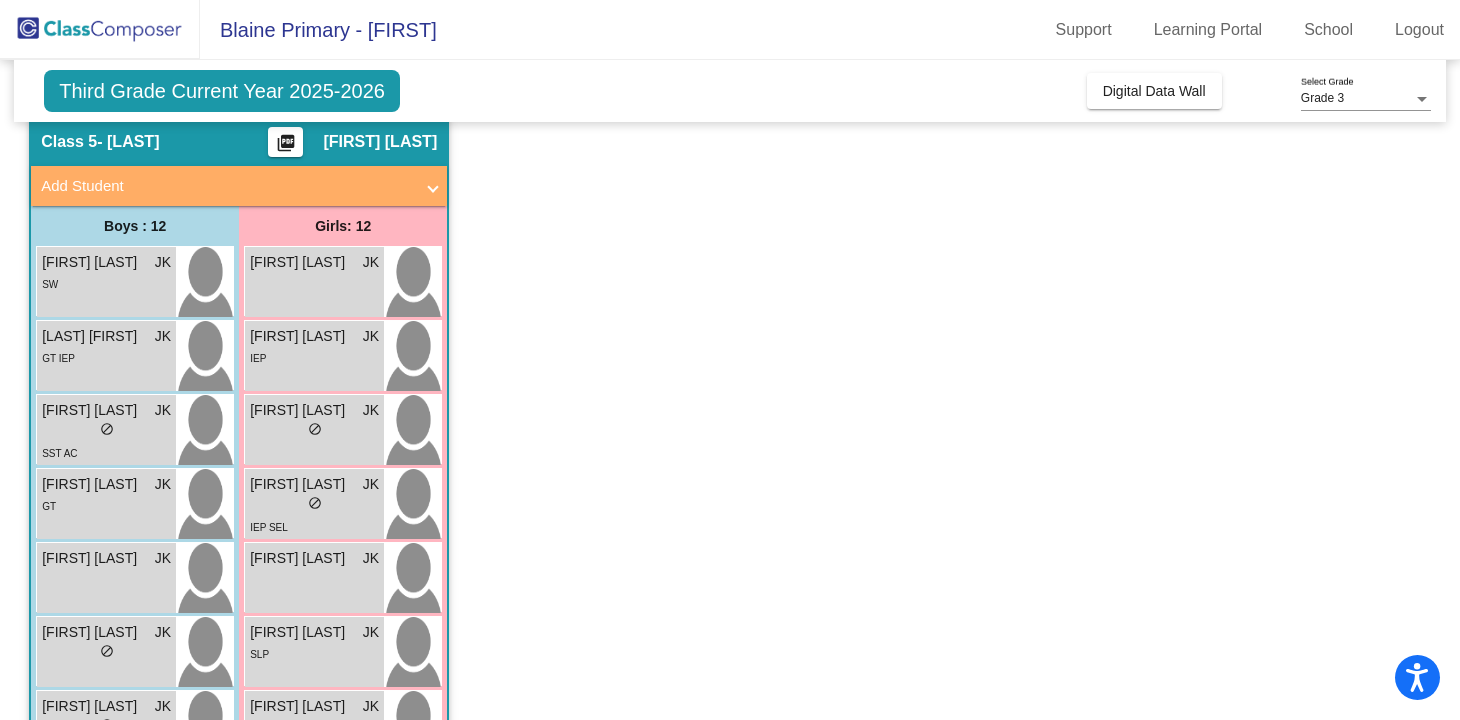 scroll, scrollTop: 0, scrollLeft: 0, axis: both 